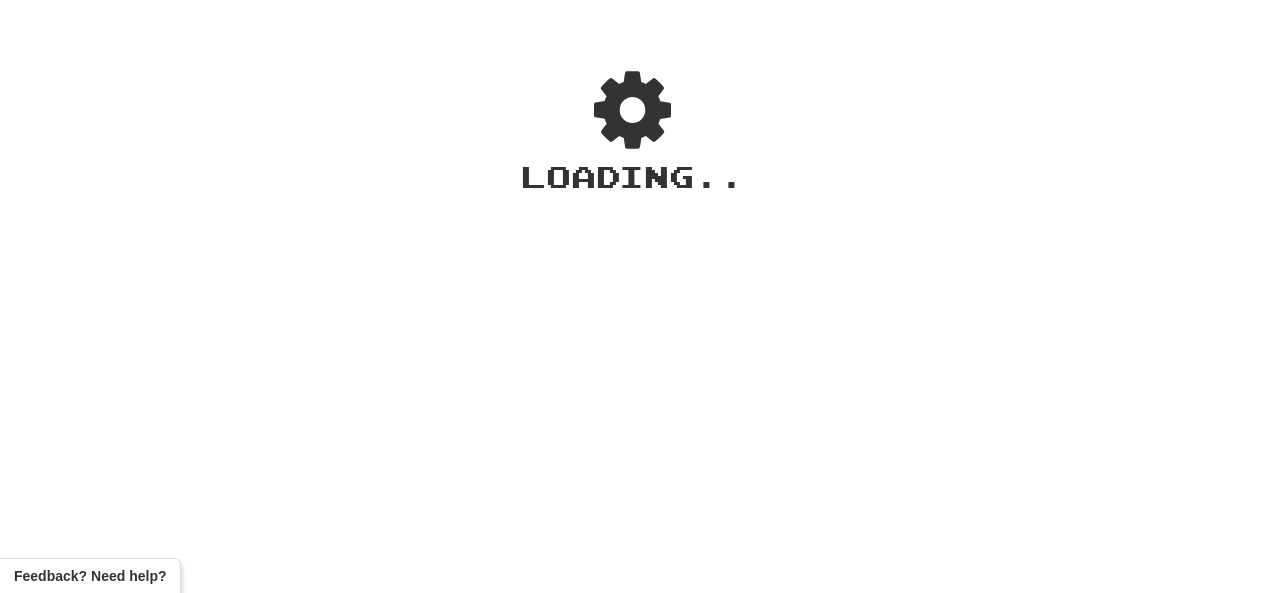 scroll, scrollTop: 0, scrollLeft: 0, axis: both 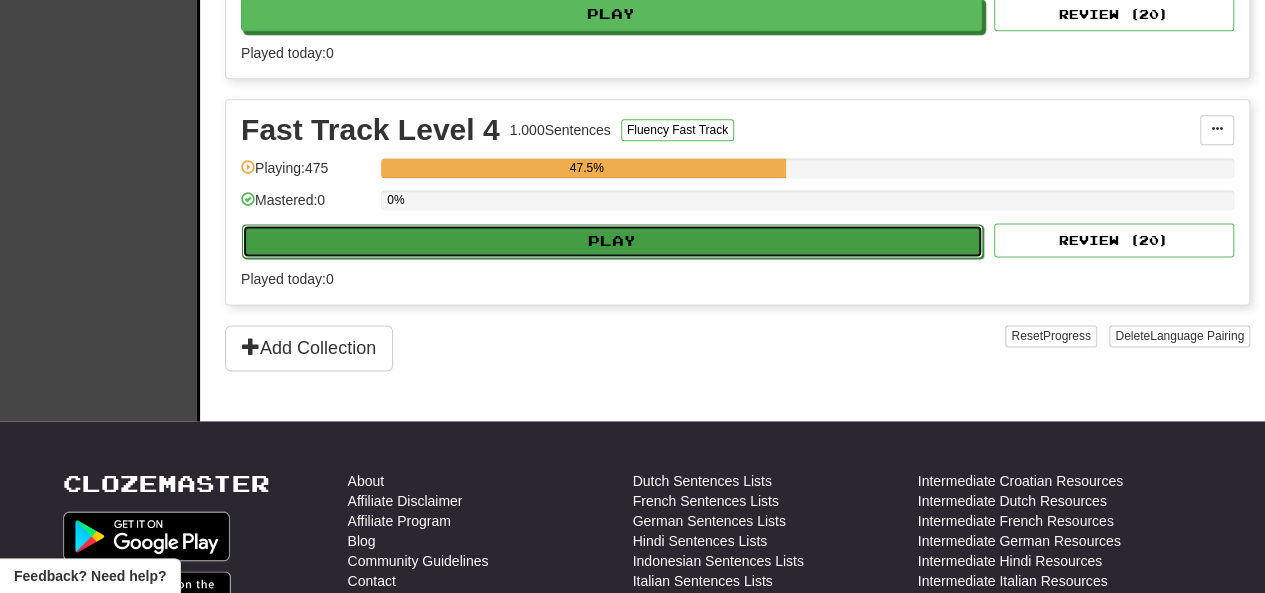 click on "Play" at bounding box center [612, 241] 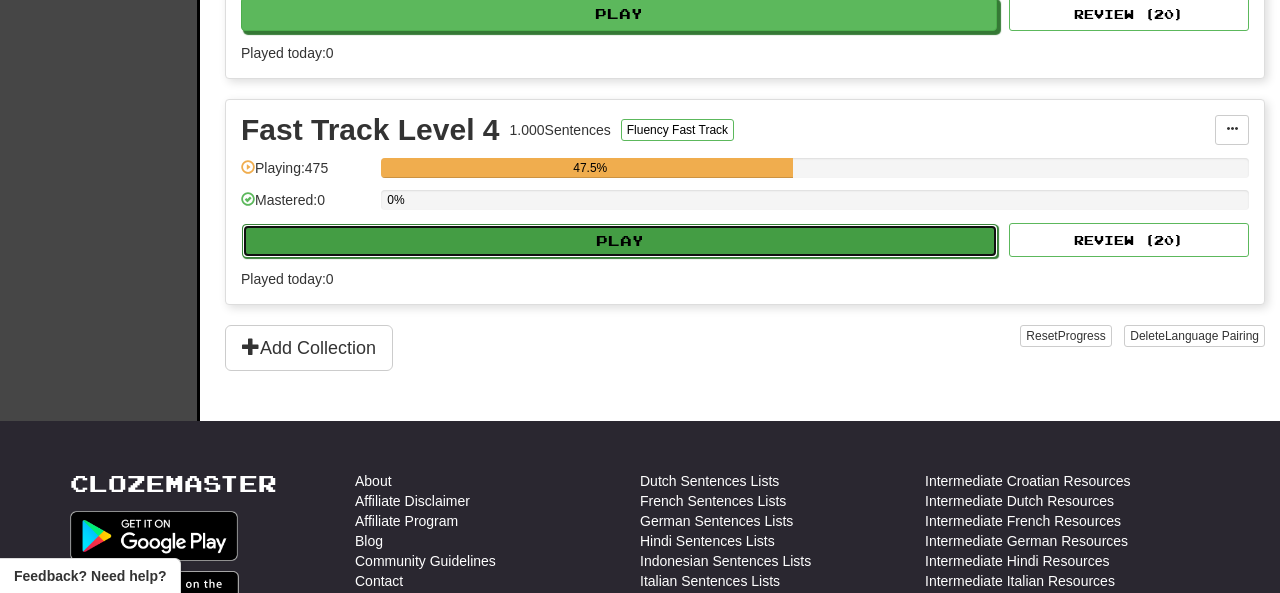 select on "**" 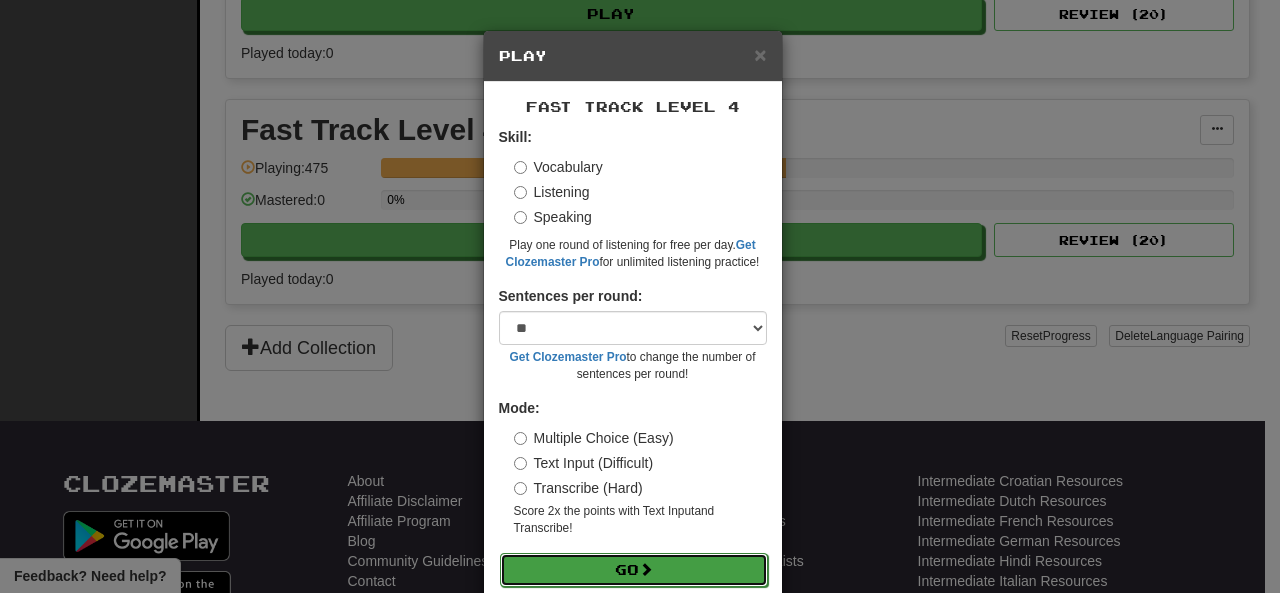 click on "Go" at bounding box center [634, 570] 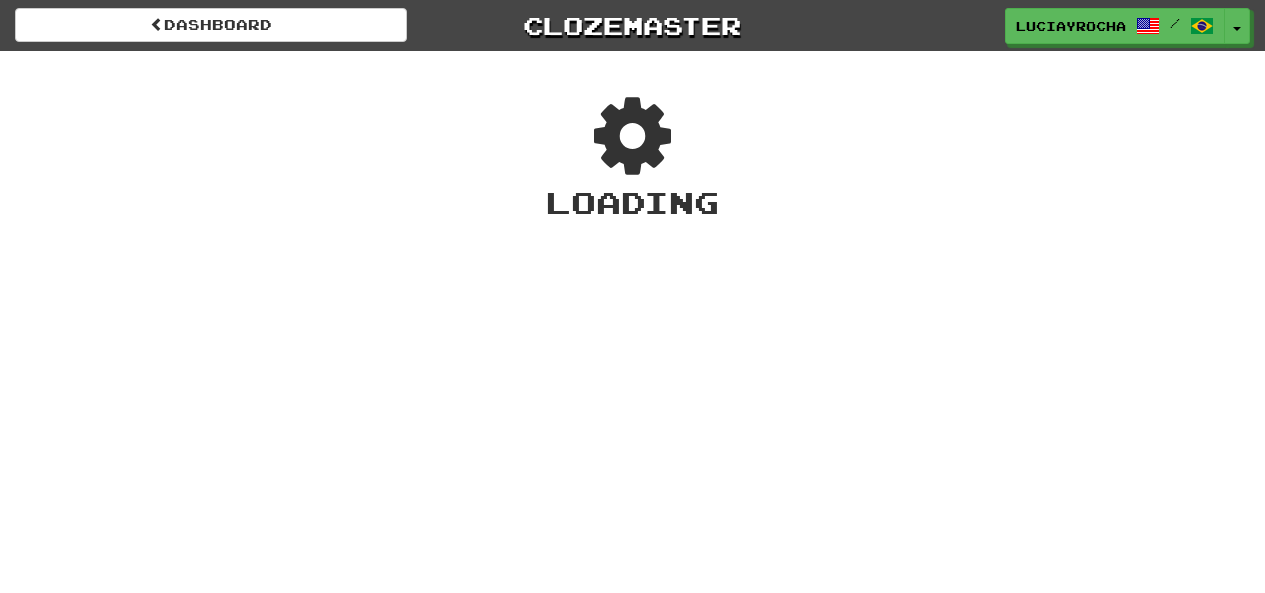 scroll, scrollTop: 0, scrollLeft: 0, axis: both 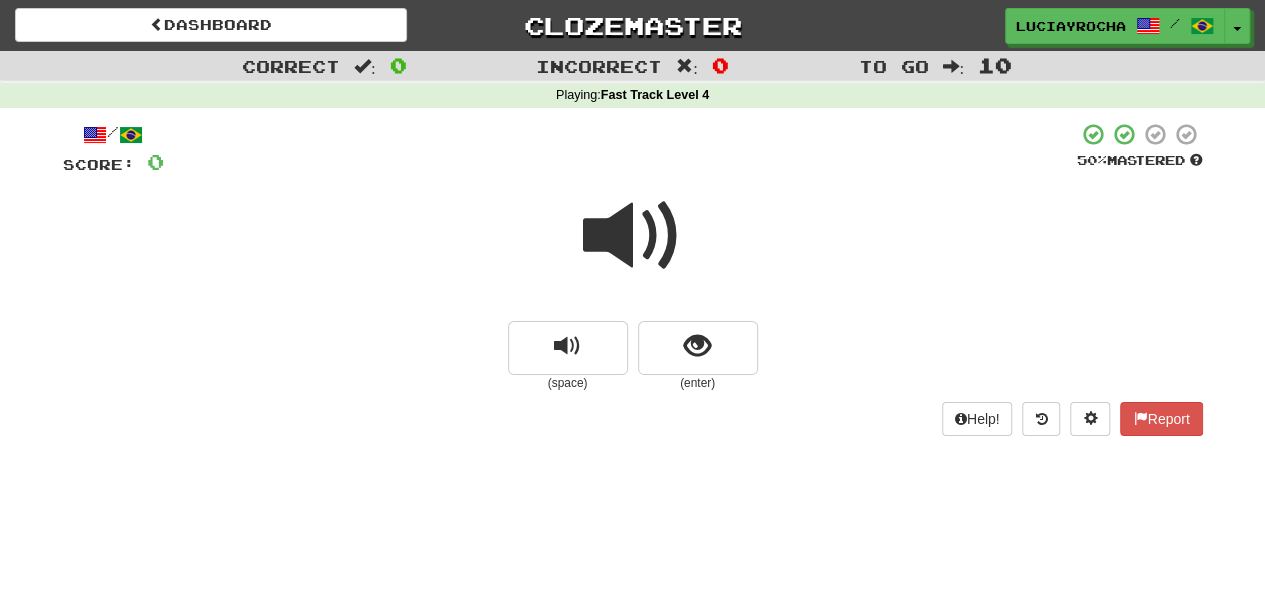 click at bounding box center [633, 236] 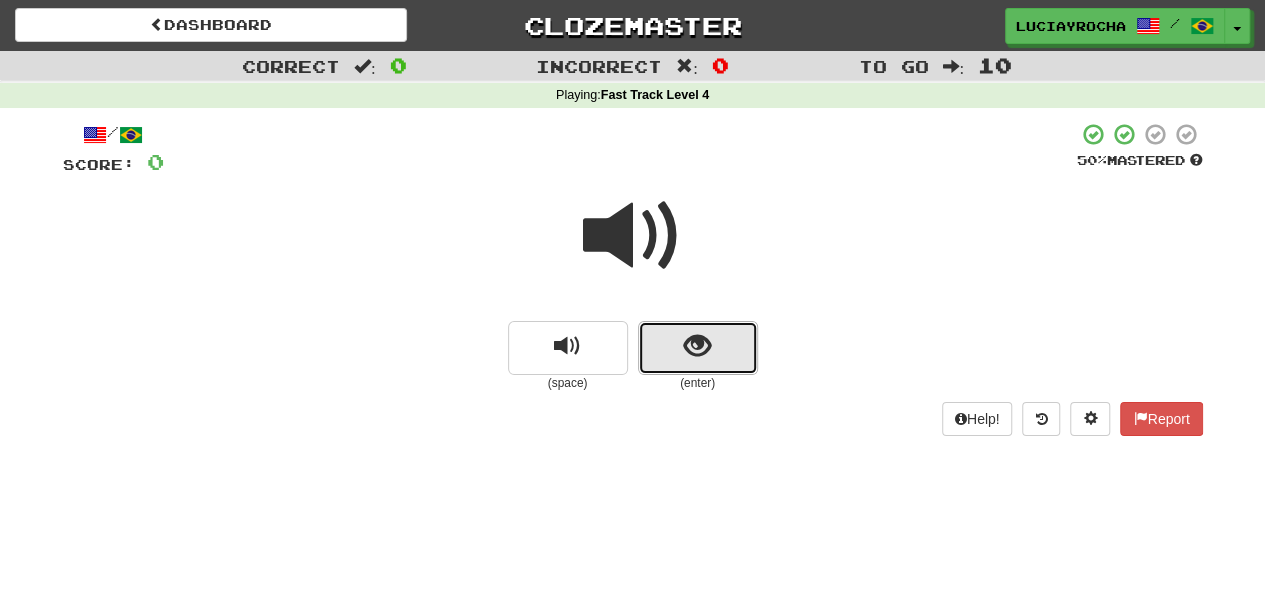 click at bounding box center [698, 348] 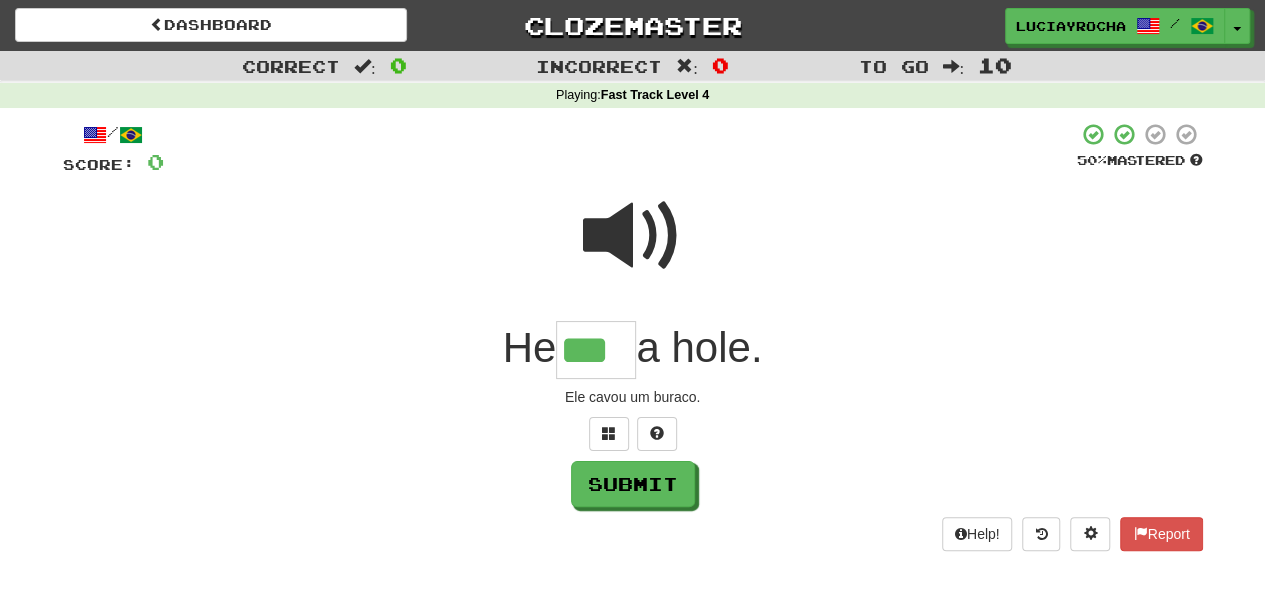 type on "***" 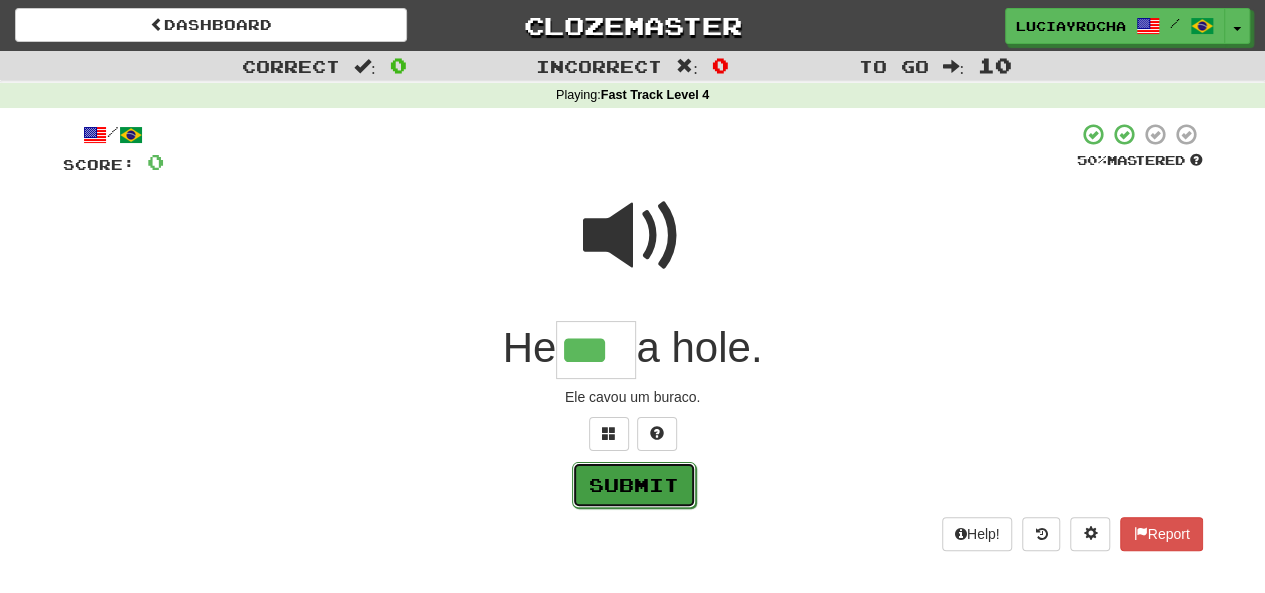 click on "Submit" at bounding box center (634, 485) 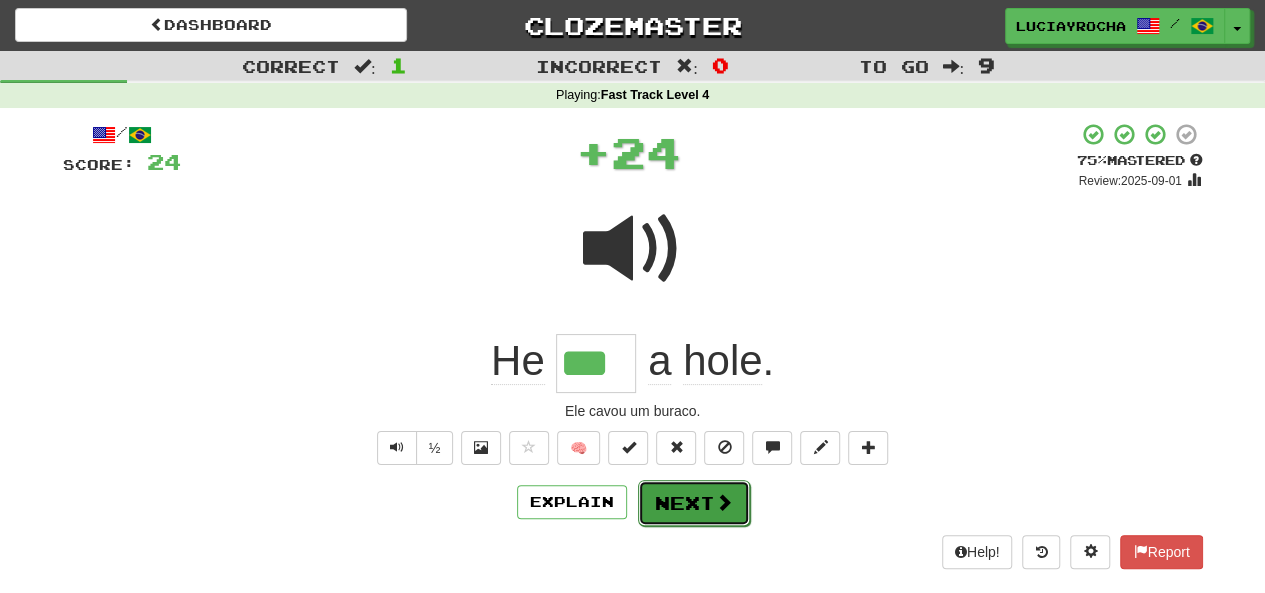 click on "Next" at bounding box center [694, 503] 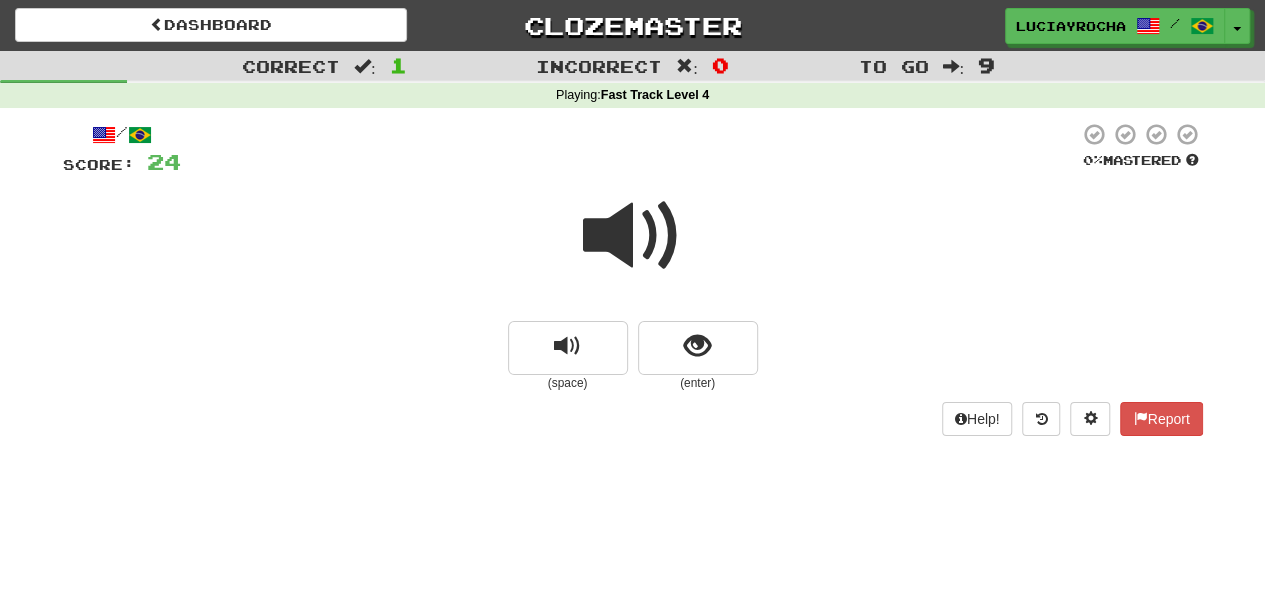 click at bounding box center (633, 236) 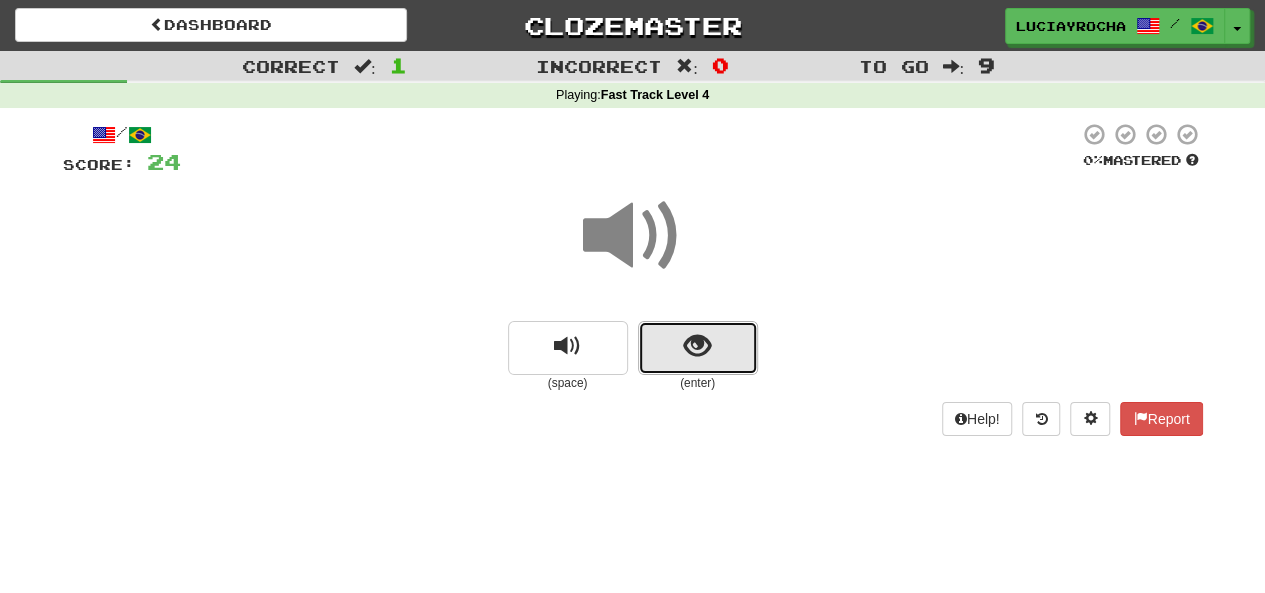 click at bounding box center [697, 346] 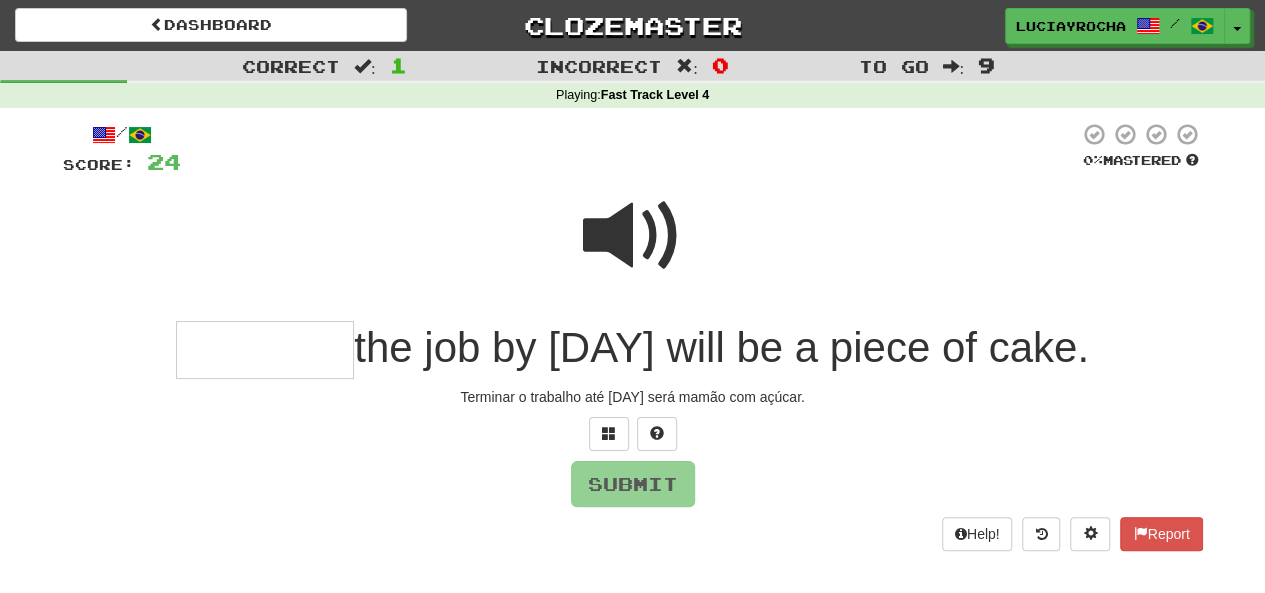 click at bounding box center [265, 350] 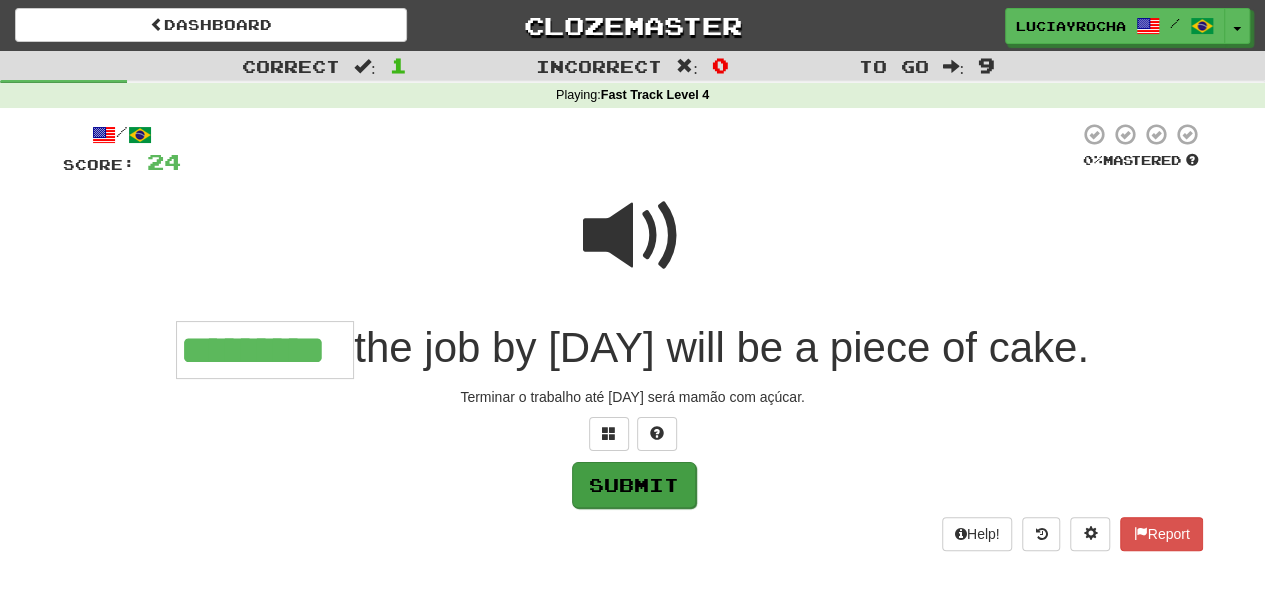 type on "*********" 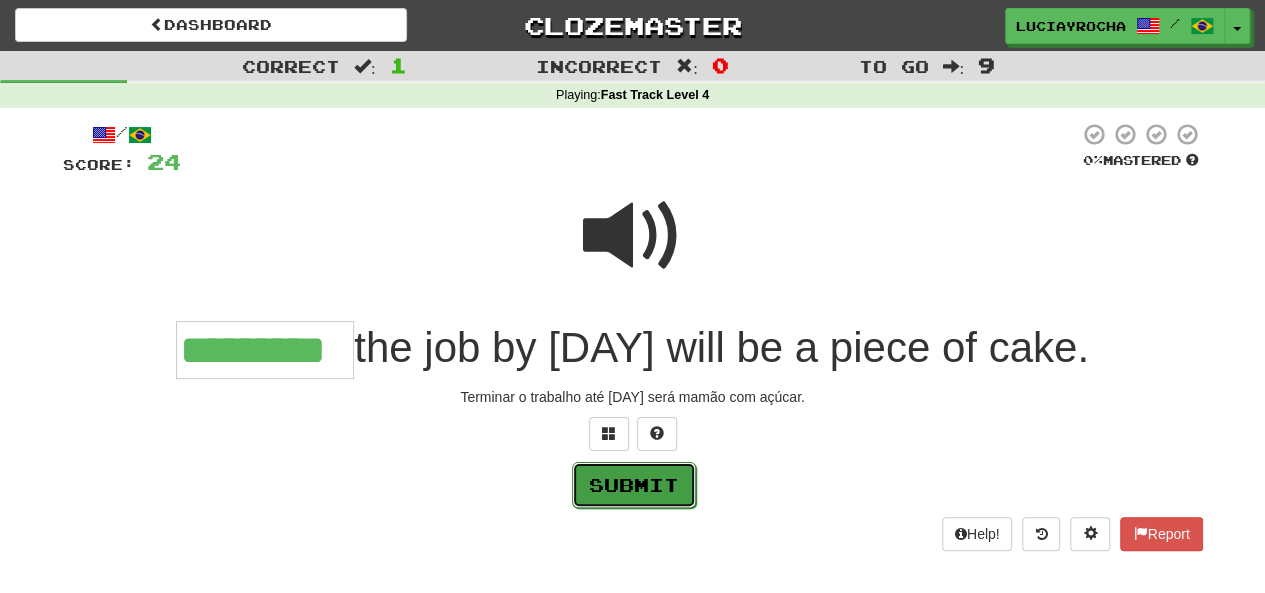 click on "Submit" at bounding box center [634, 485] 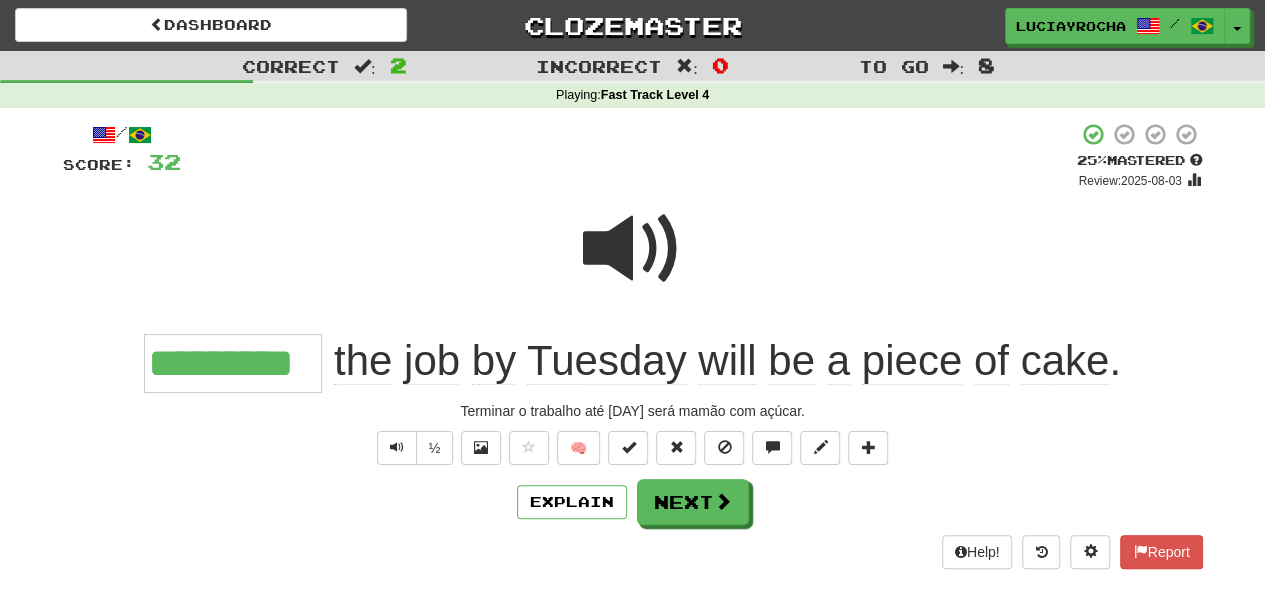 click at bounding box center [633, 262] 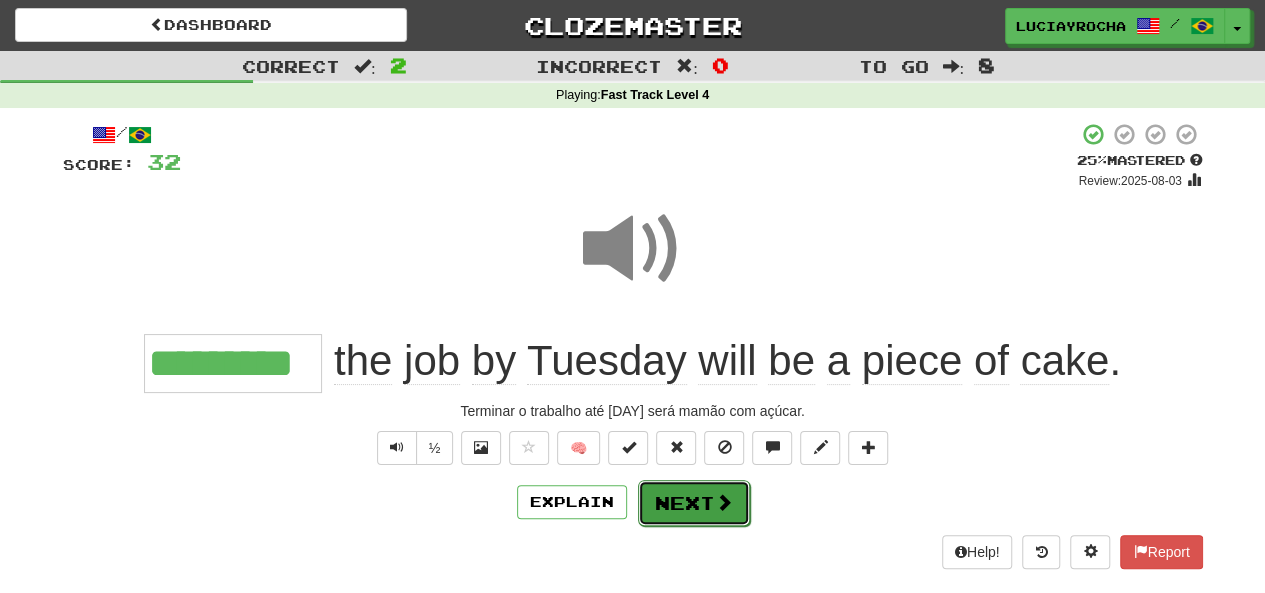 click on "Next" at bounding box center [694, 503] 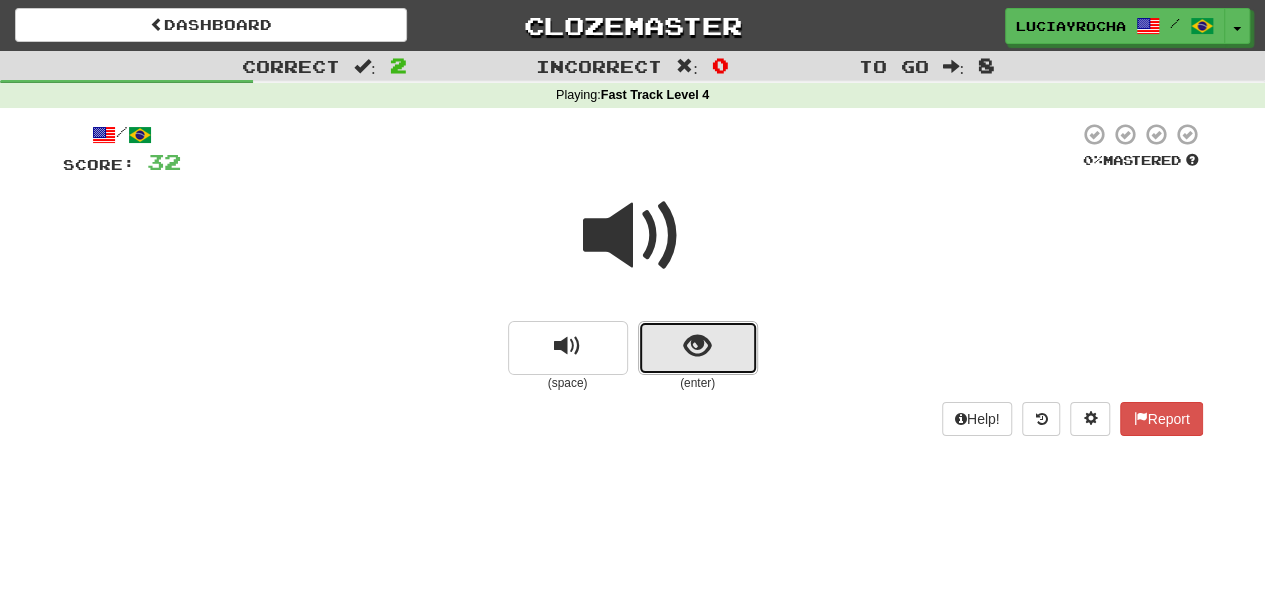 click at bounding box center (697, 346) 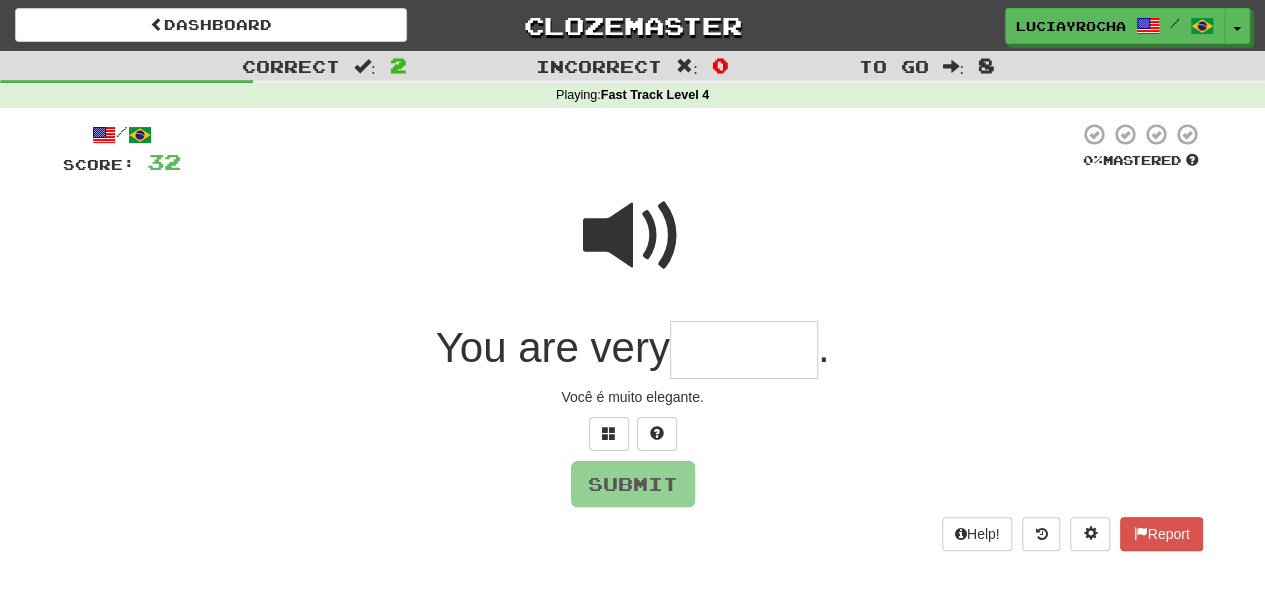 click at bounding box center [744, 350] 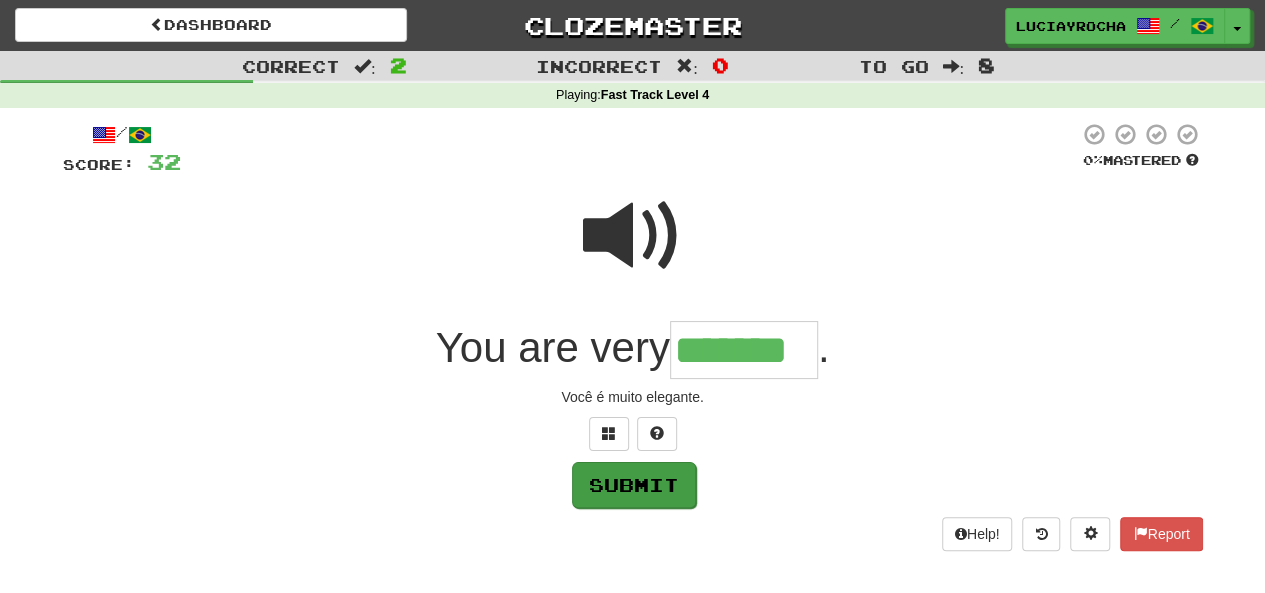 type on "*******" 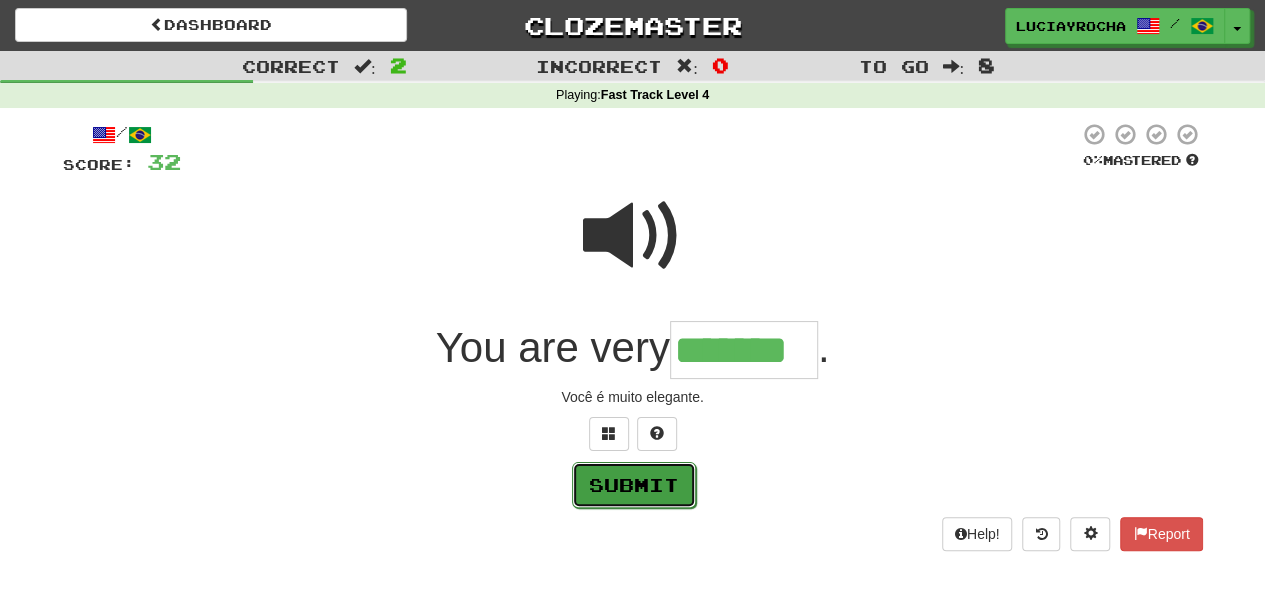click on "Submit" at bounding box center [634, 485] 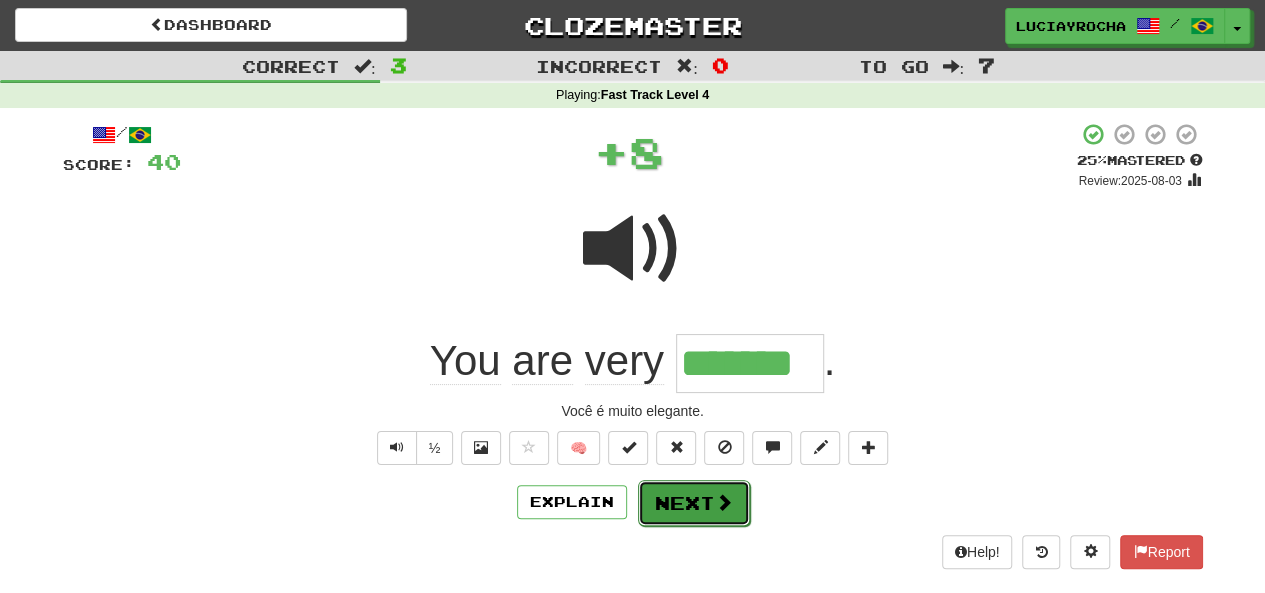click on "Next" at bounding box center (694, 503) 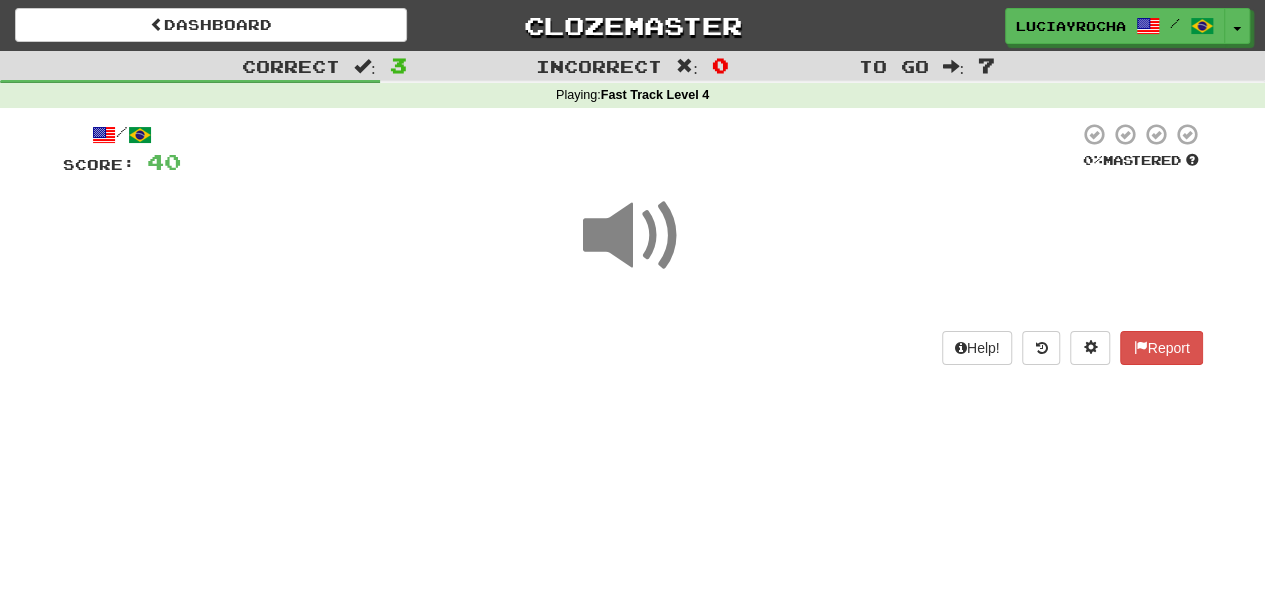 click at bounding box center (633, 236) 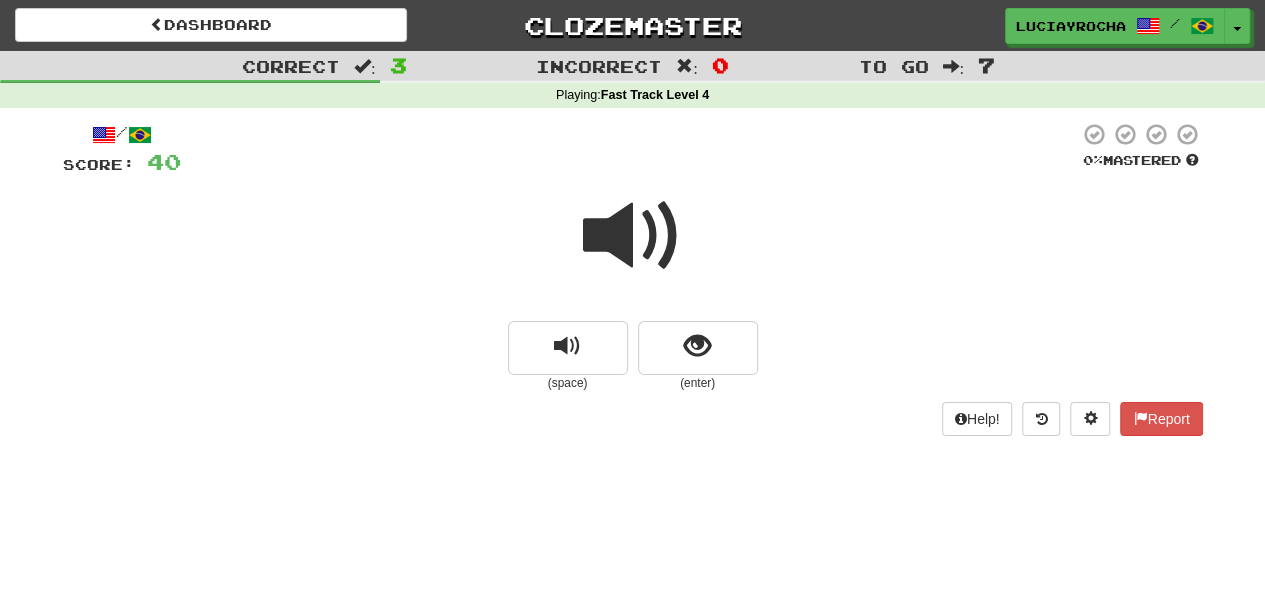 click at bounding box center (633, 236) 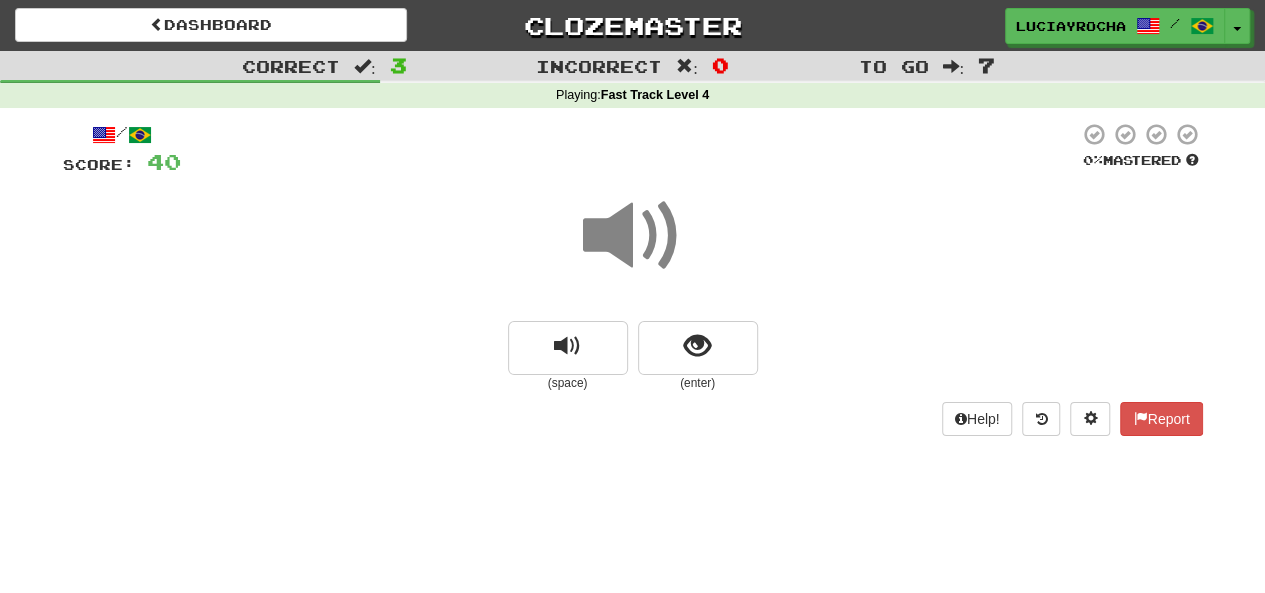 click at bounding box center (633, 236) 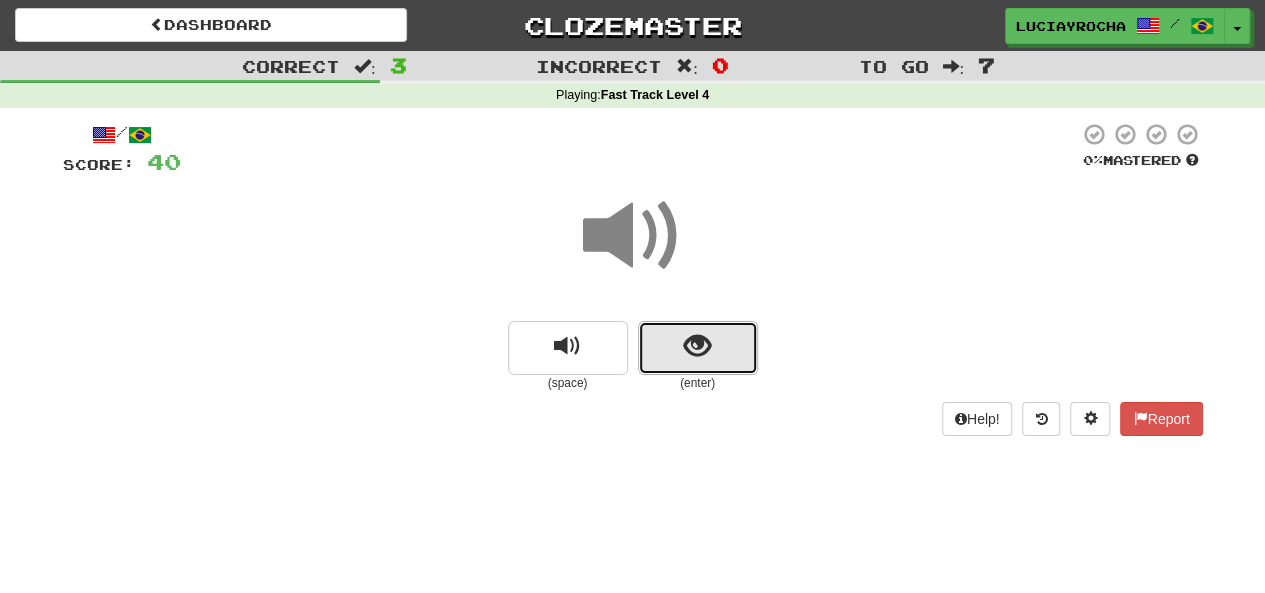 click at bounding box center (697, 346) 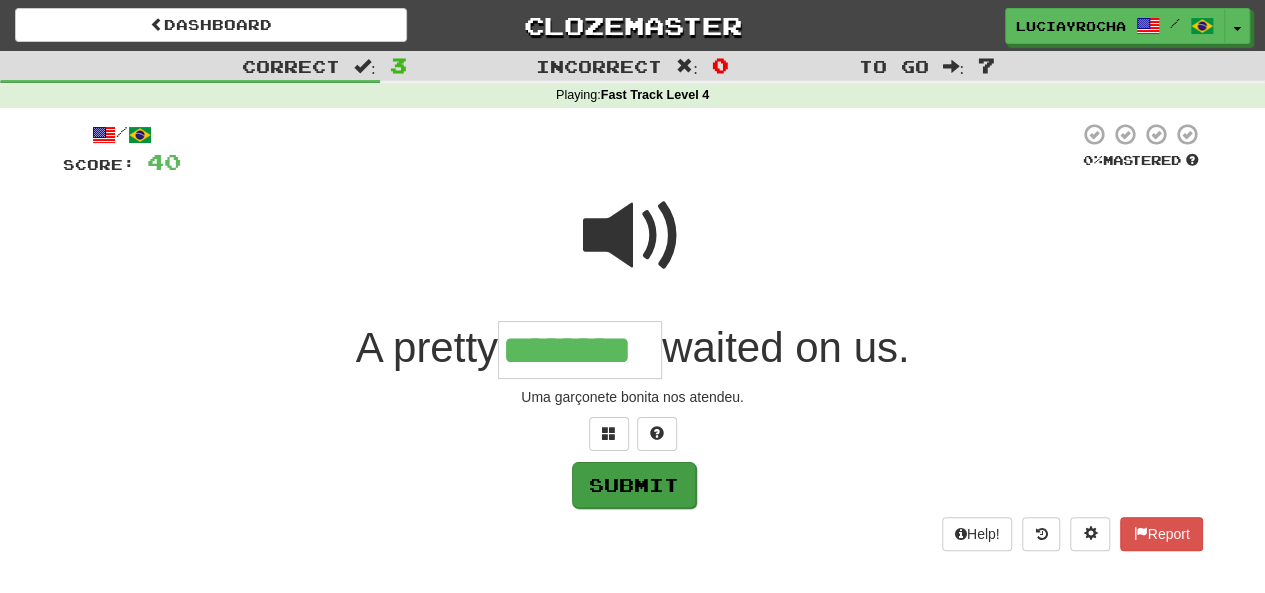 type on "********" 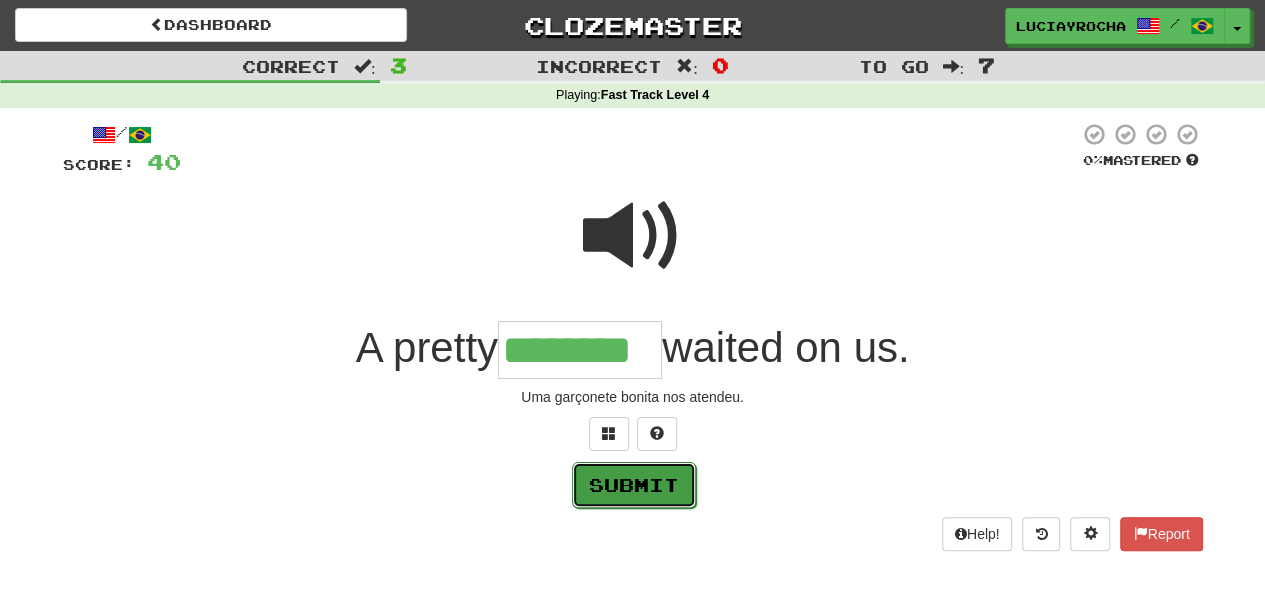 click on "Submit" at bounding box center [634, 485] 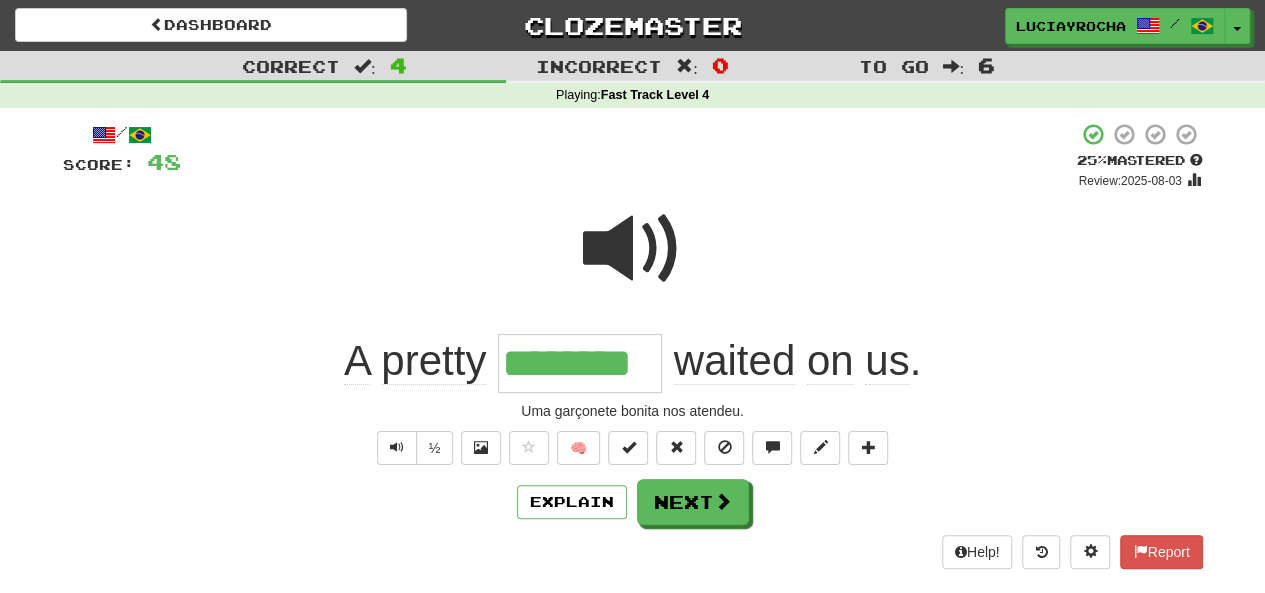 click at bounding box center (633, 249) 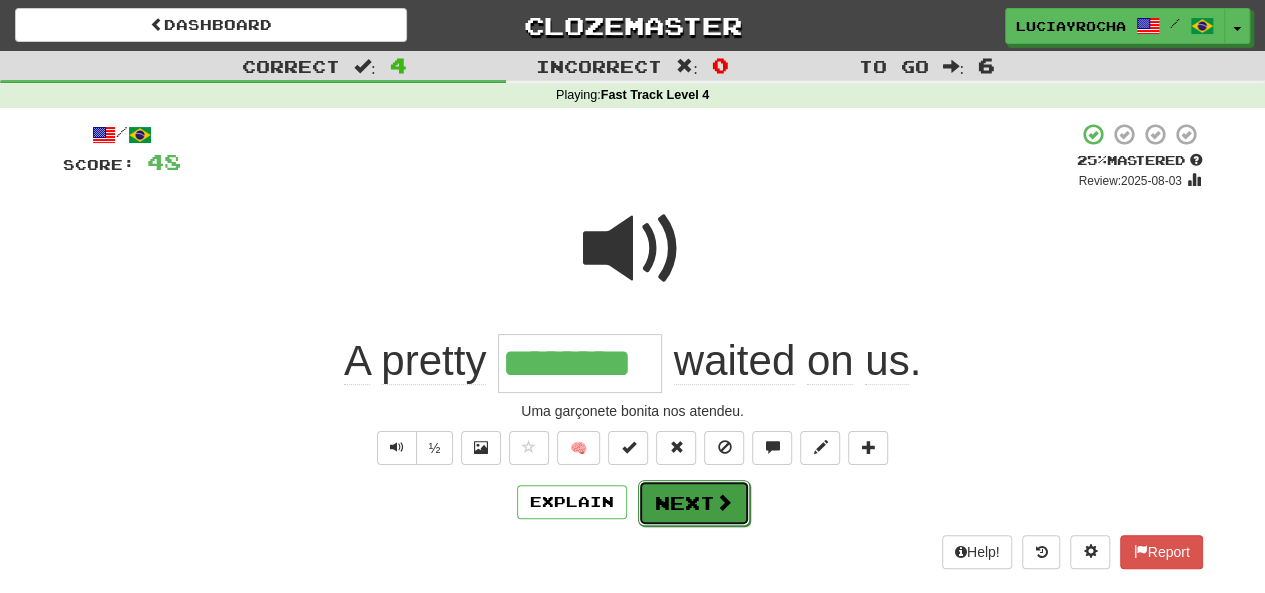 click on "Next" at bounding box center [694, 503] 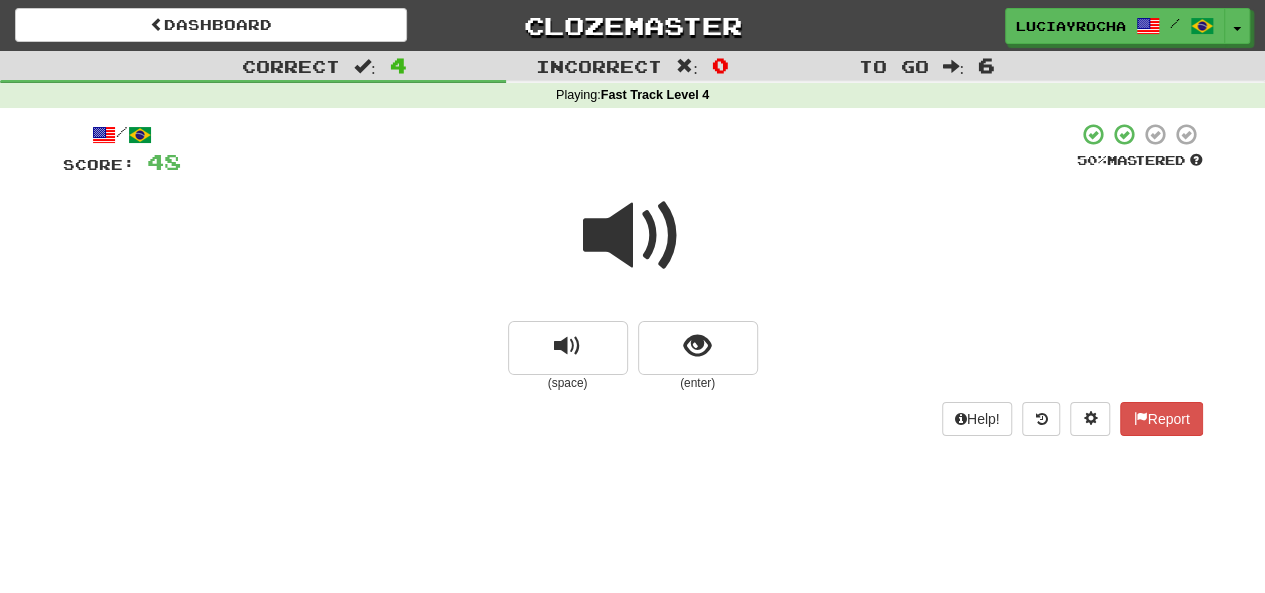 click at bounding box center (633, 236) 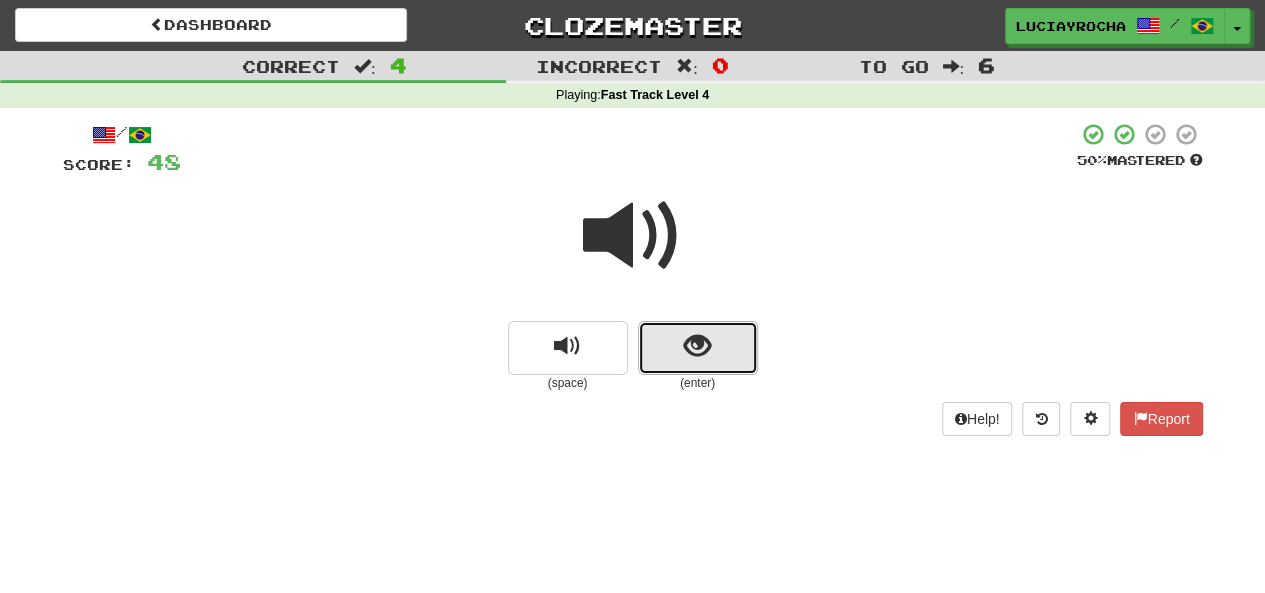 click at bounding box center (697, 346) 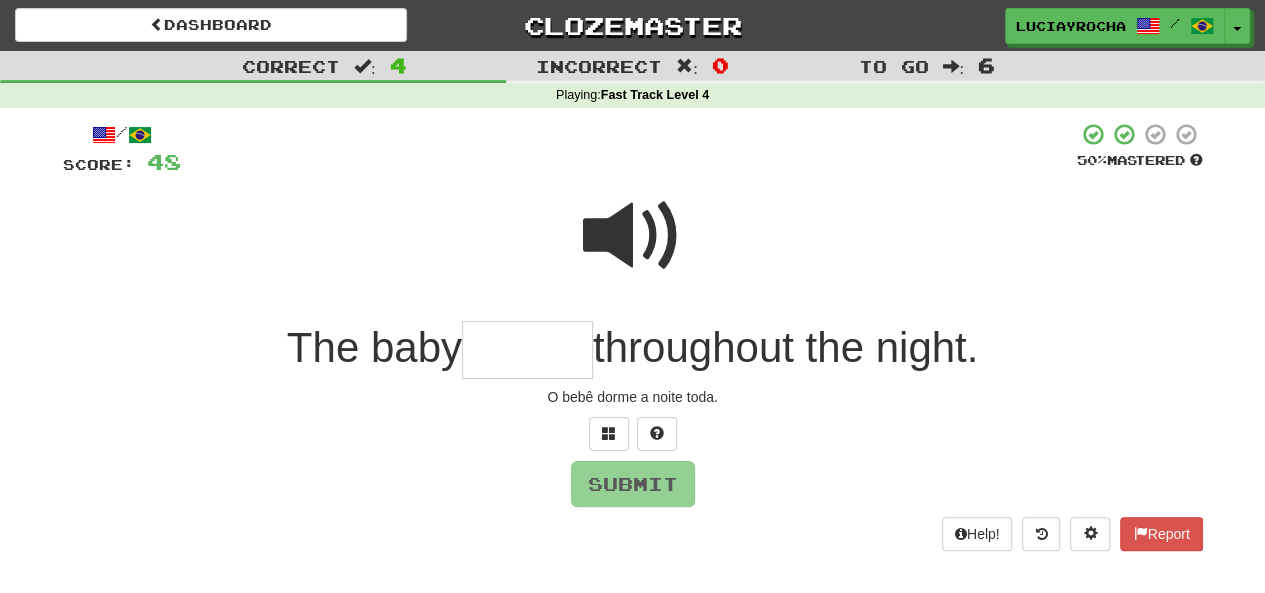 click at bounding box center (527, 350) 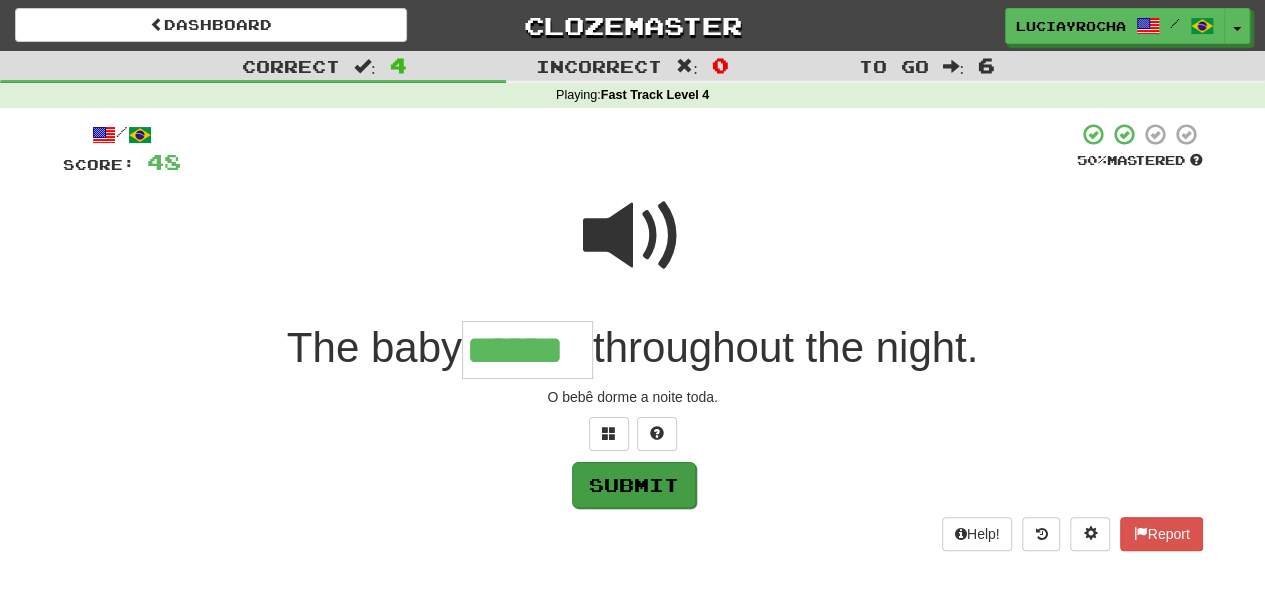 type on "******" 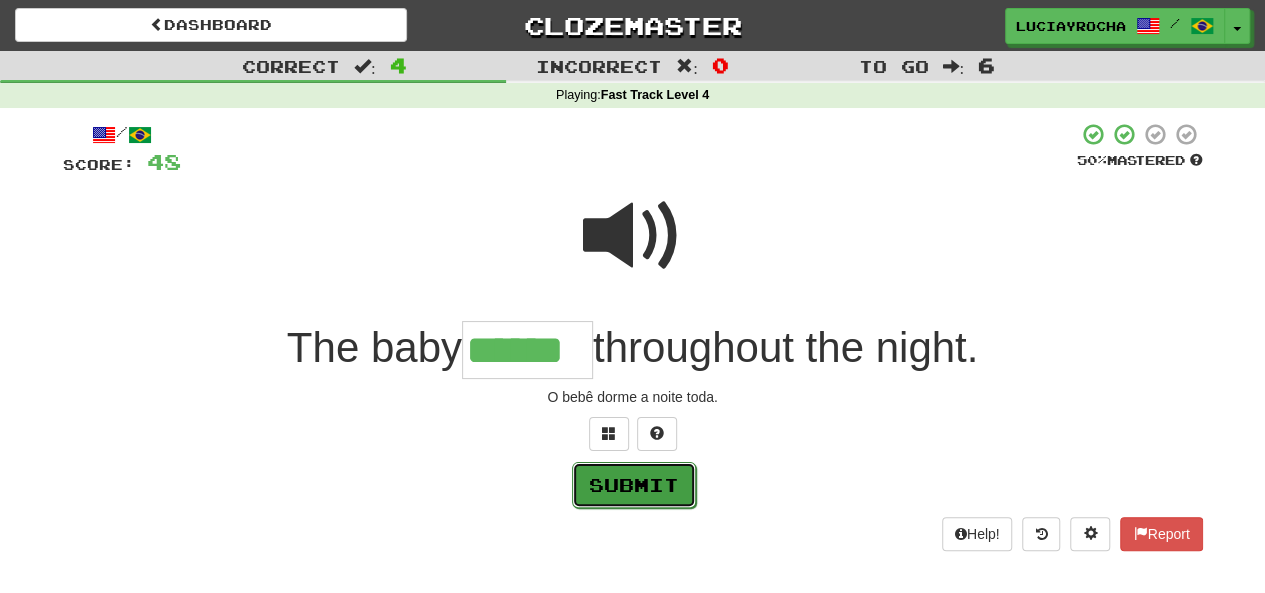 click on "Submit" at bounding box center (634, 485) 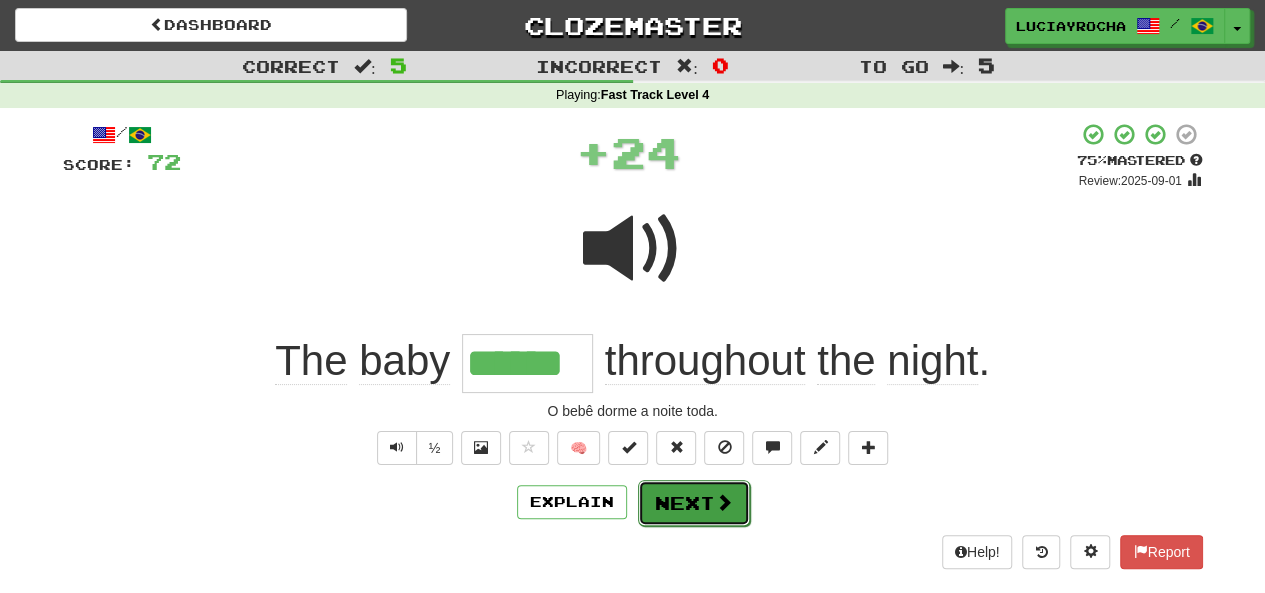 click on "Next" at bounding box center (694, 503) 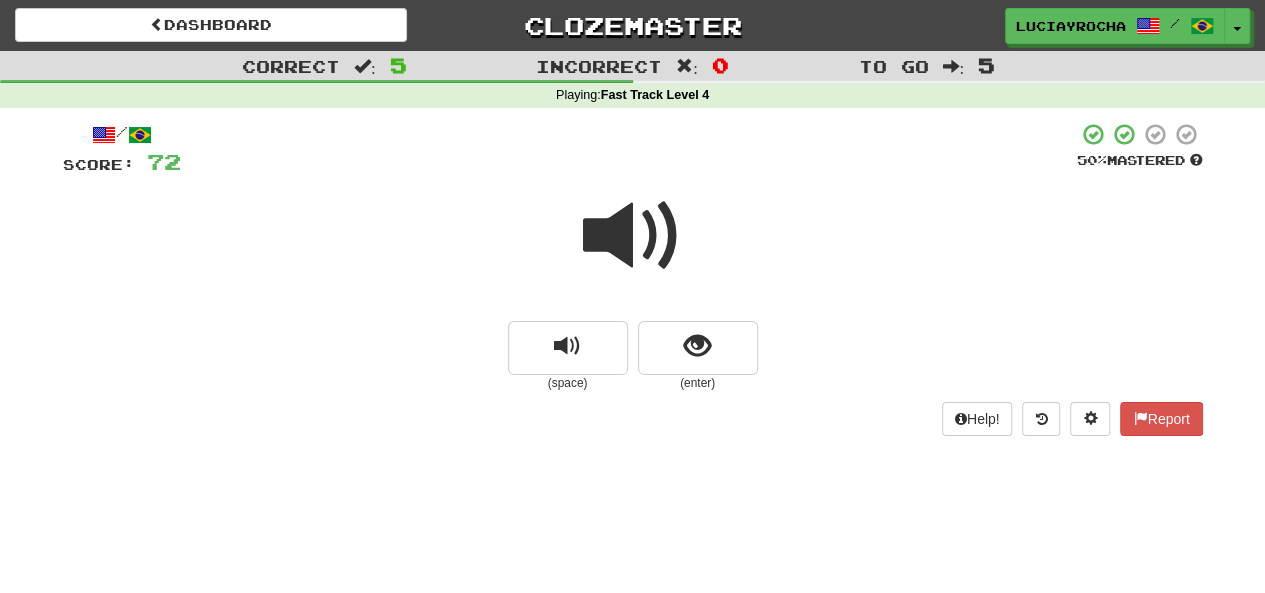 click at bounding box center [633, 236] 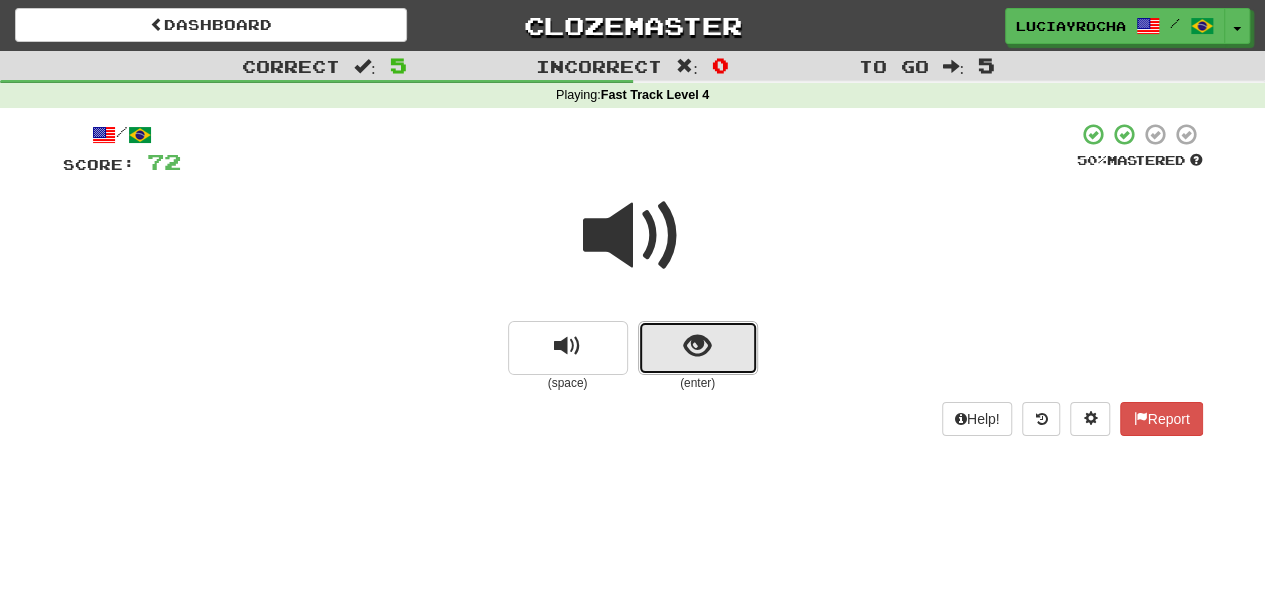 click at bounding box center [698, 348] 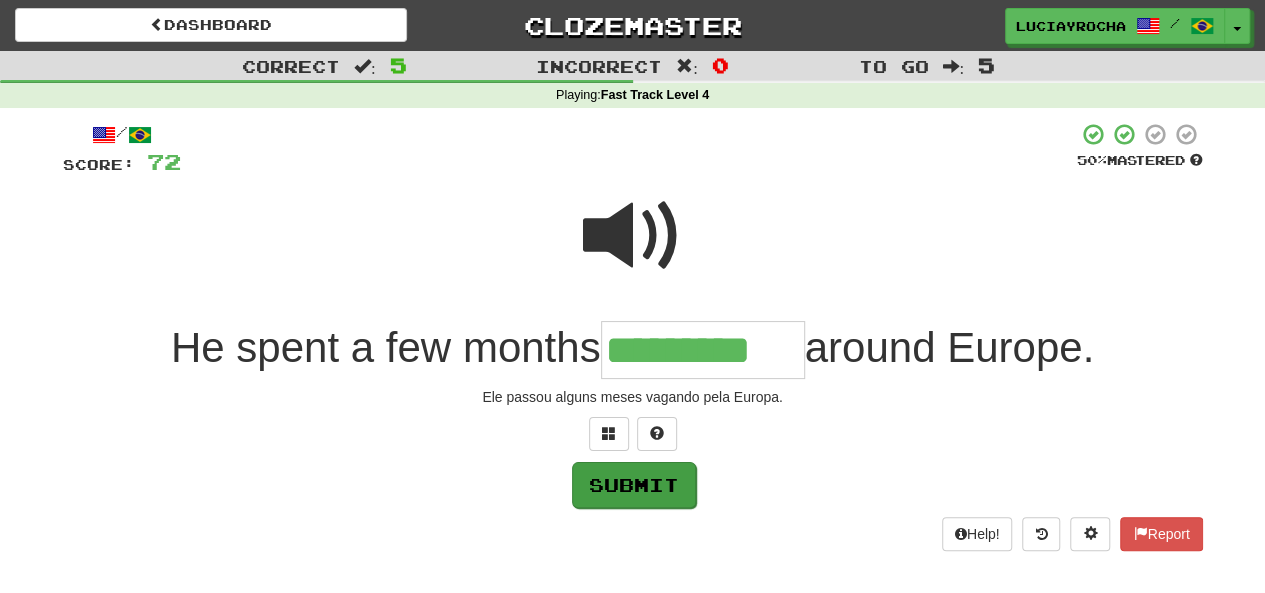 type on "*********" 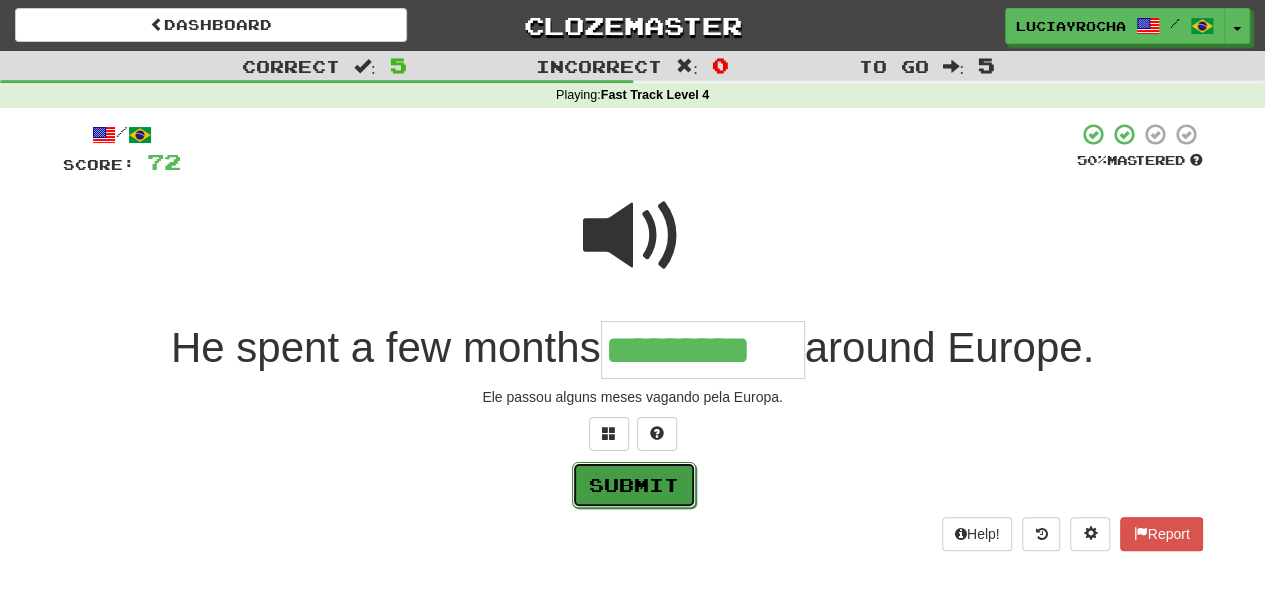 click on "Submit" at bounding box center (634, 485) 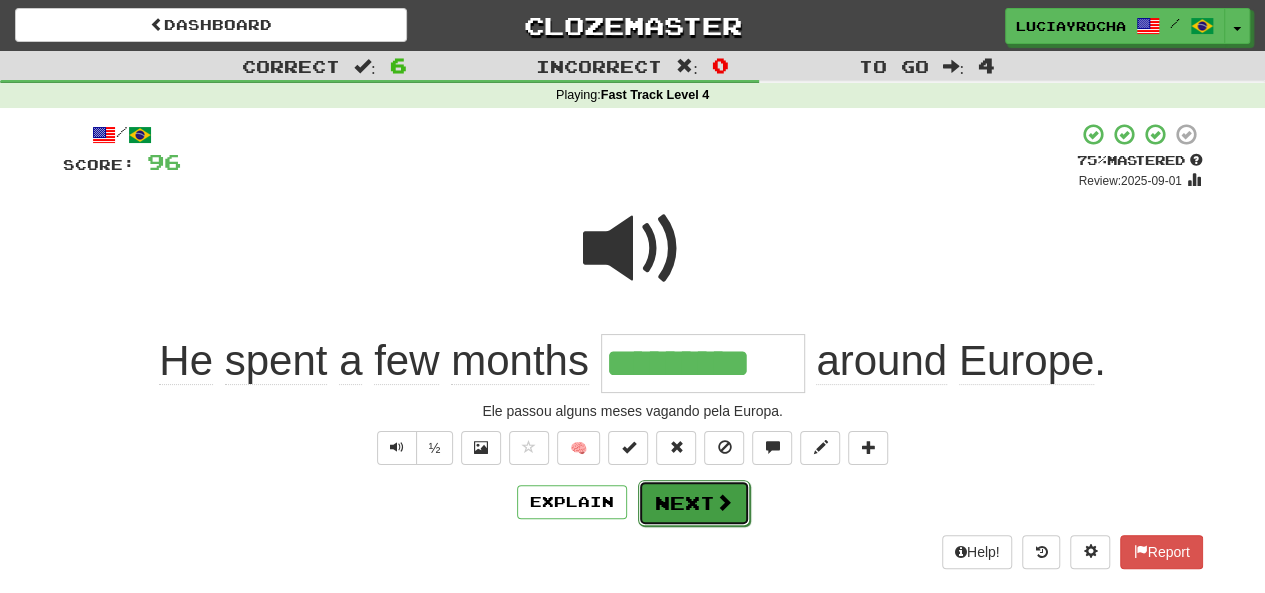 click on "Next" at bounding box center (694, 503) 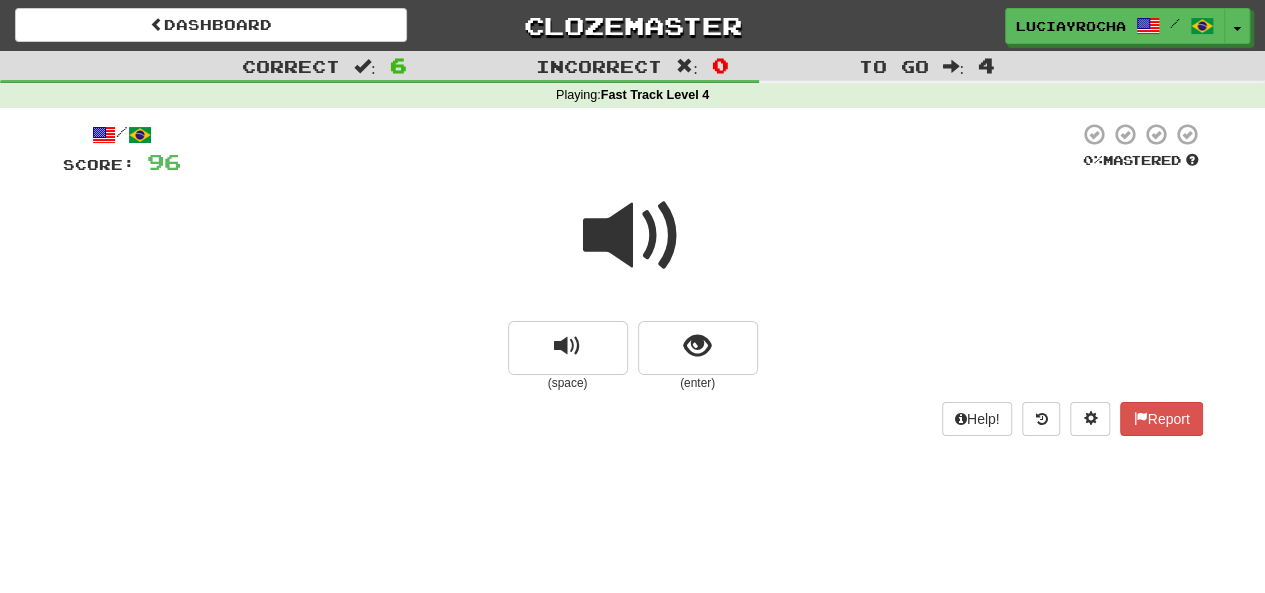 click at bounding box center (633, 236) 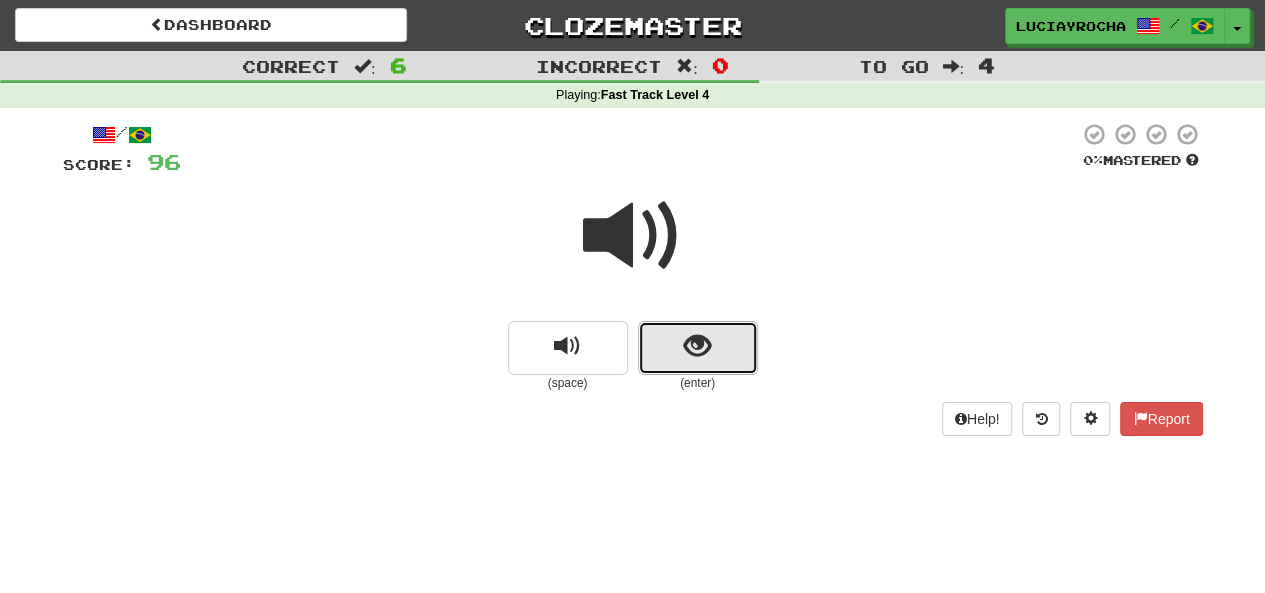 click at bounding box center [697, 346] 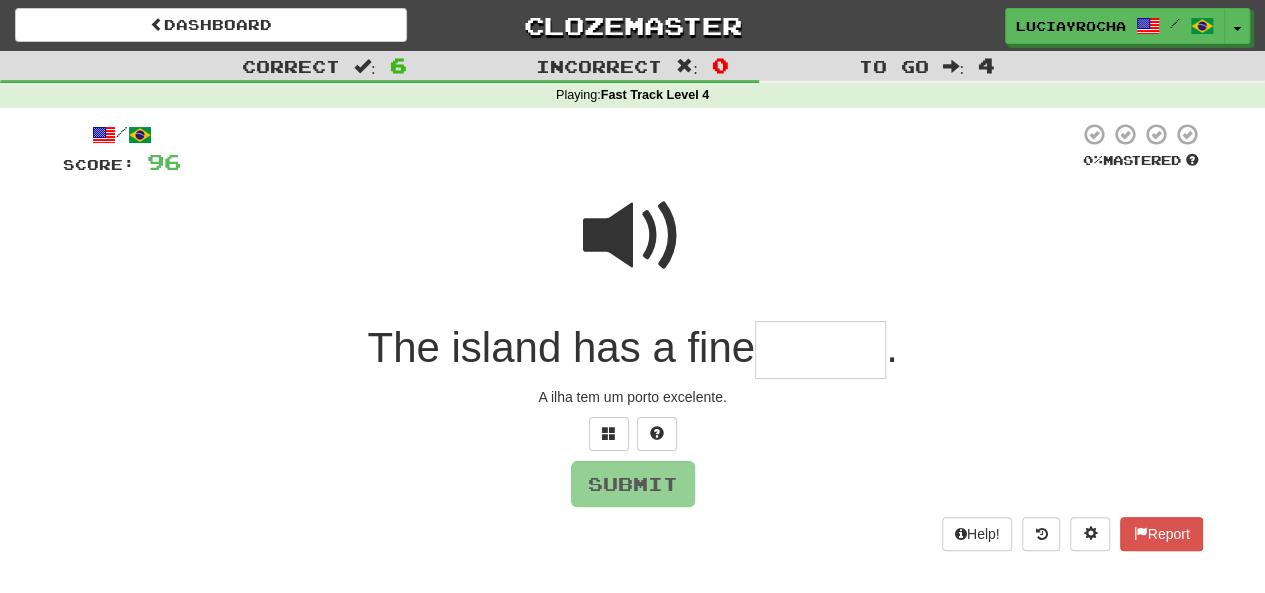 type on "*" 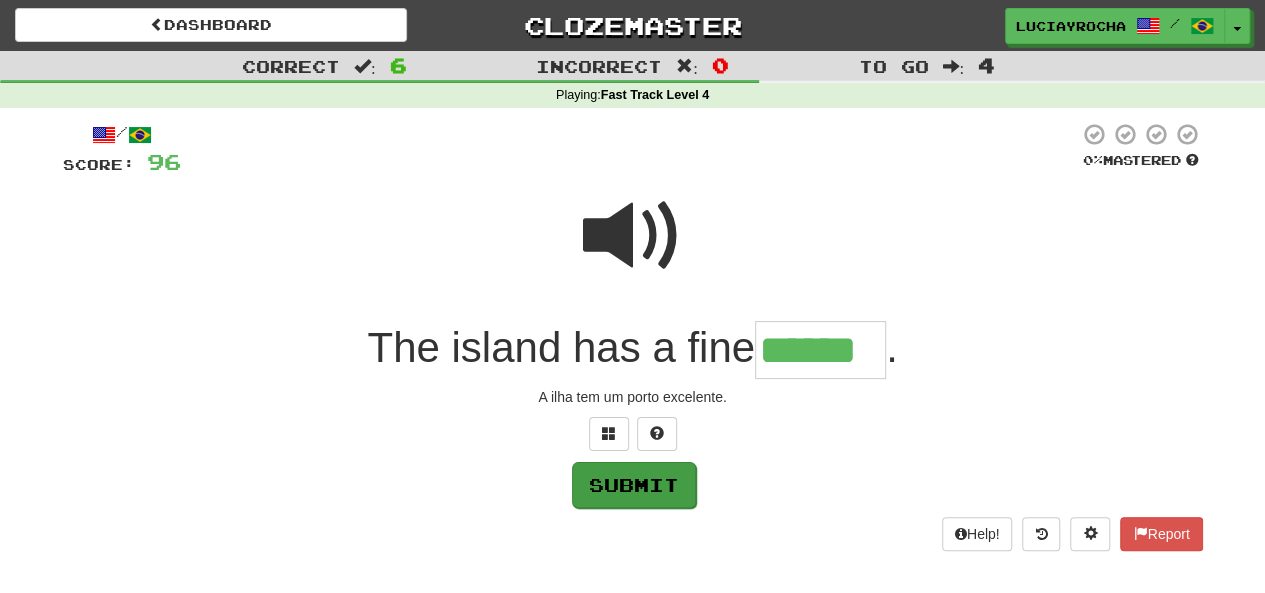 type on "******" 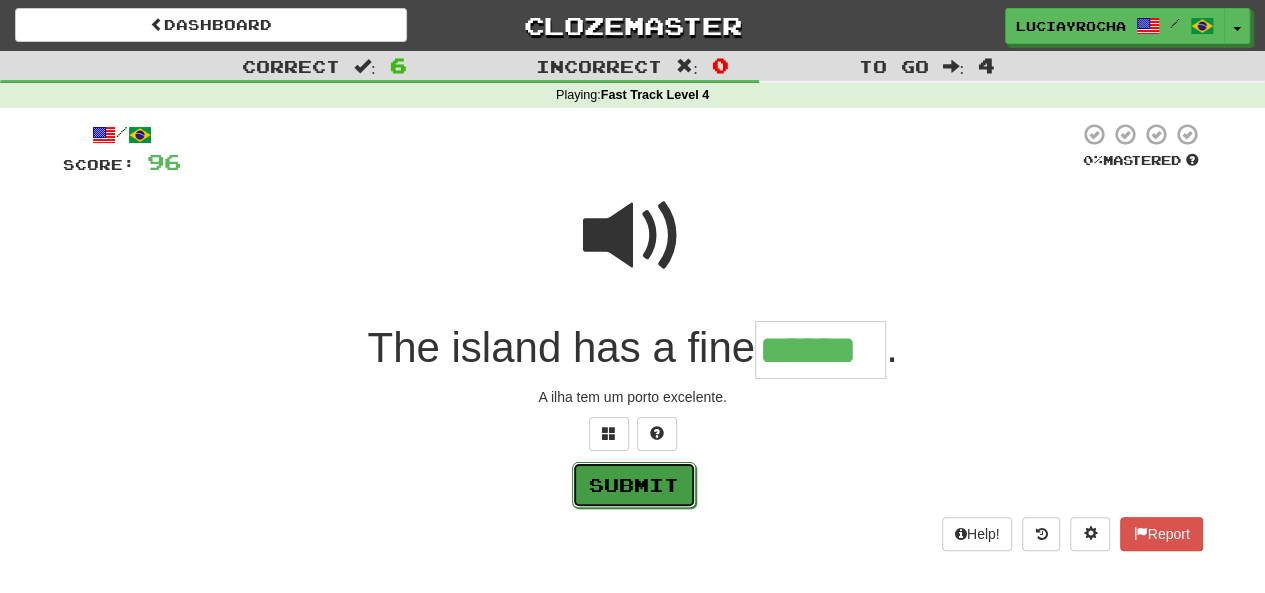 click on "Submit" at bounding box center (634, 485) 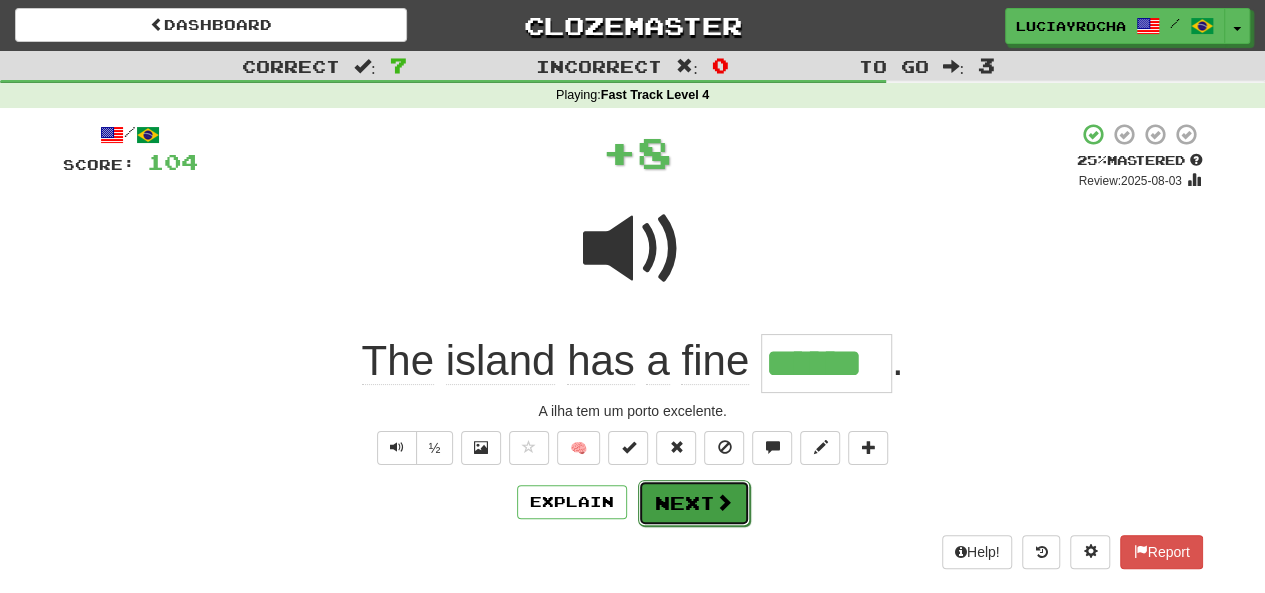 click on "Next" at bounding box center [694, 503] 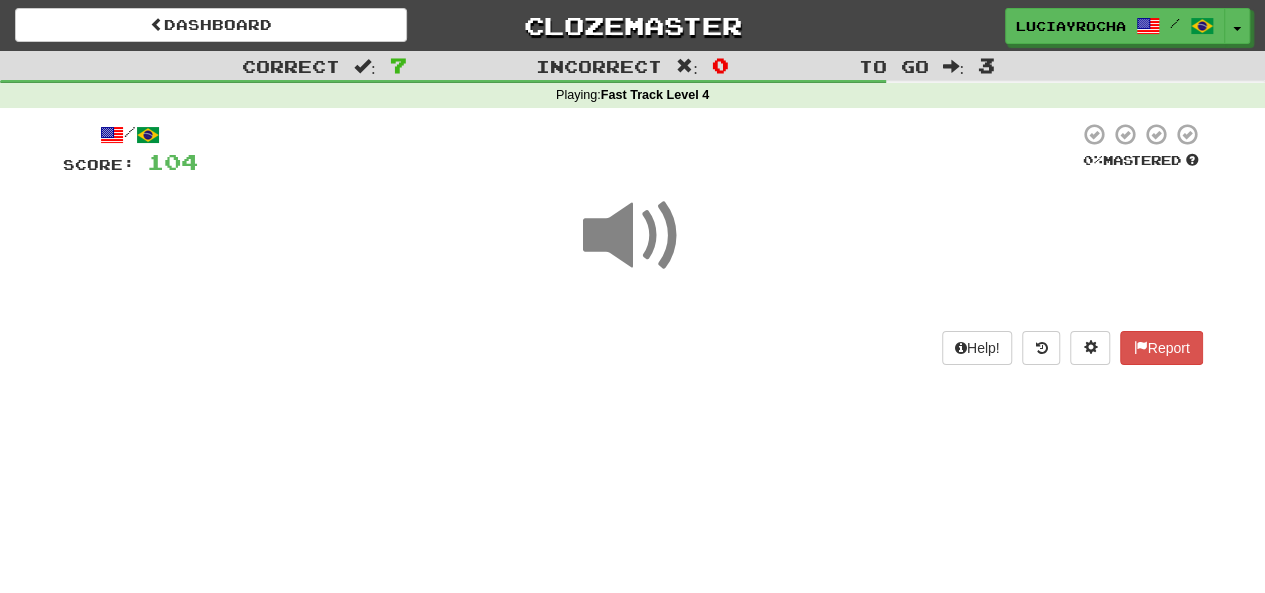click at bounding box center [633, 236] 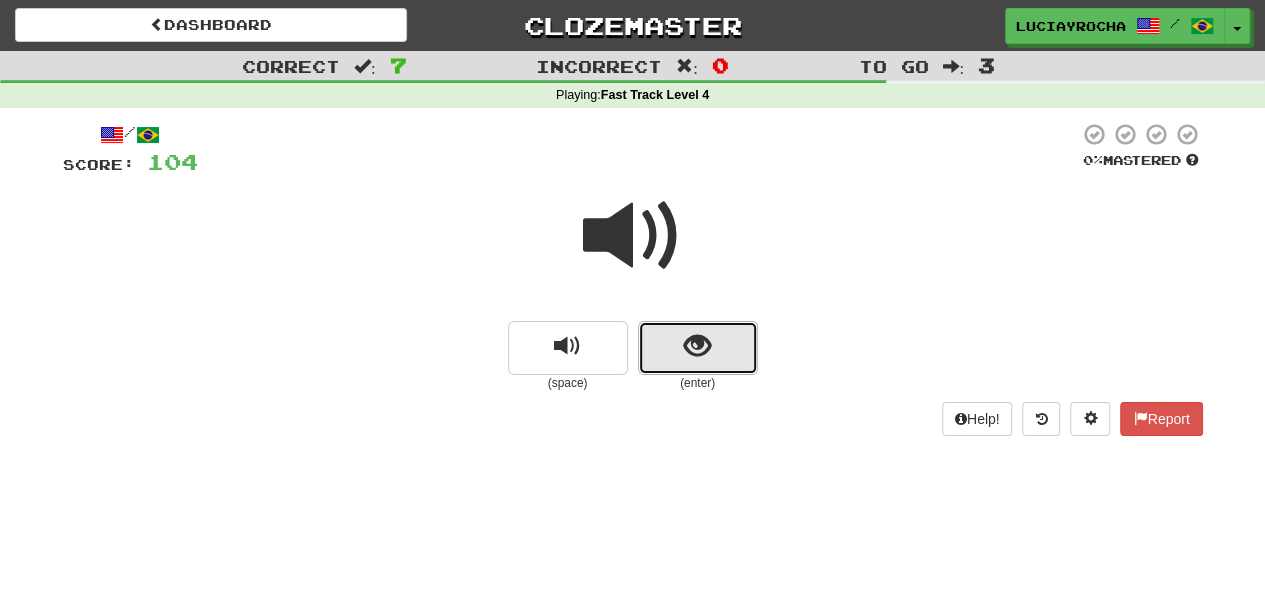 click at bounding box center [698, 348] 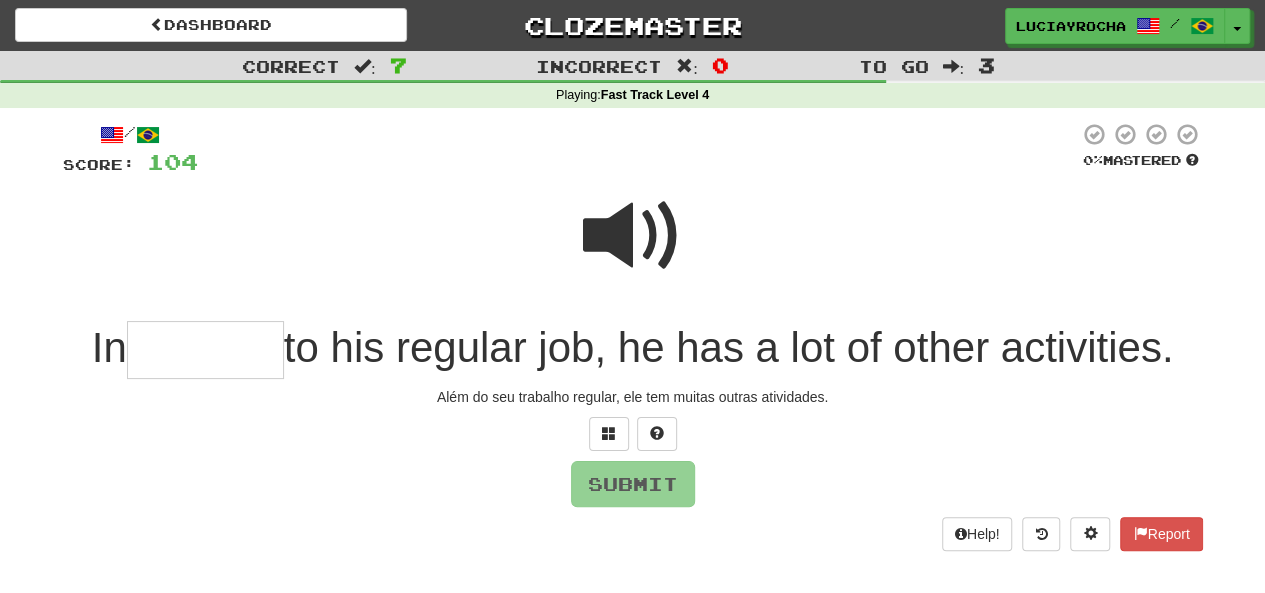 type on "*" 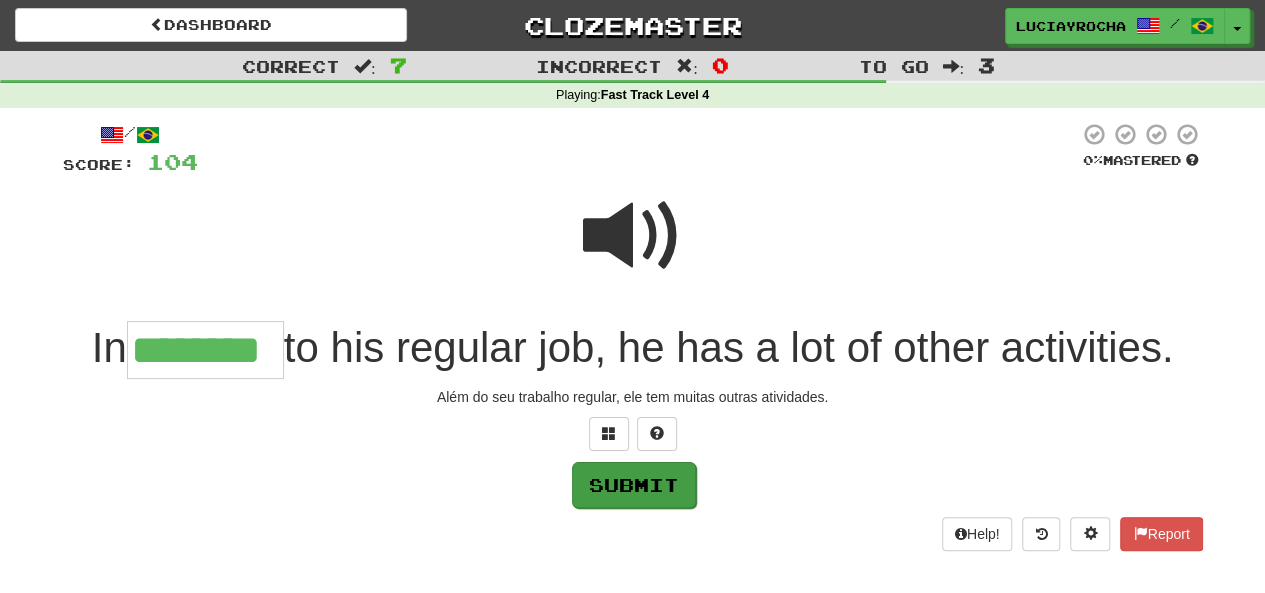 type on "********" 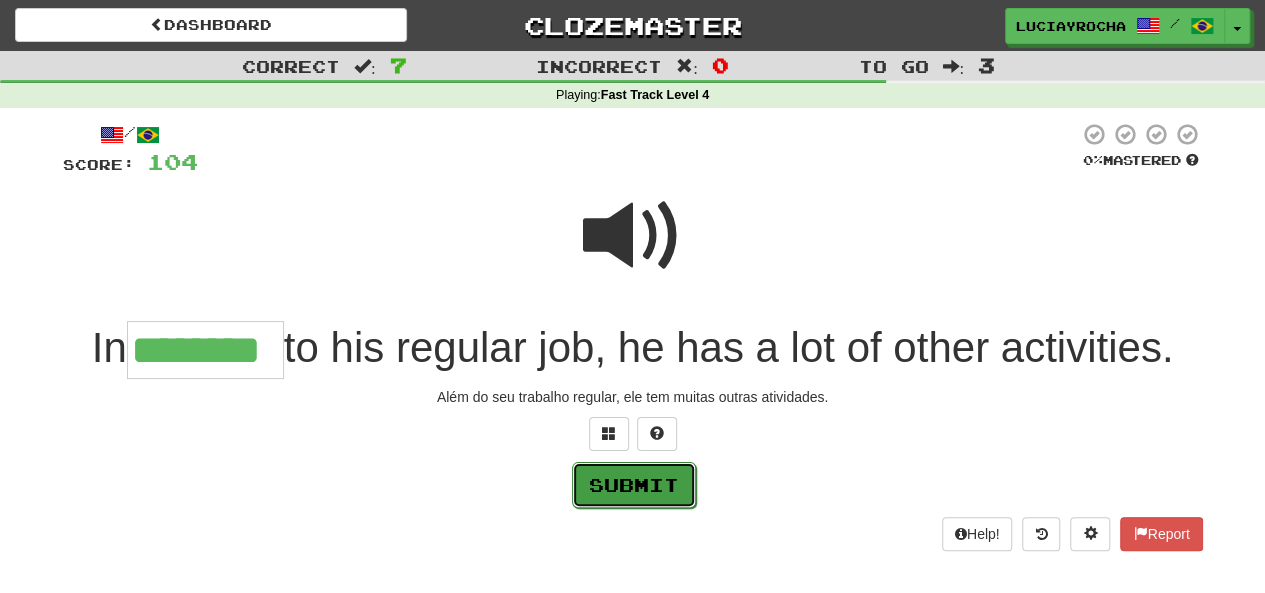click on "Submit" at bounding box center (634, 485) 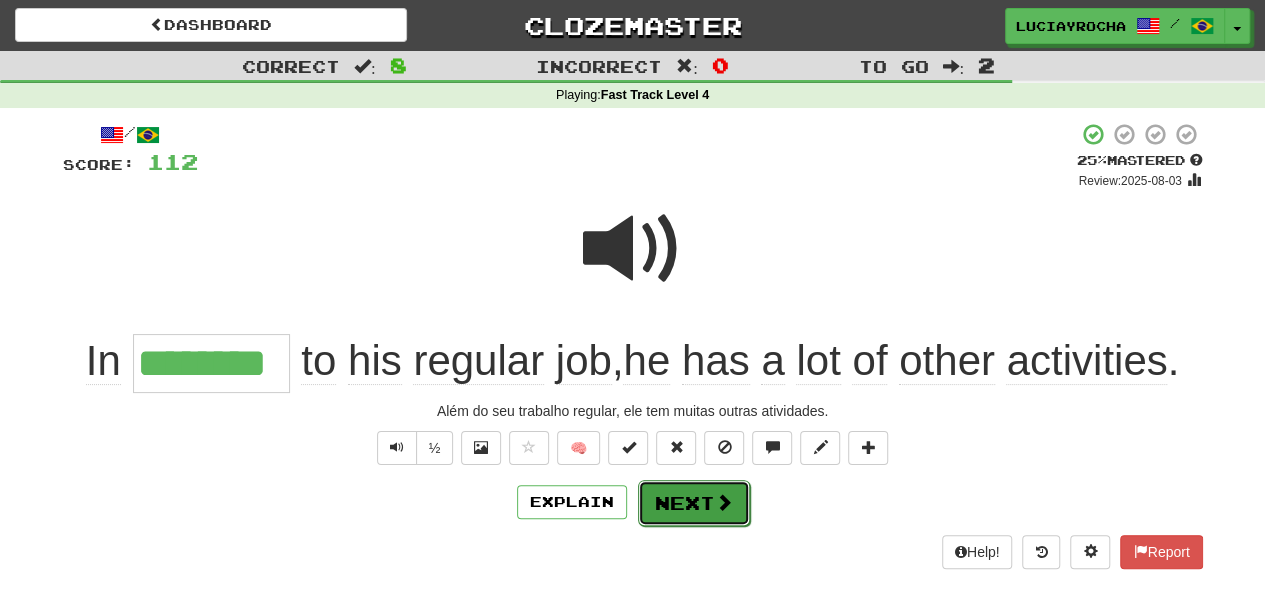 click on "Next" at bounding box center [694, 503] 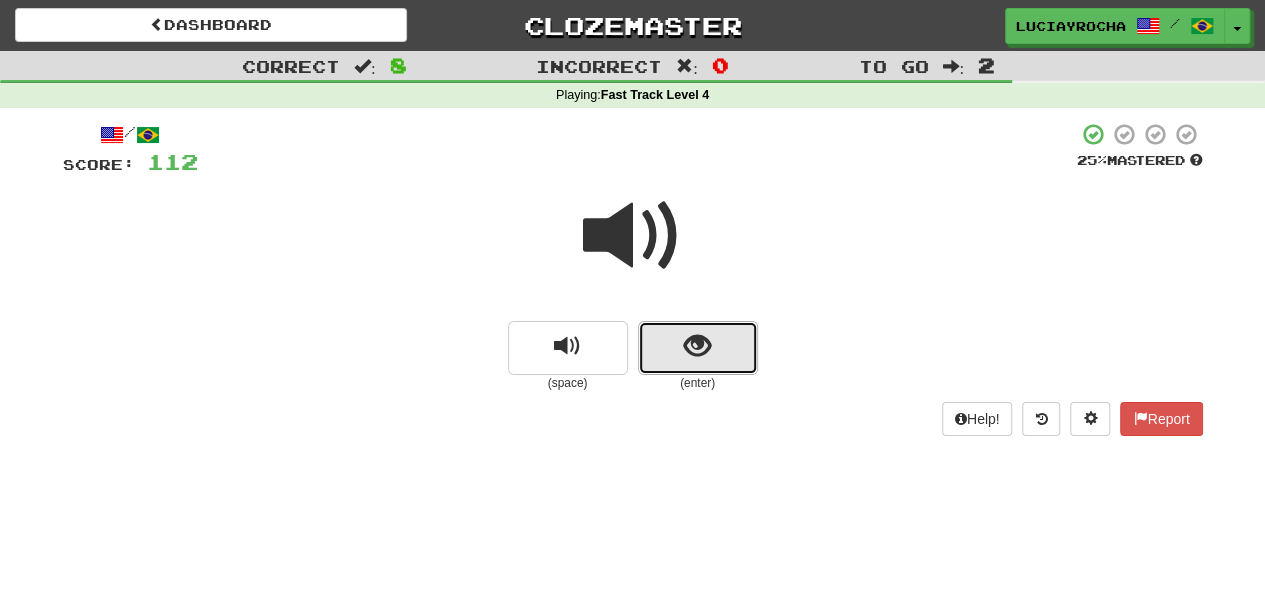click at bounding box center (698, 348) 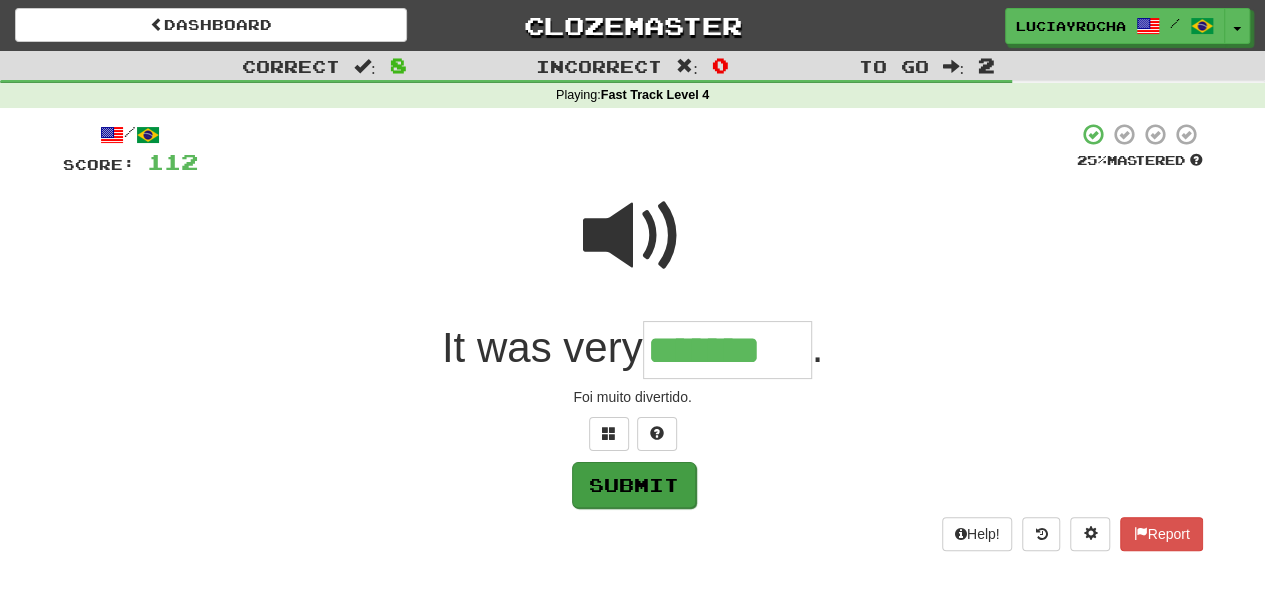 type on "*******" 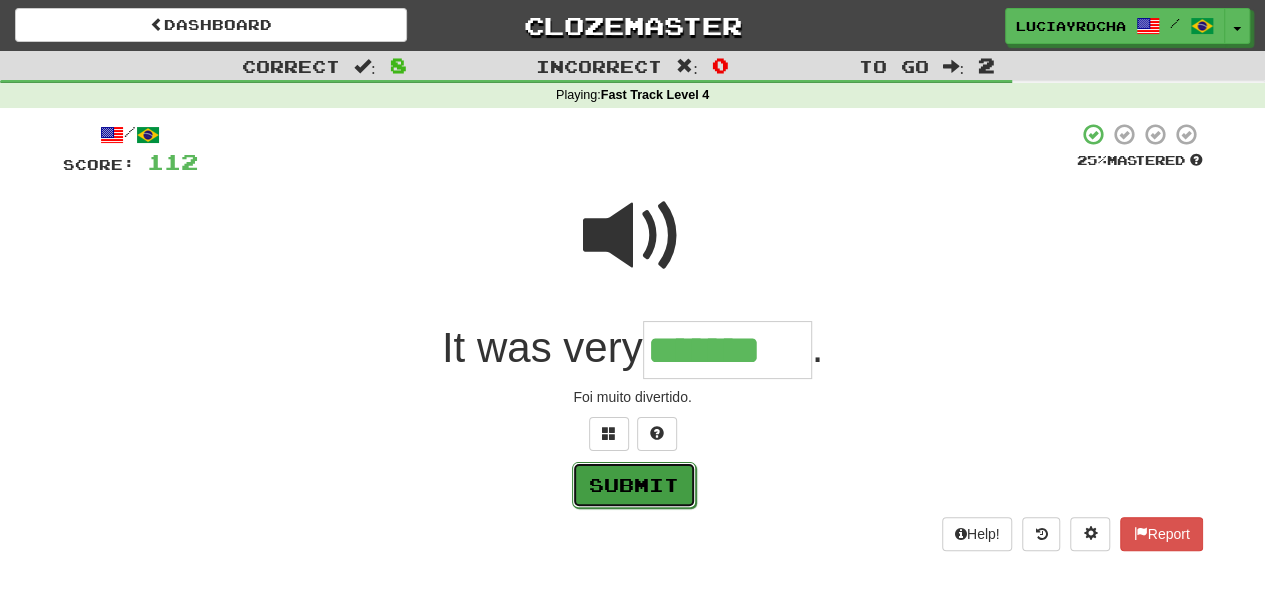 click on "Submit" at bounding box center (634, 485) 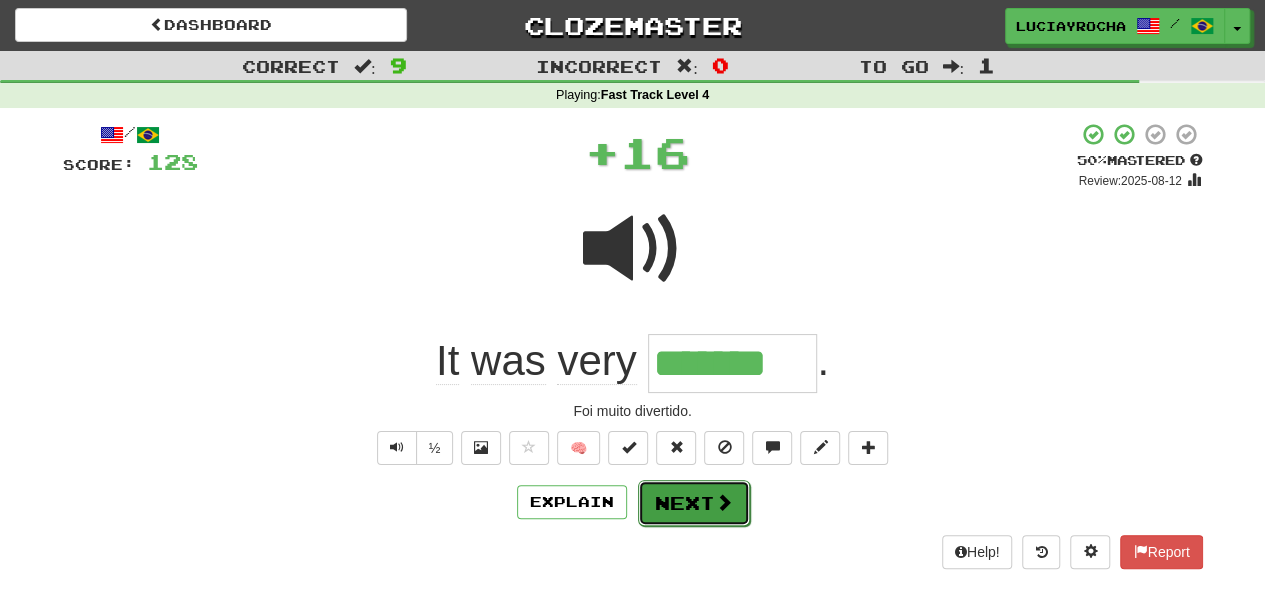 click on "Next" at bounding box center [694, 503] 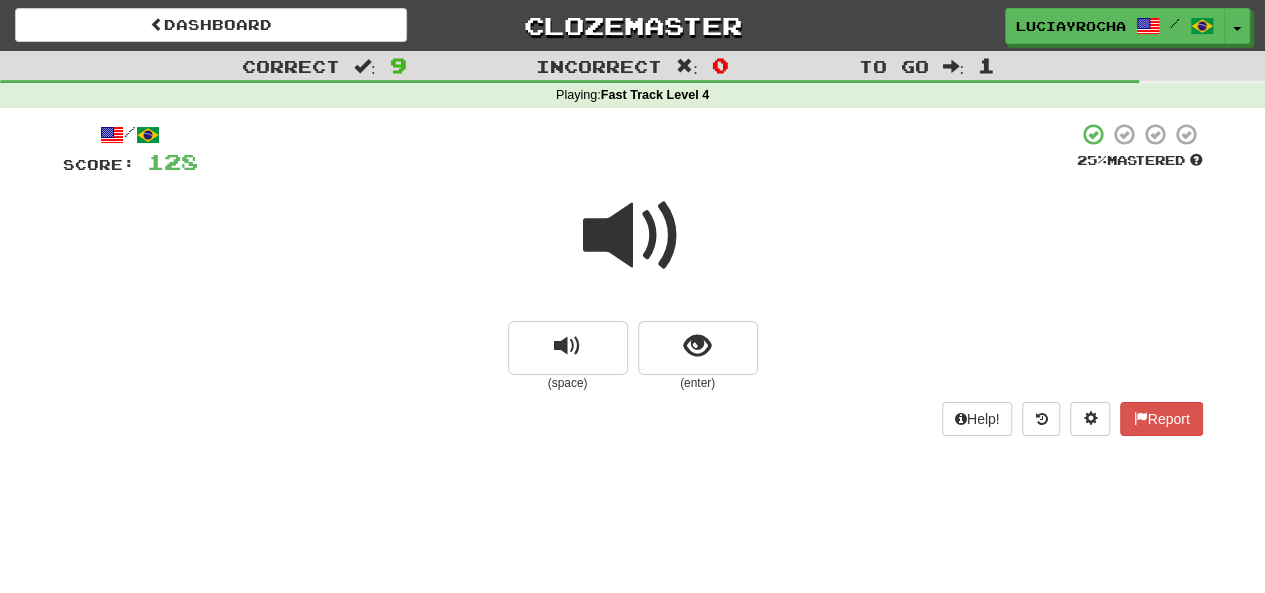 click at bounding box center (633, 236) 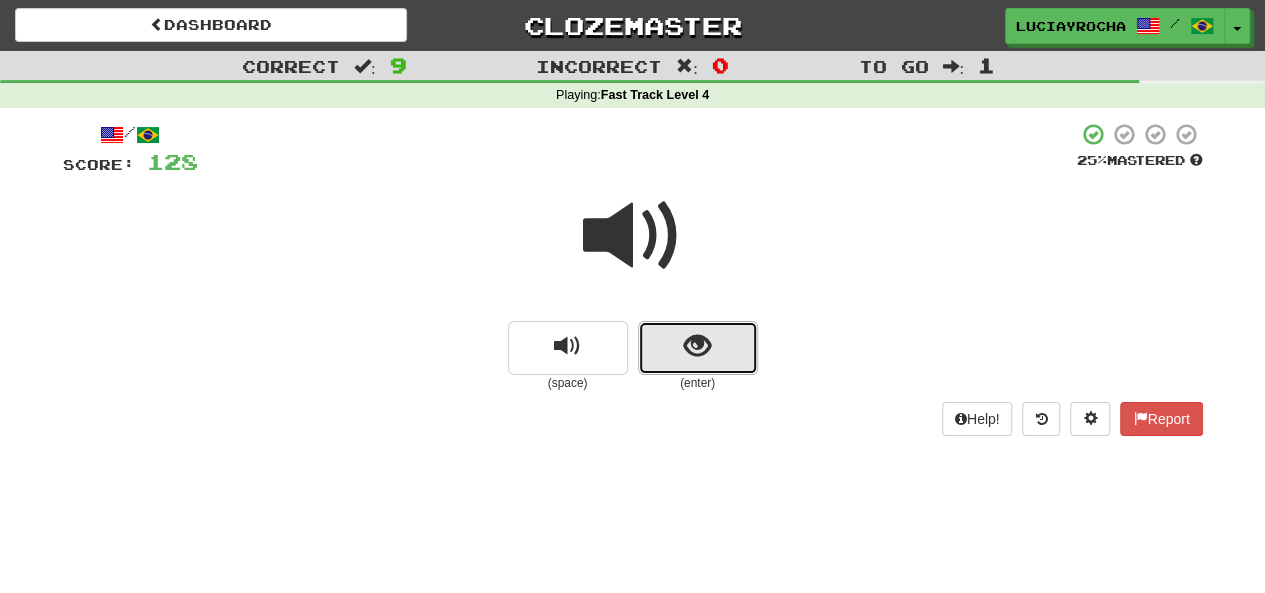 click at bounding box center [697, 346] 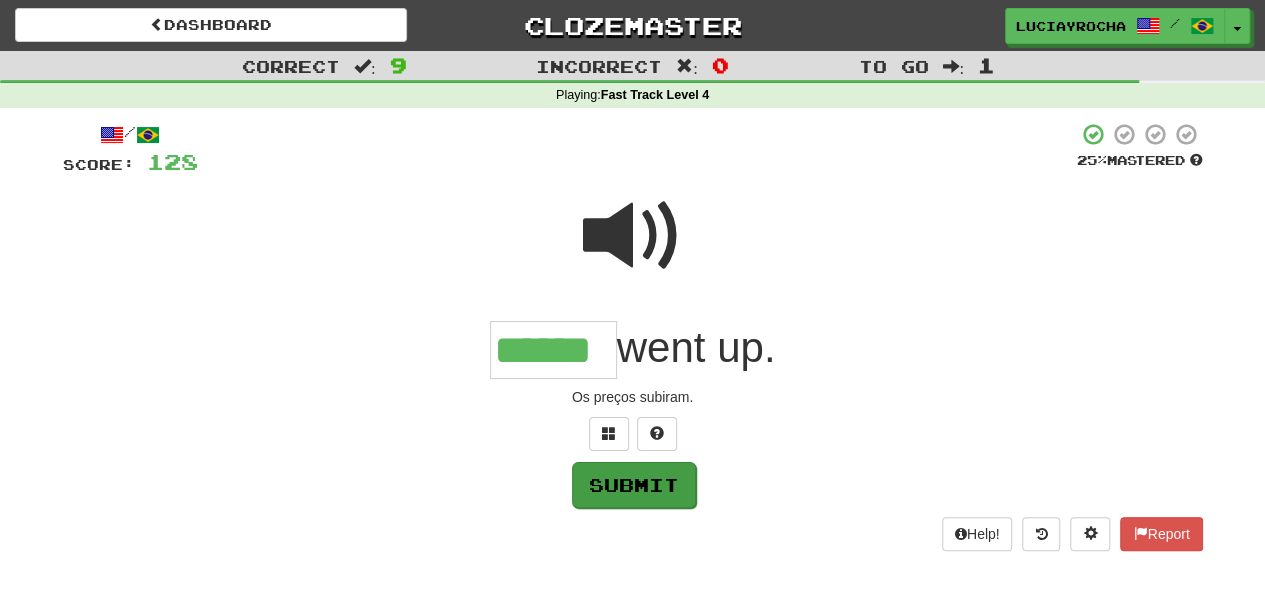 type on "******" 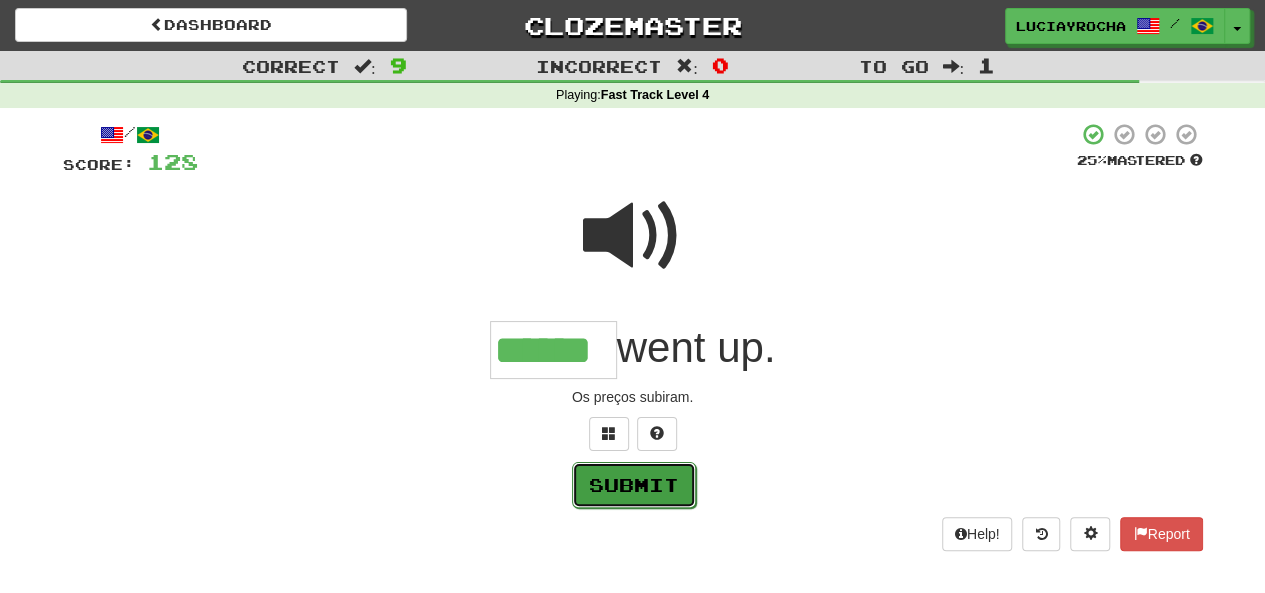 click on "Submit" at bounding box center (634, 485) 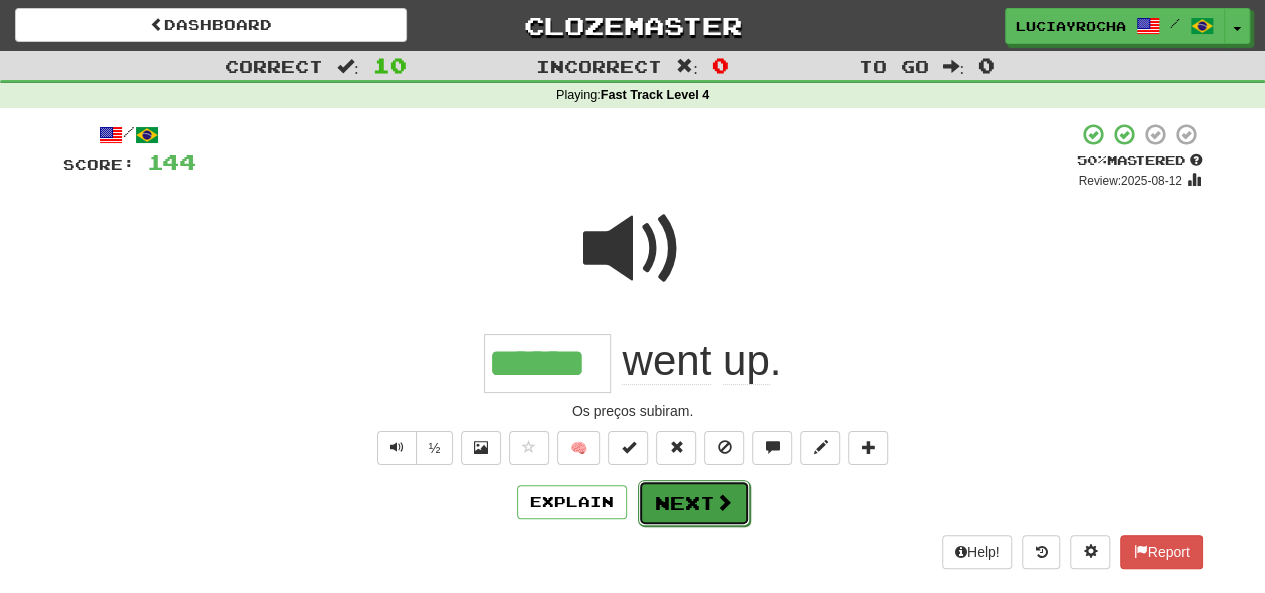 click on "Next" at bounding box center [694, 503] 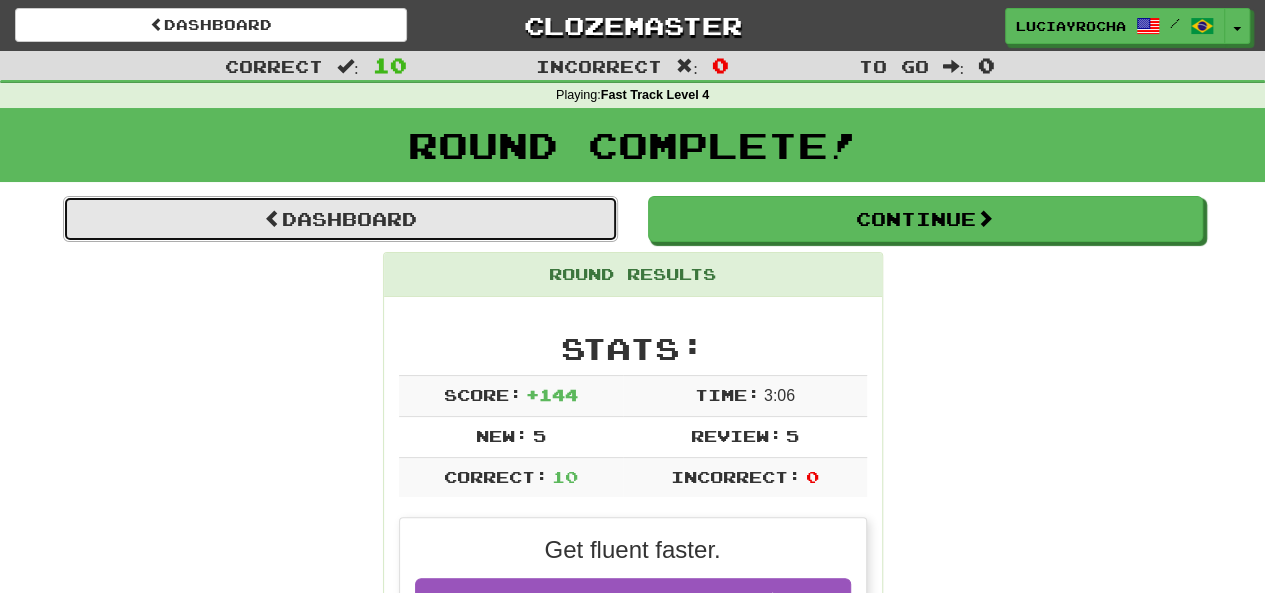 click on "Dashboard" at bounding box center (340, 219) 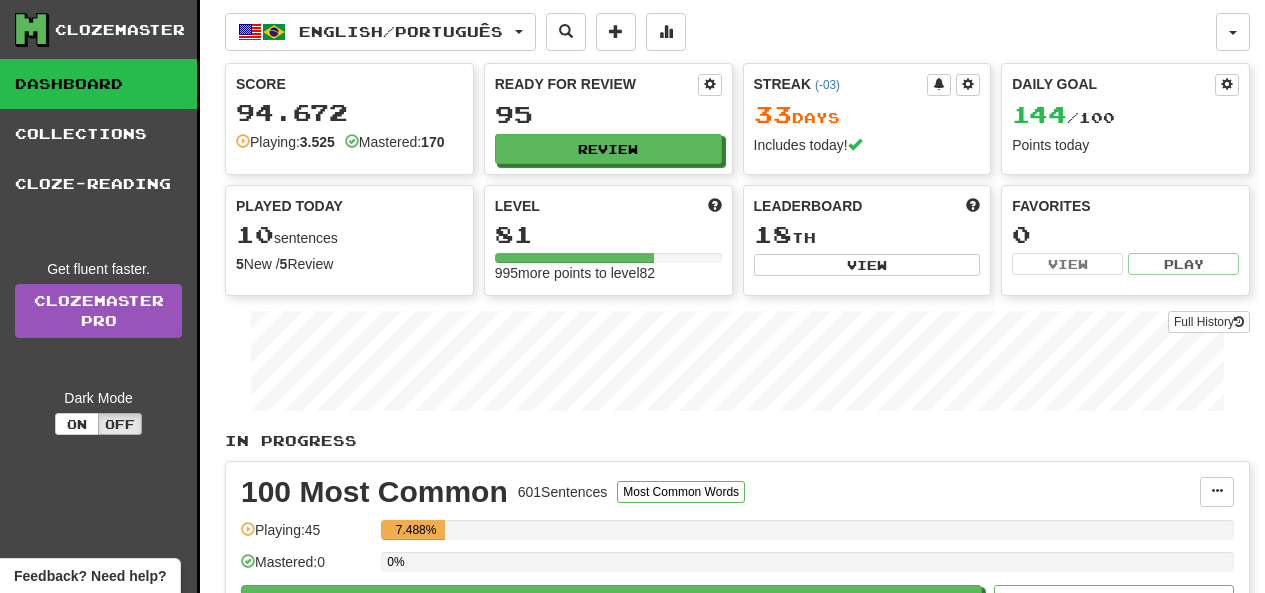 scroll, scrollTop: 0, scrollLeft: 0, axis: both 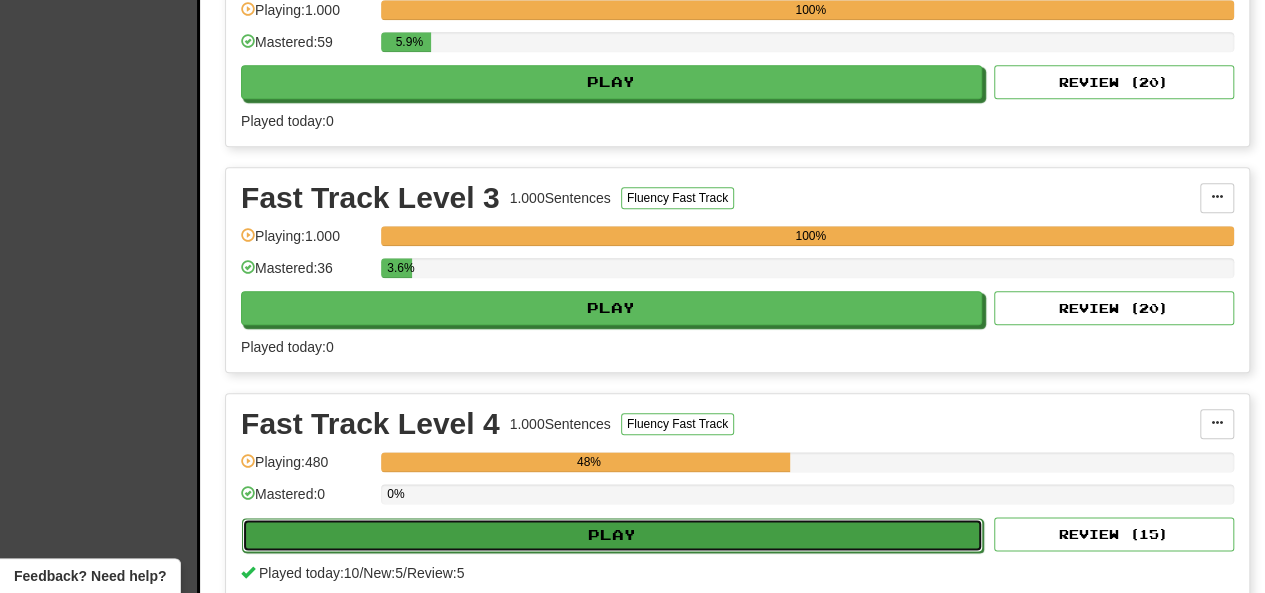 click on "Play" at bounding box center (612, 535) 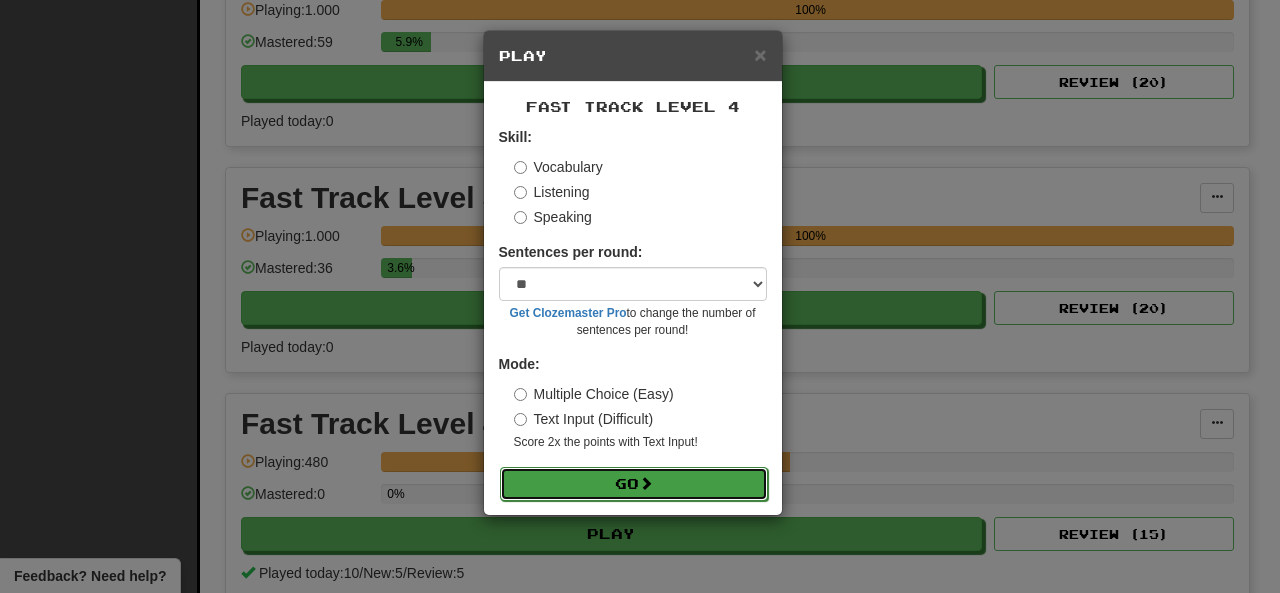 click on "Go" at bounding box center (634, 484) 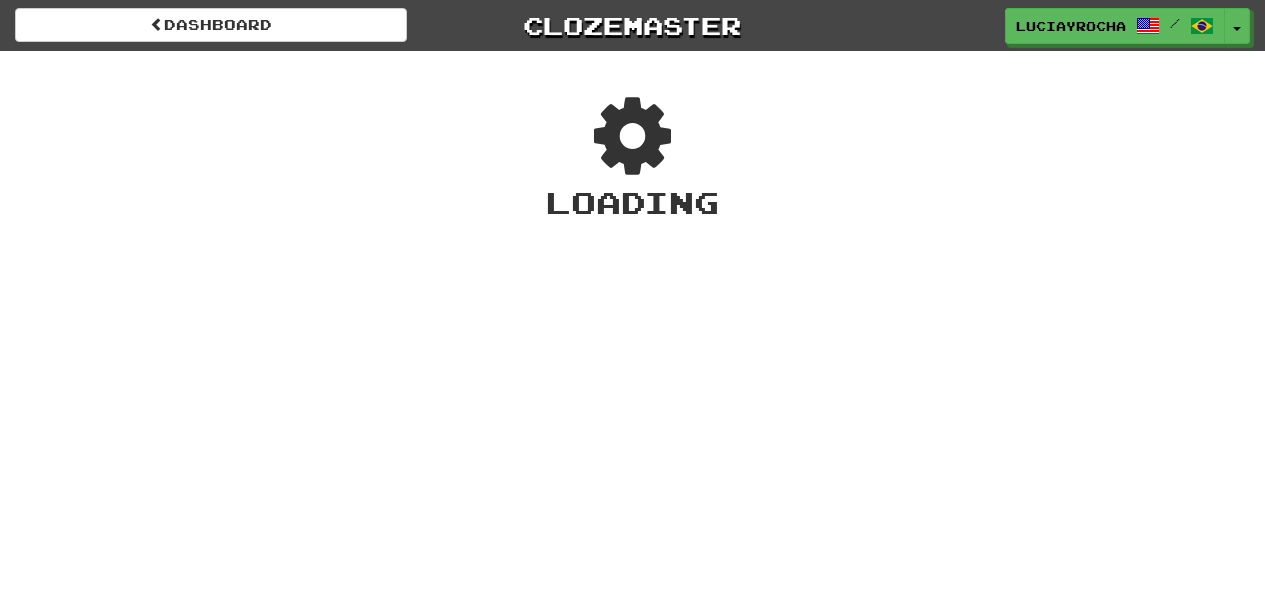 scroll, scrollTop: 0, scrollLeft: 0, axis: both 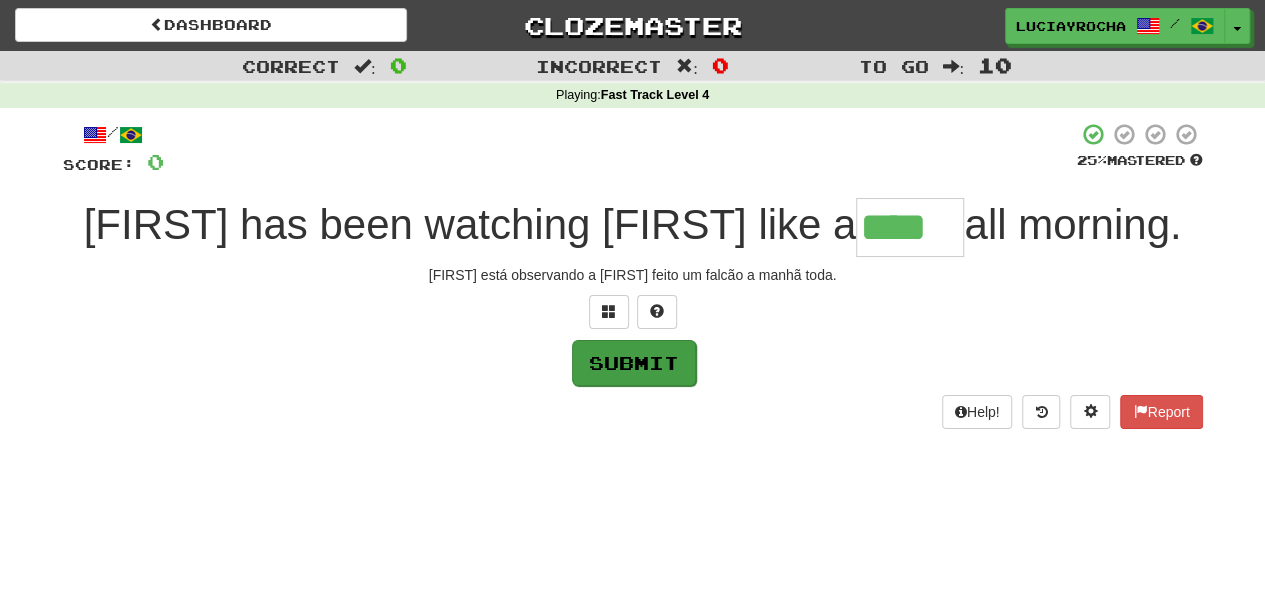 type on "****" 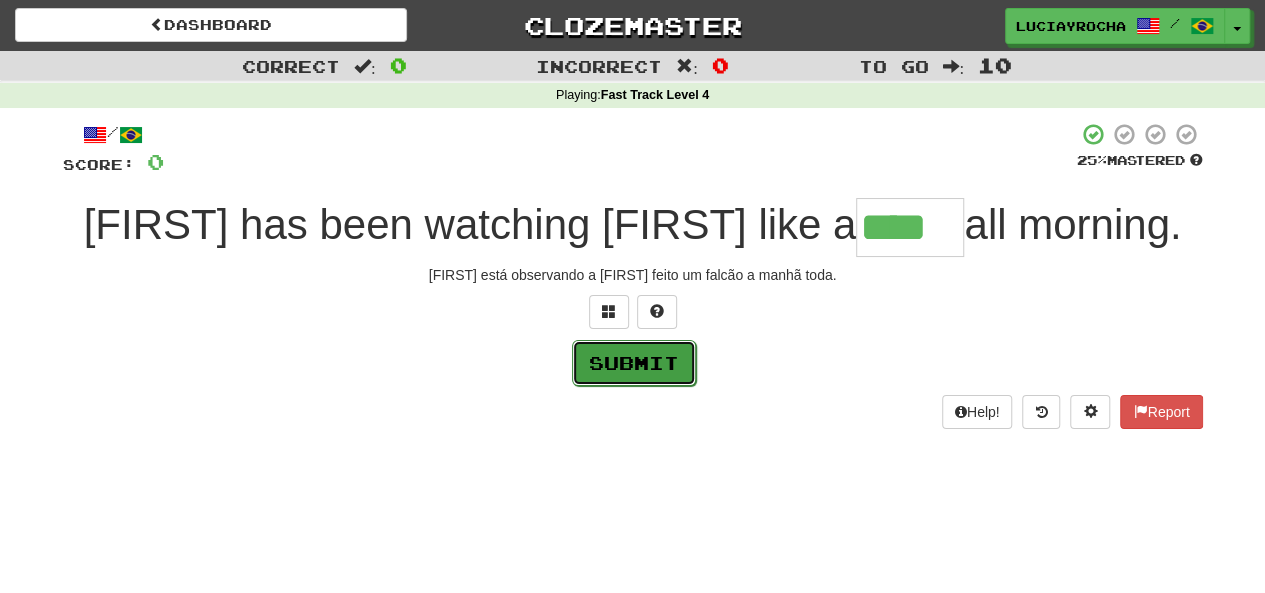 click on "Submit" at bounding box center [634, 363] 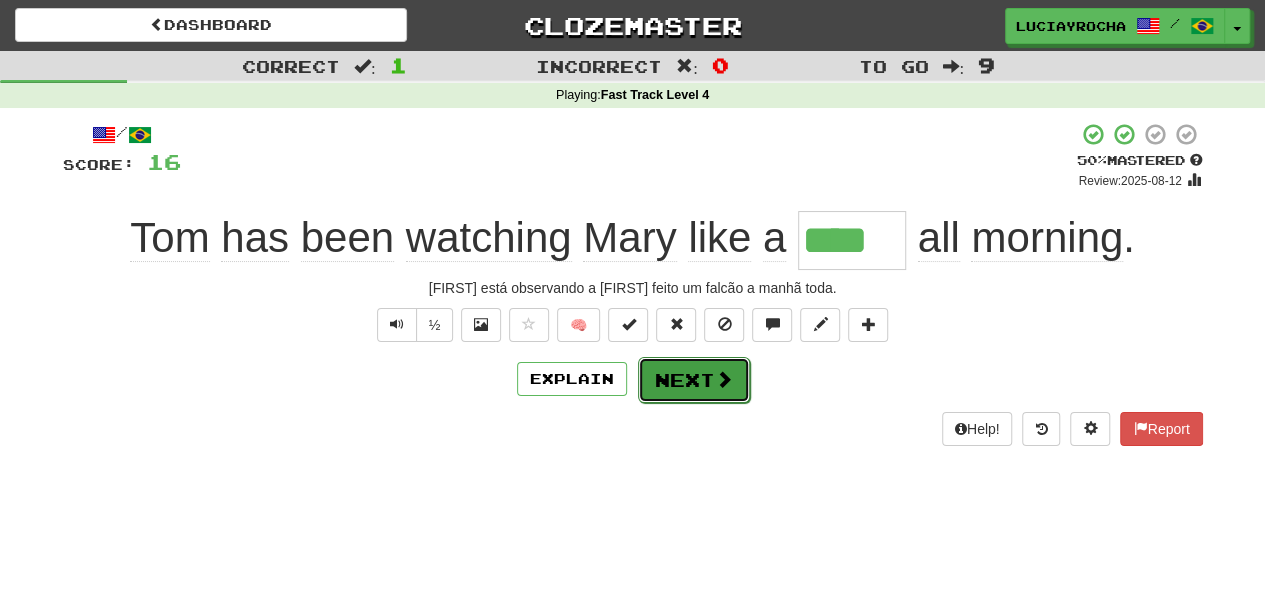 click on "Next" at bounding box center [694, 380] 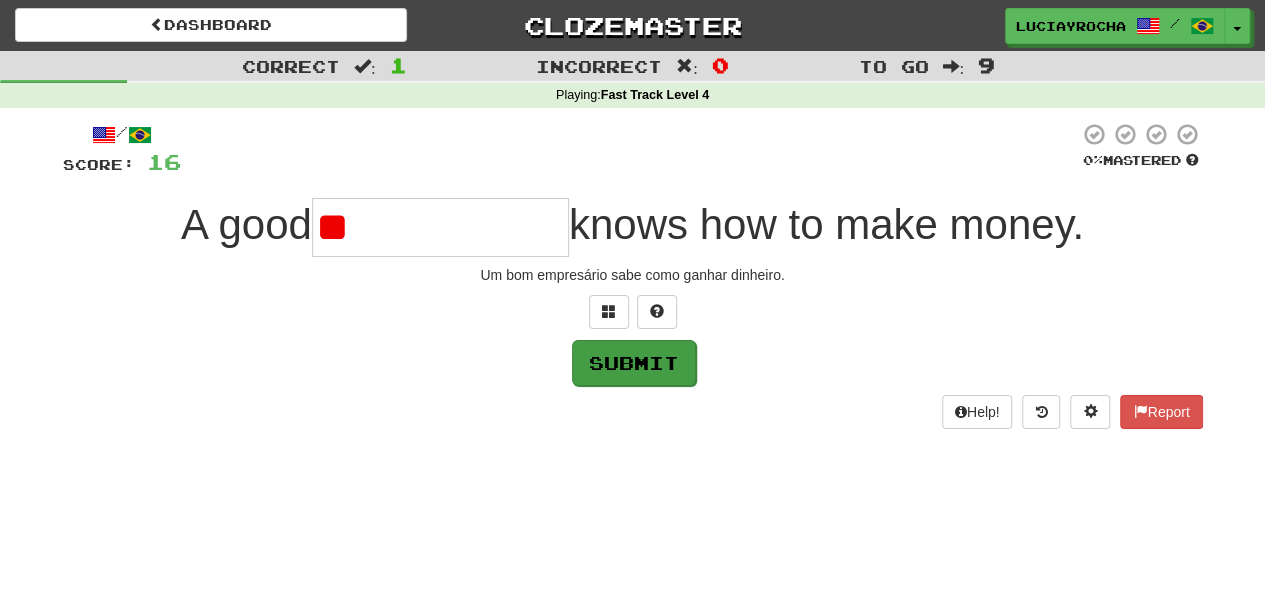 type on "*" 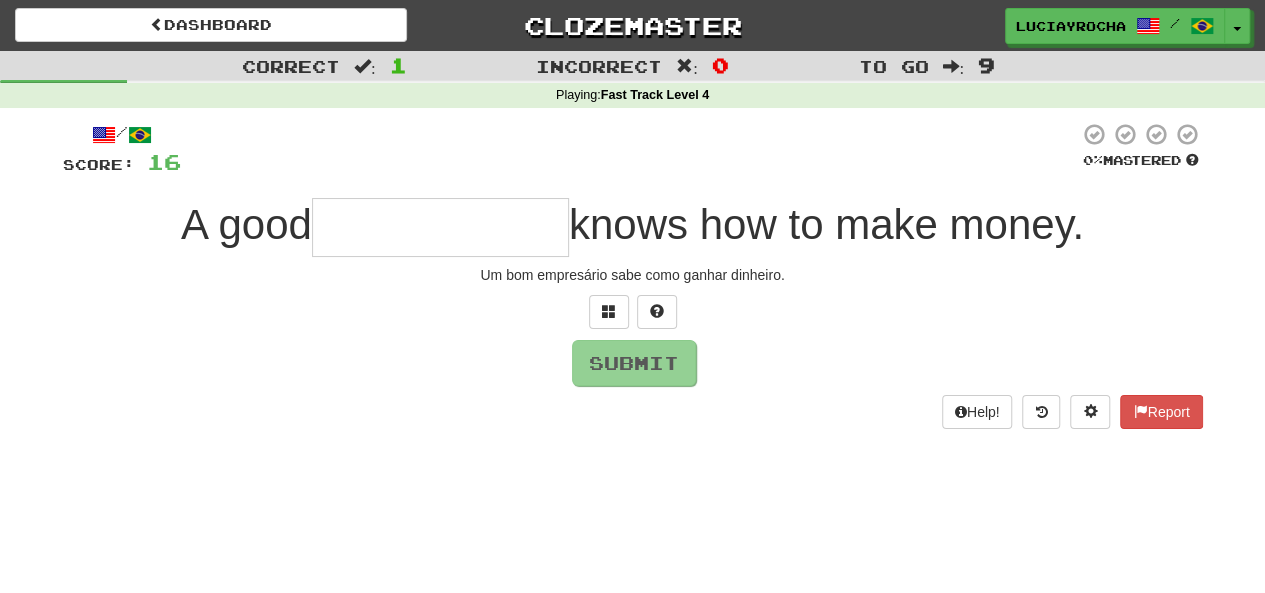 type on "*" 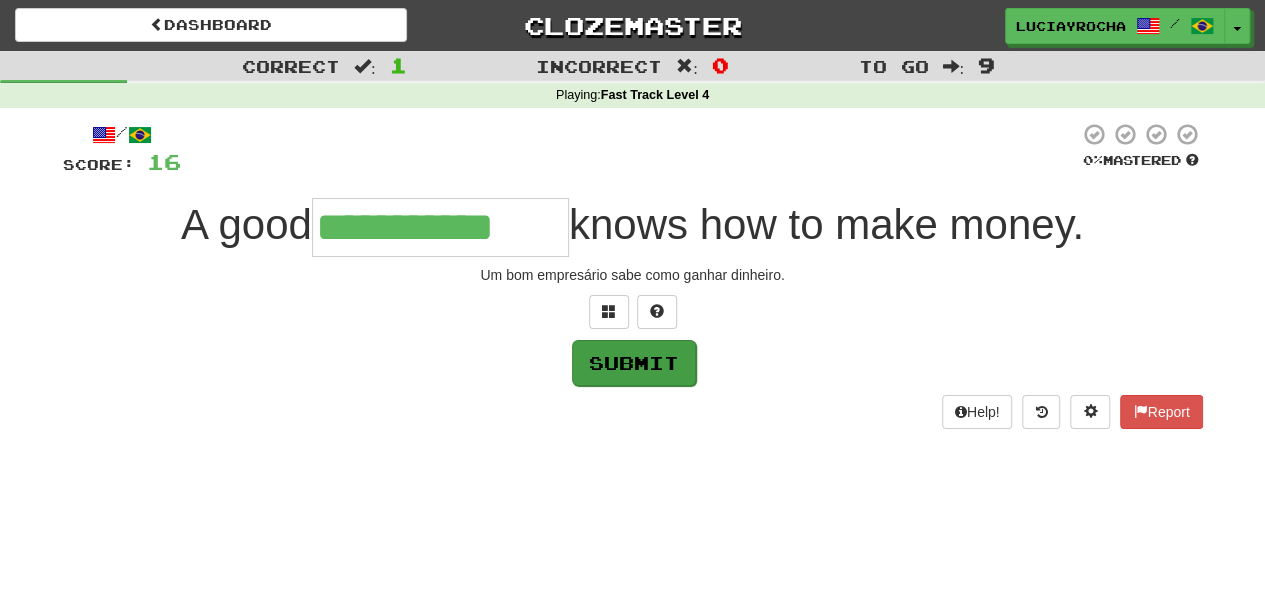type on "**********" 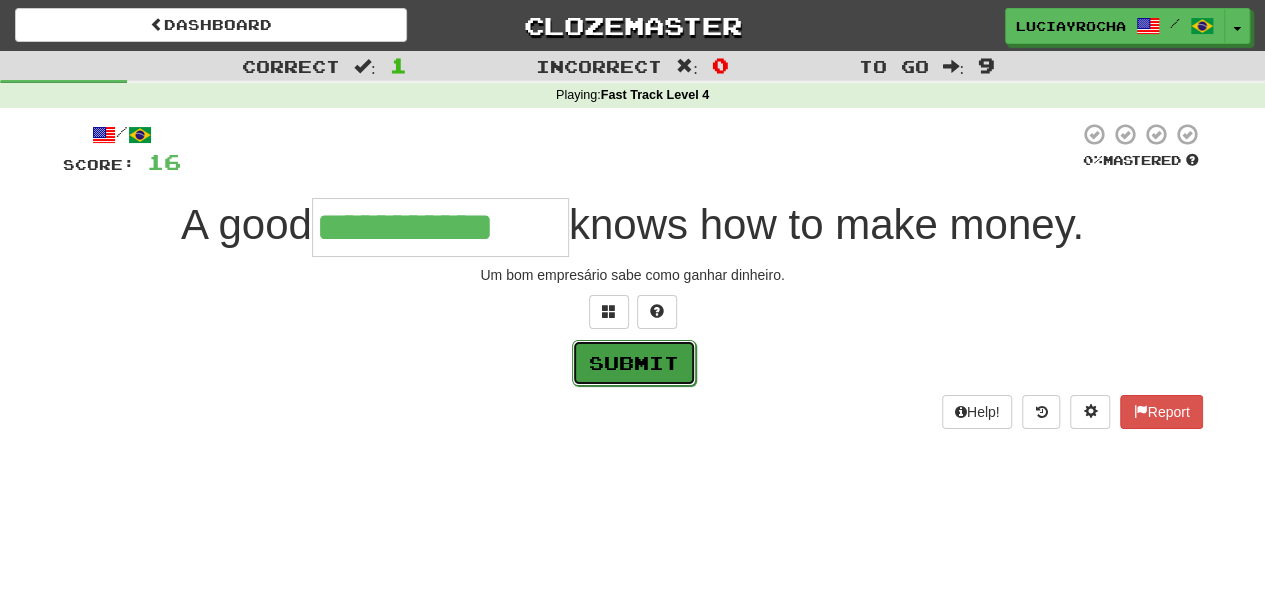 click on "Submit" at bounding box center [634, 363] 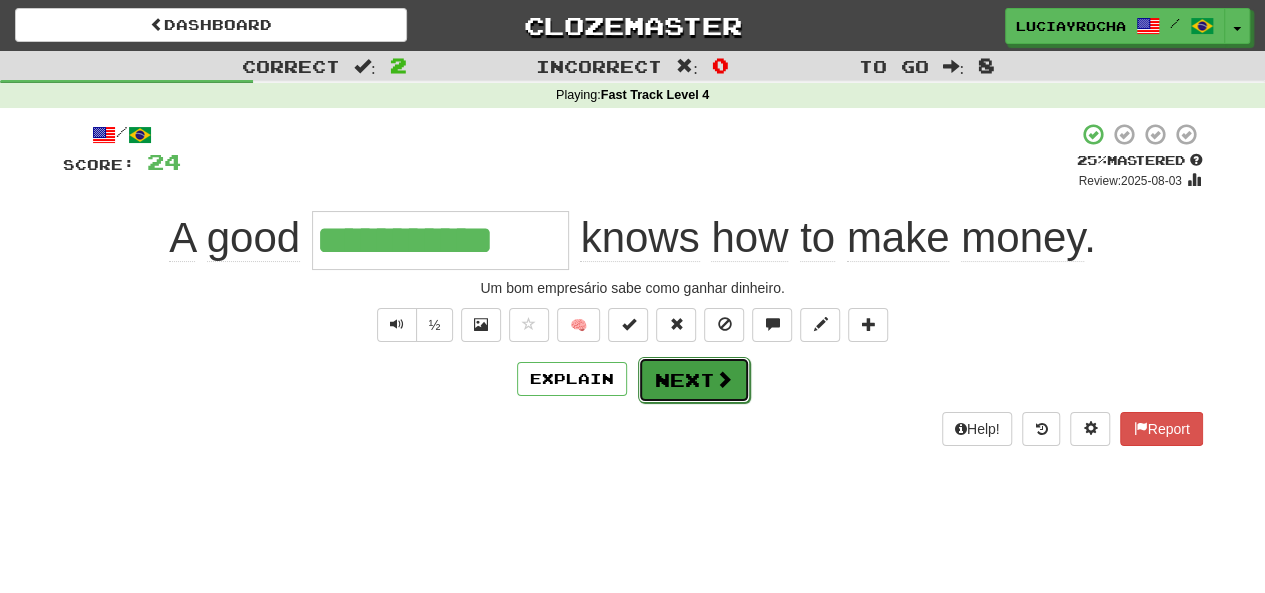 click on "Next" at bounding box center [694, 380] 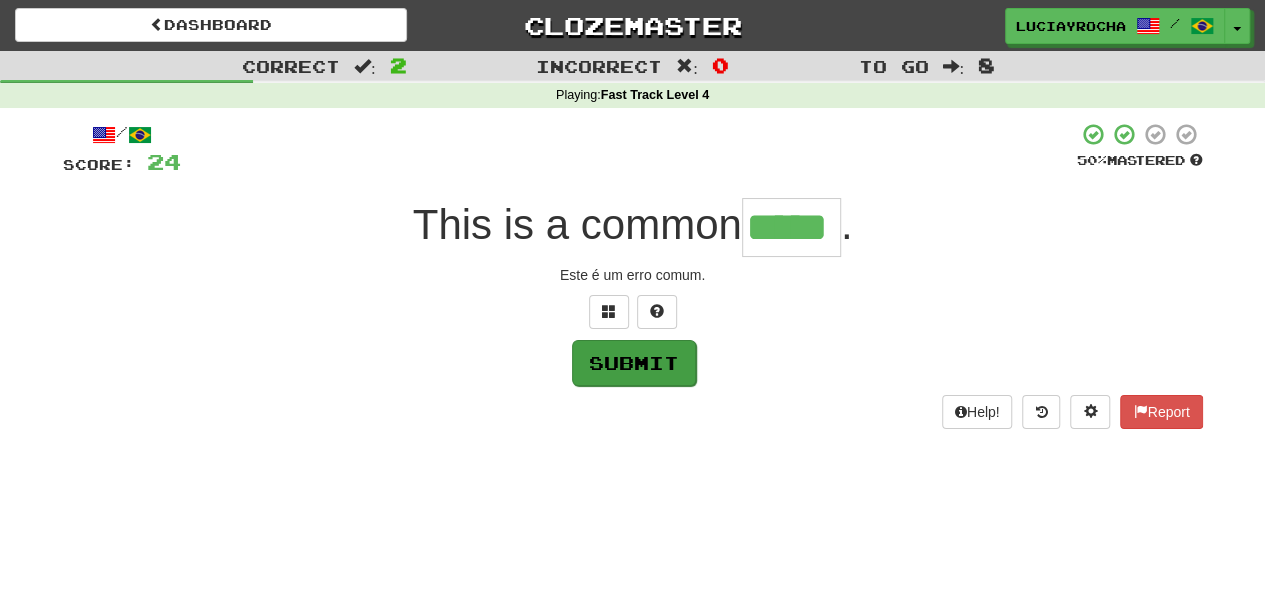 type on "*****" 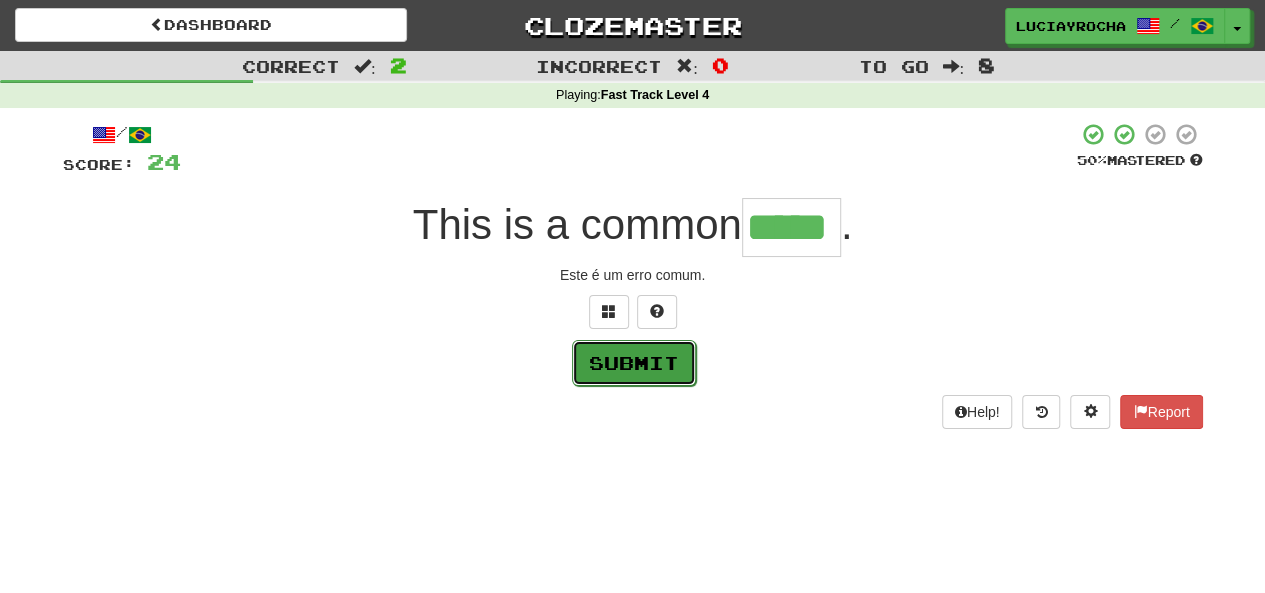 click on "Submit" at bounding box center (634, 363) 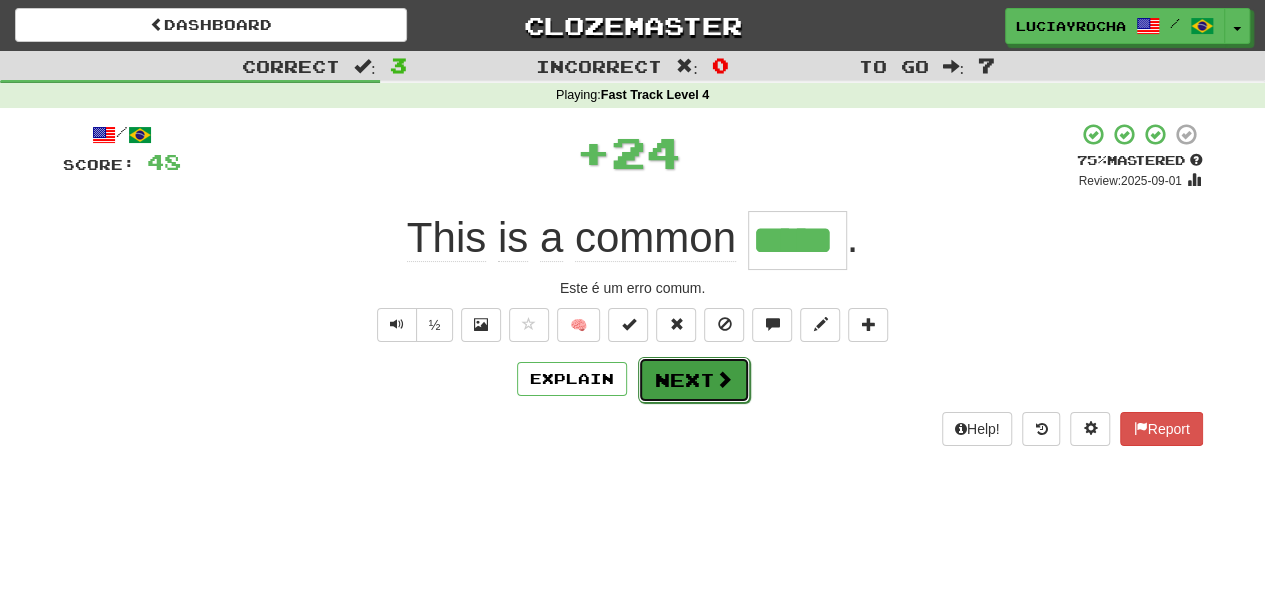 click on "Next" at bounding box center [694, 380] 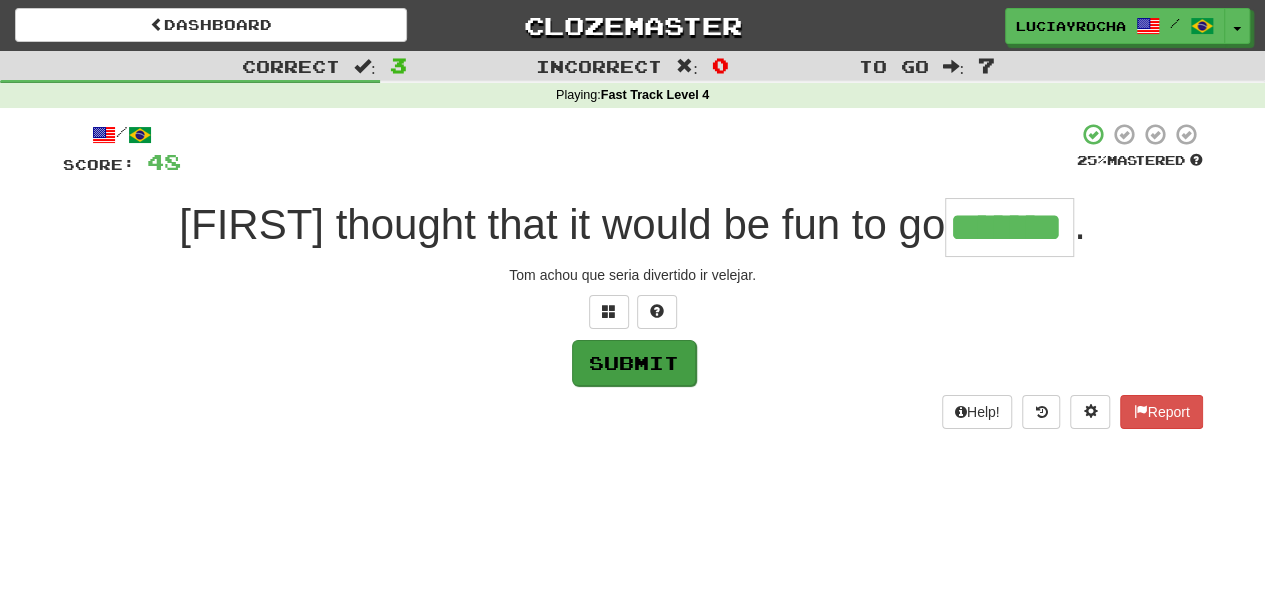 type on "*******" 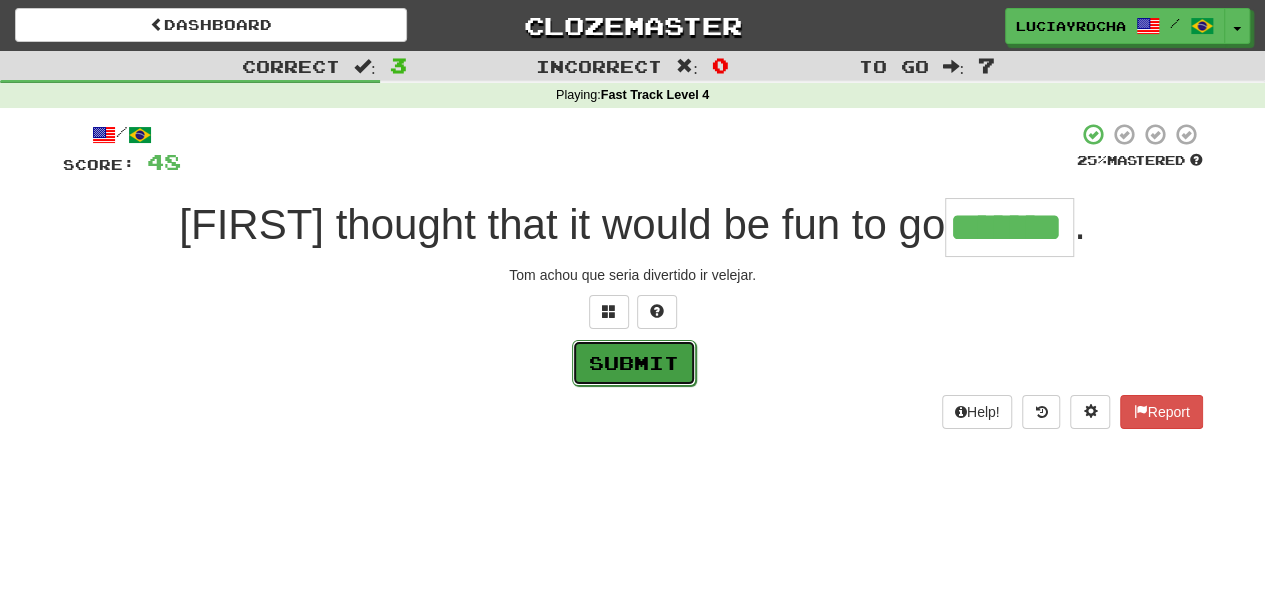 click on "Submit" at bounding box center (634, 363) 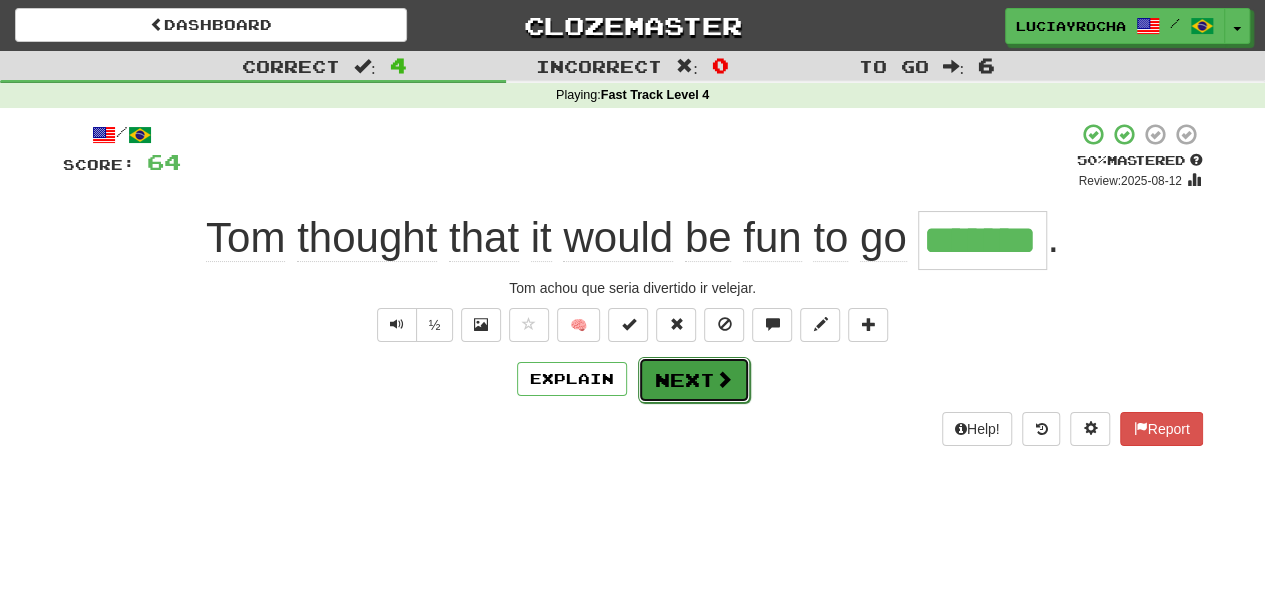 click on "Next" at bounding box center (694, 380) 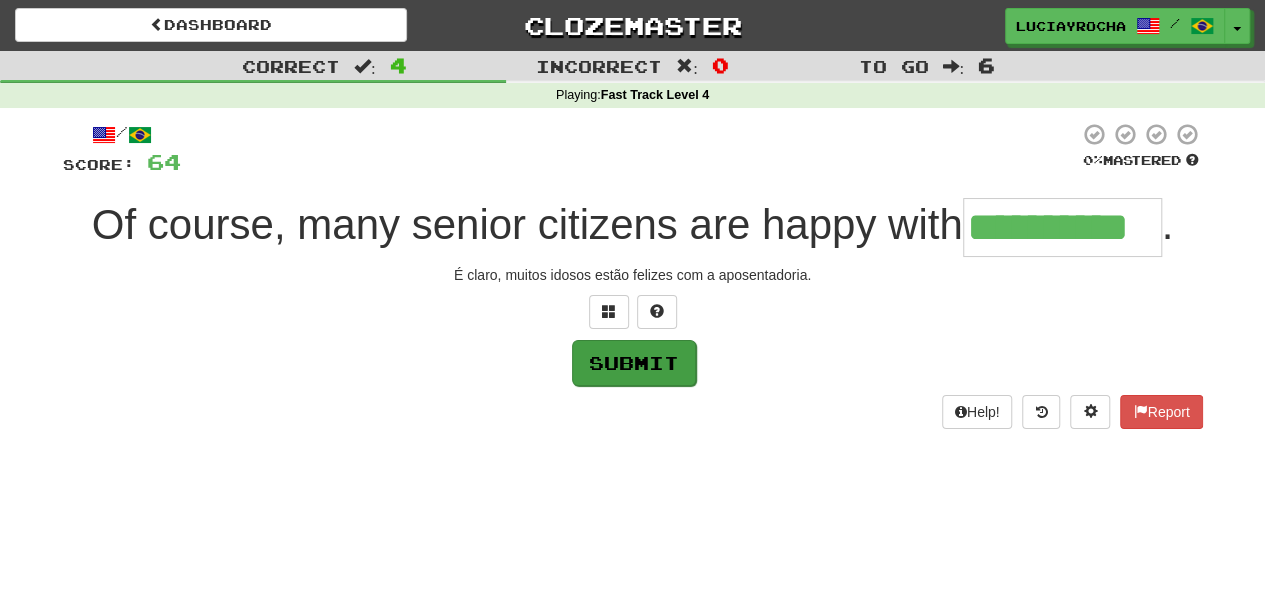 type on "**********" 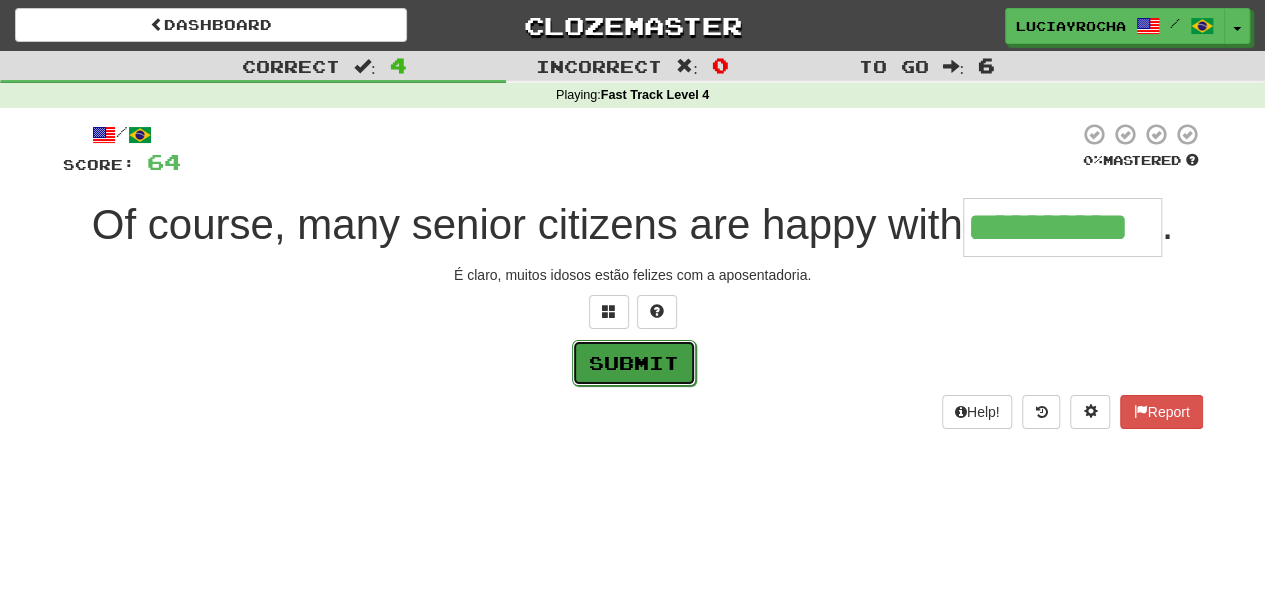 click on "Submit" at bounding box center (634, 363) 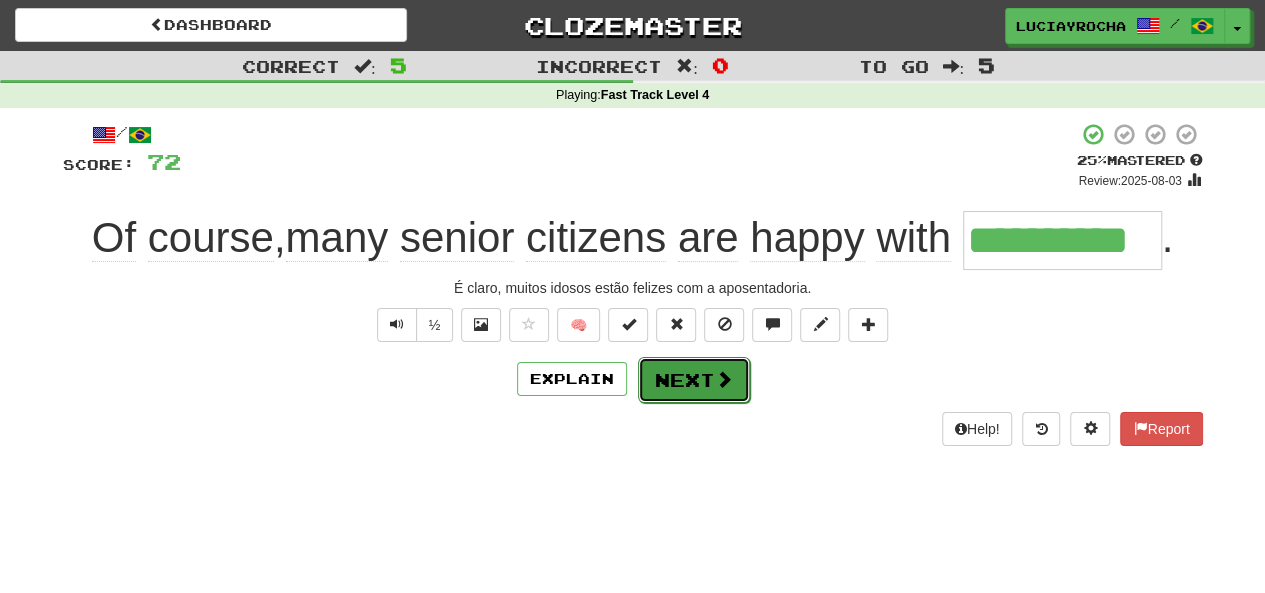 click on "Next" at bounding box center [694, 380] 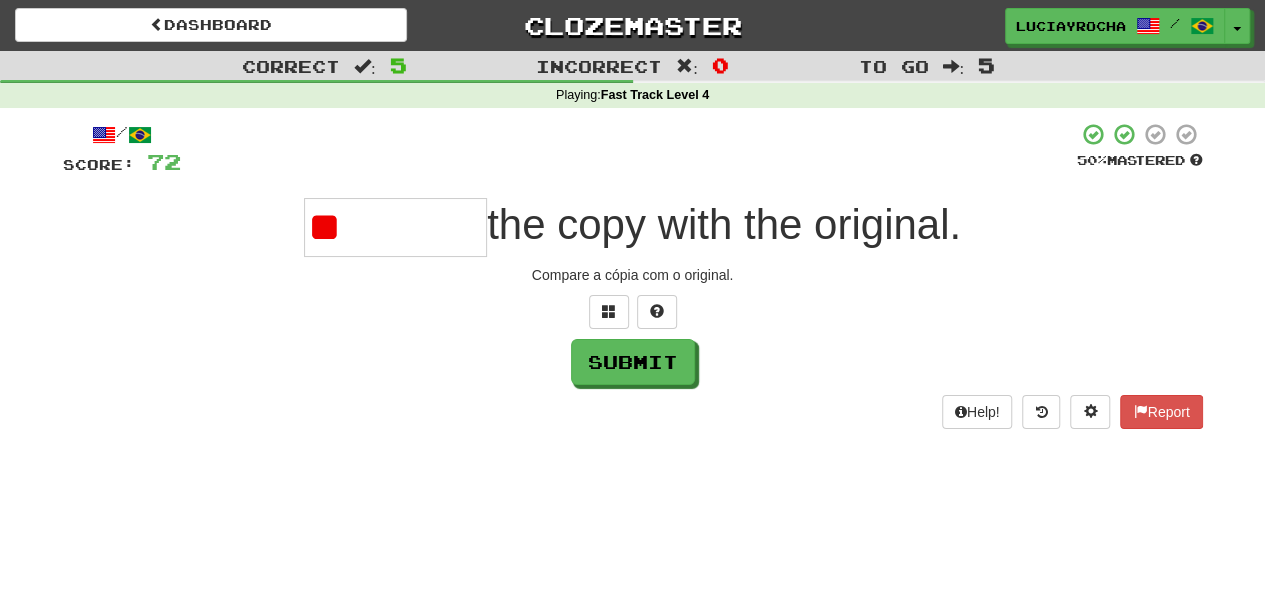 type on "*" 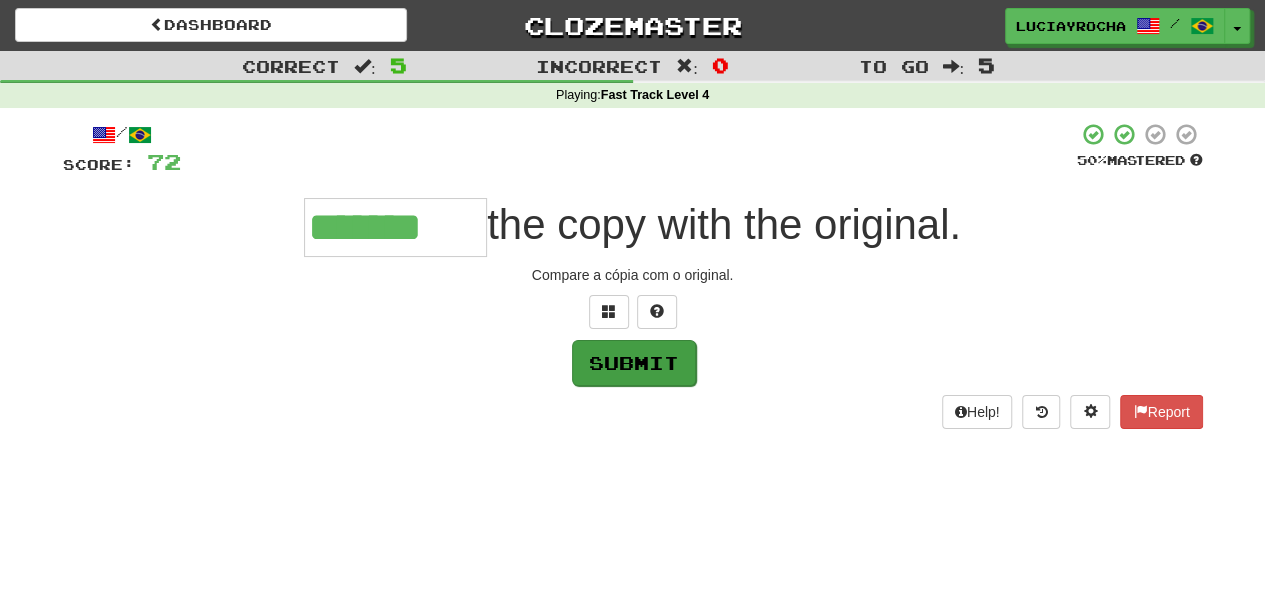type on "*******" 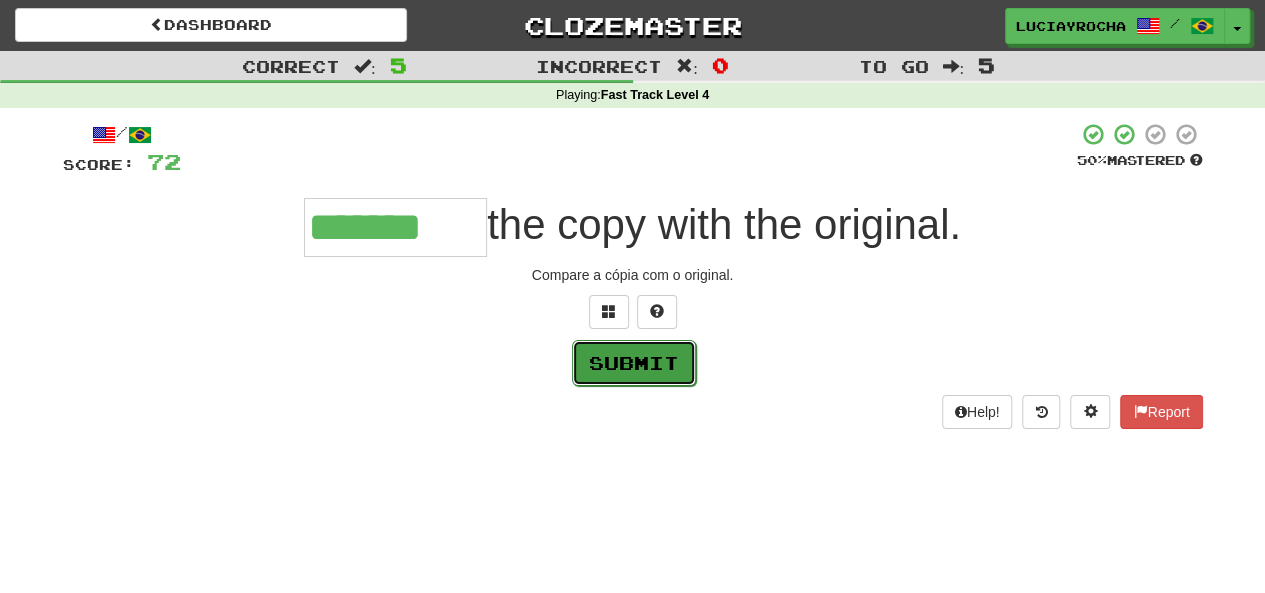 click on "Submit" at bounding box center [634, 363] 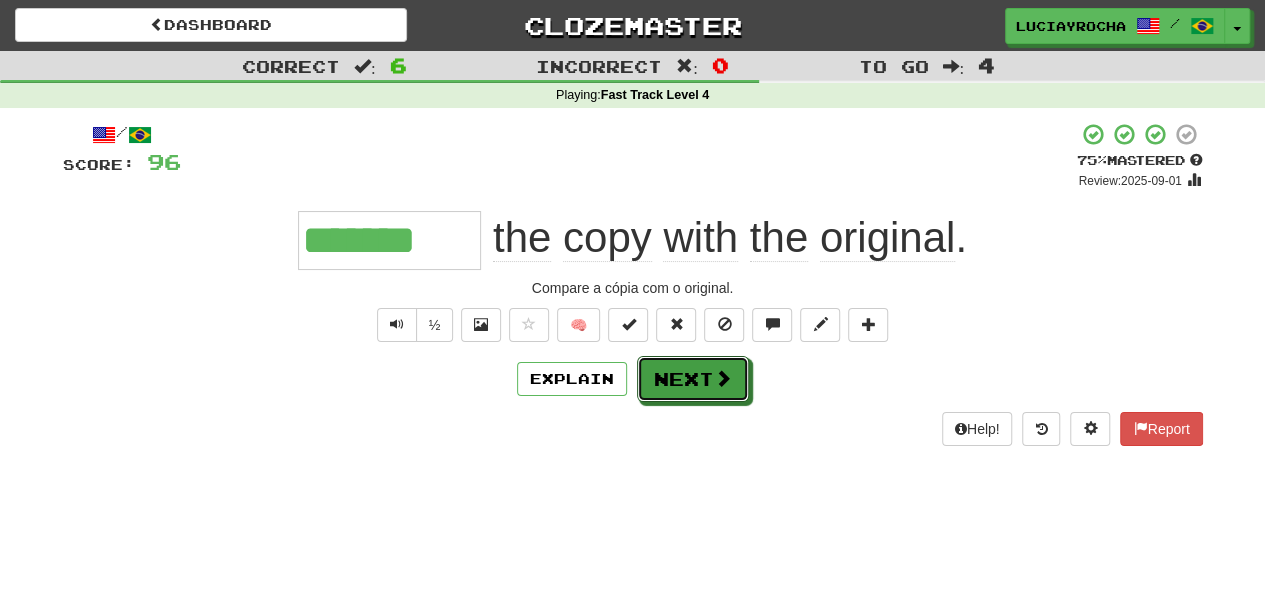 click on "Next" at bounding box center [693, 379] 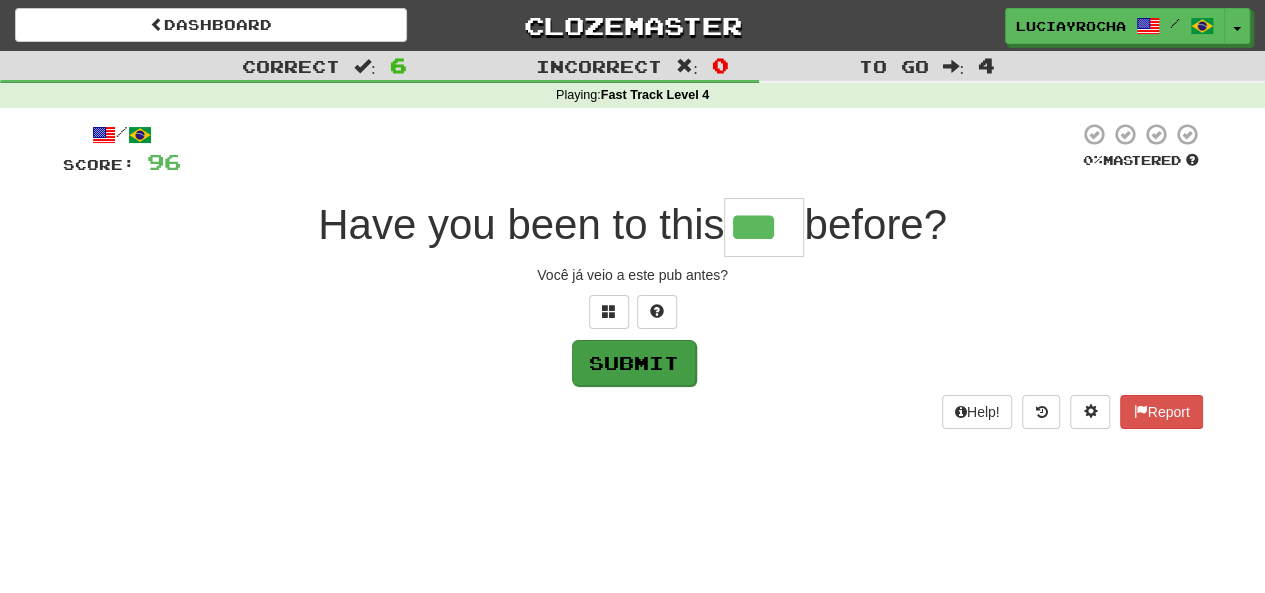 type on "***" 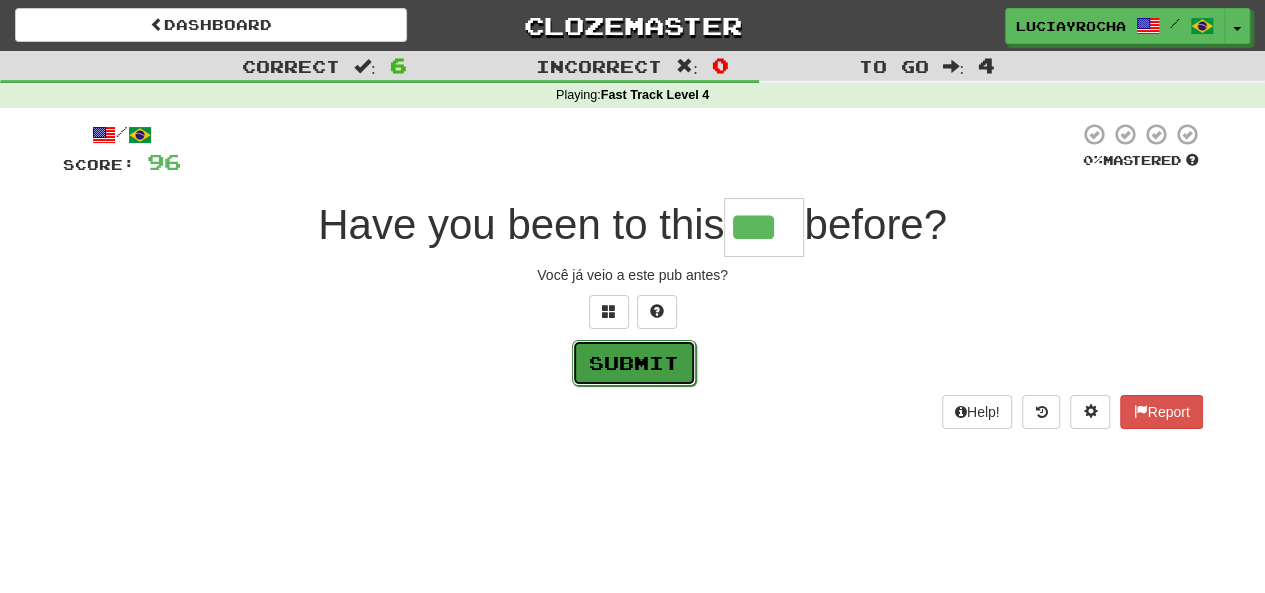 click on "Submit" at bounding box center (634, 363) 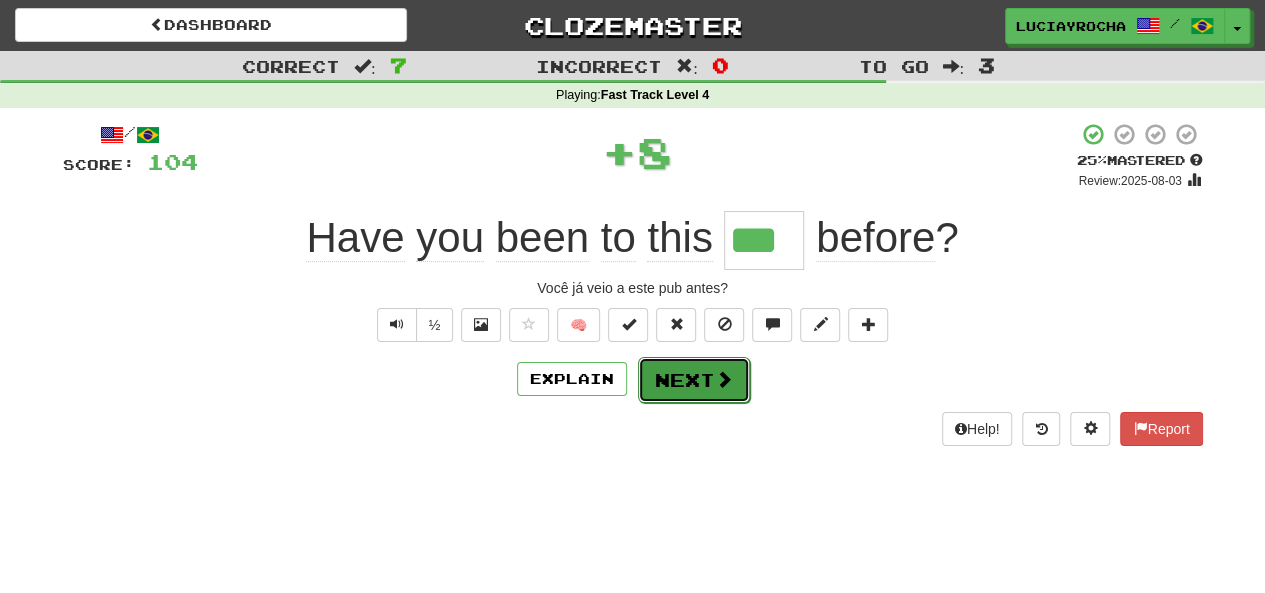 click on "Next" at bounding box center (694, 380) 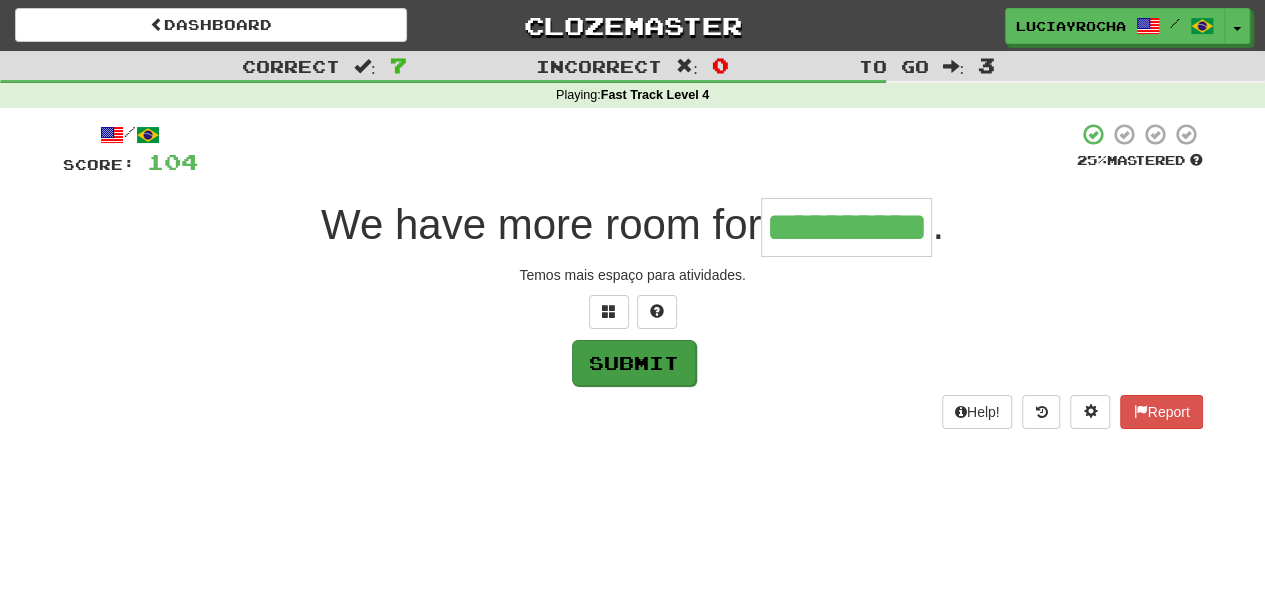 type on "**********" 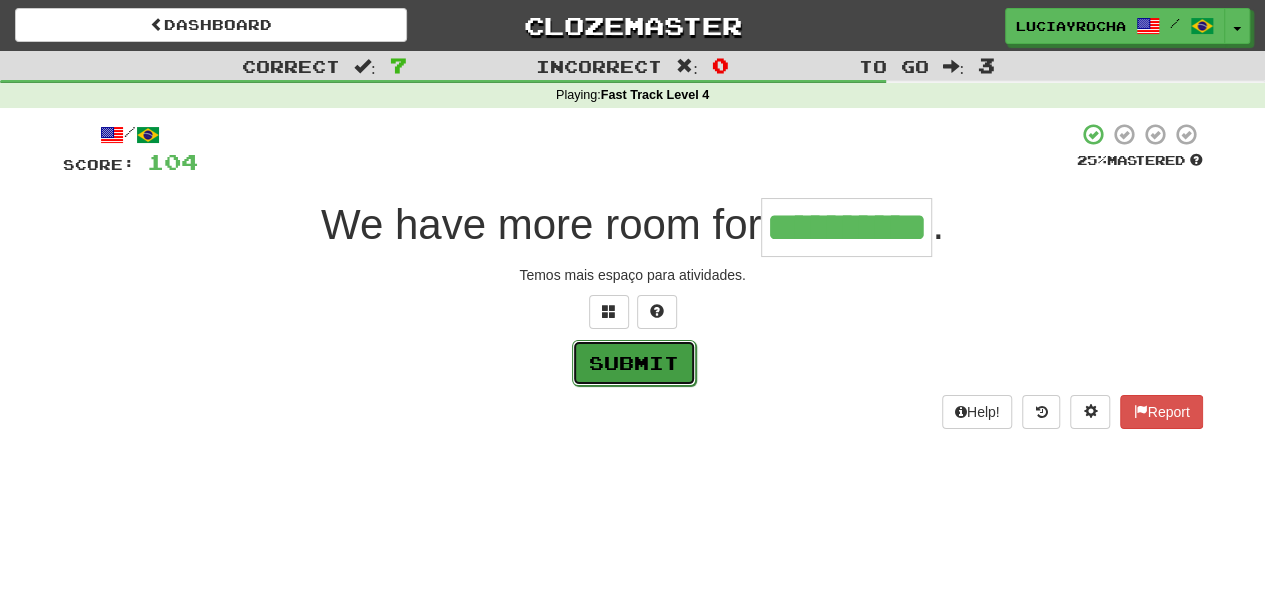 click on "Submit" at bounding box center [634, 363] 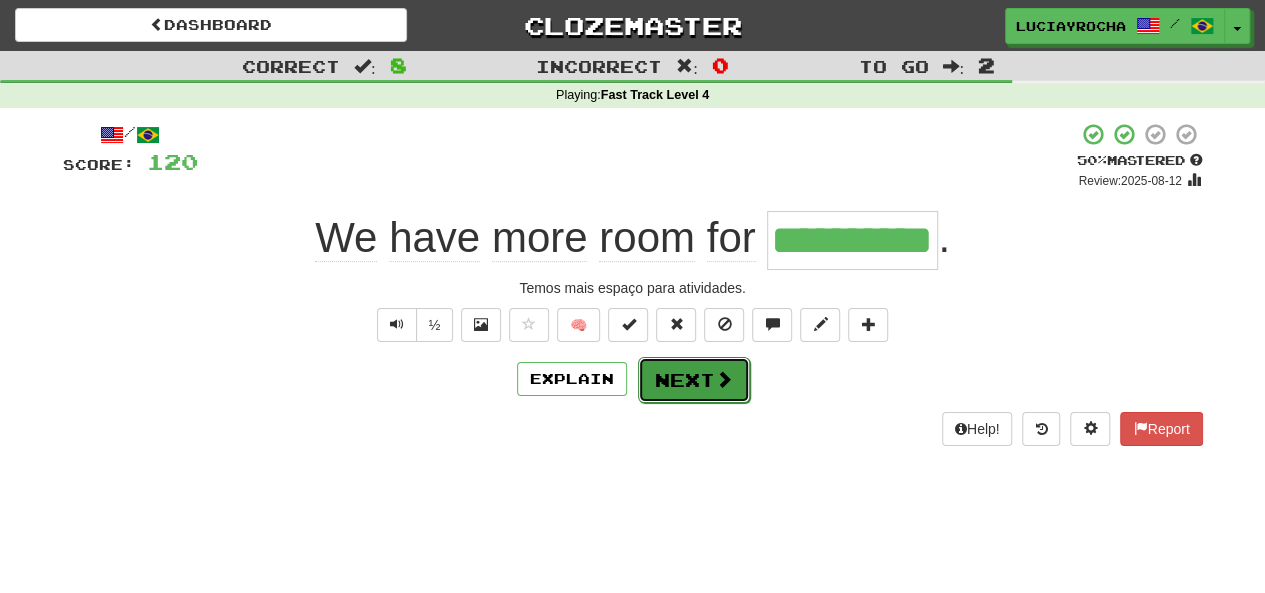 click on "Next" at bounding box center (694, 380) 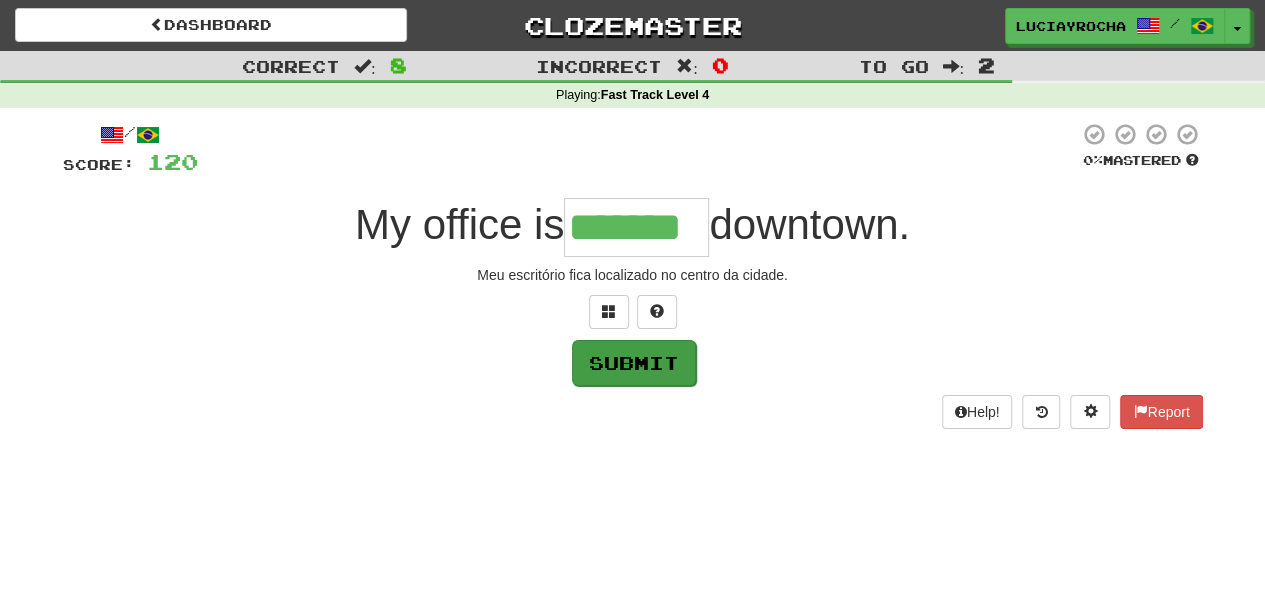 type on "*******" 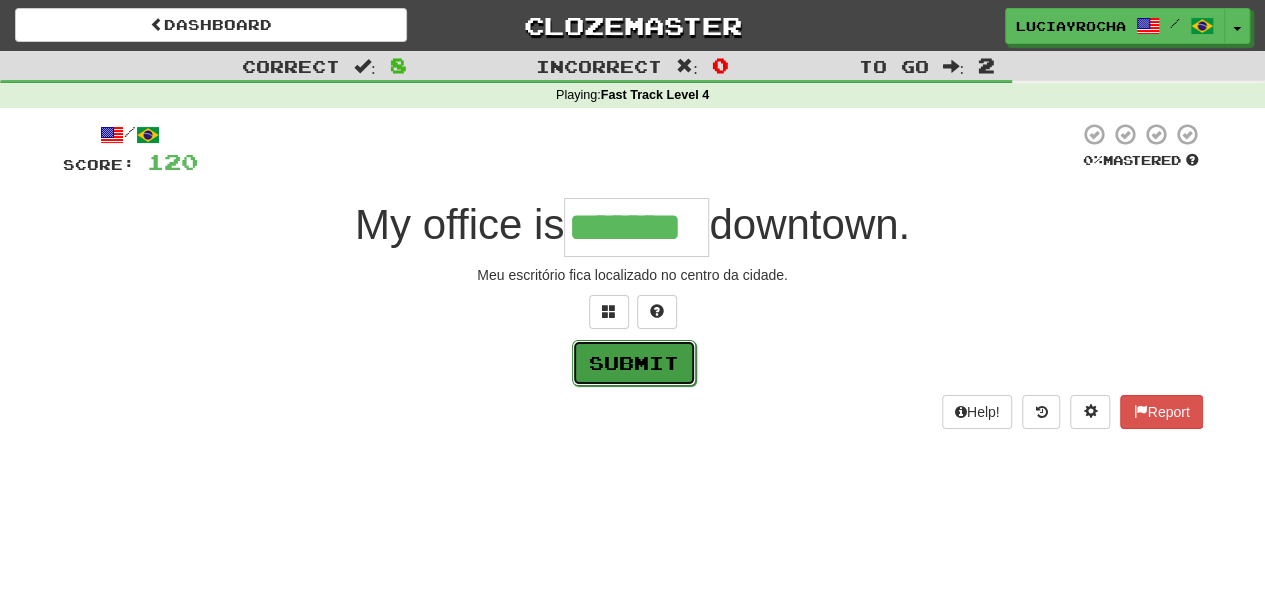 click on "Submit" at bounding box center (634, 363) 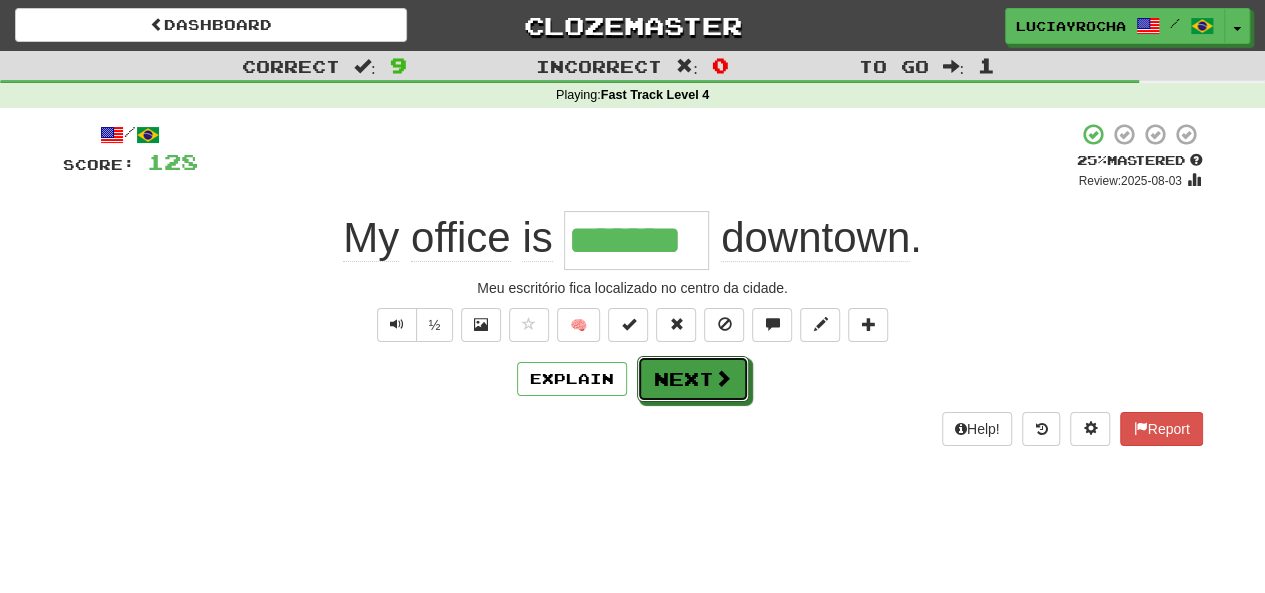 click on "Next" at bounding box center [693, 379] 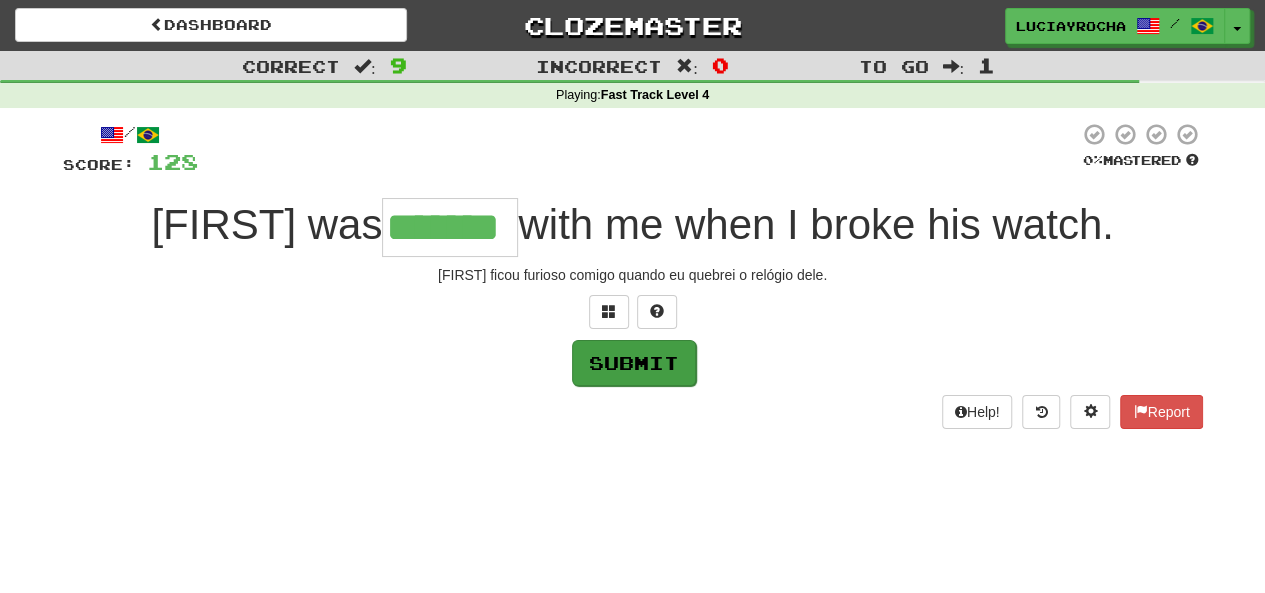 type on "*******" 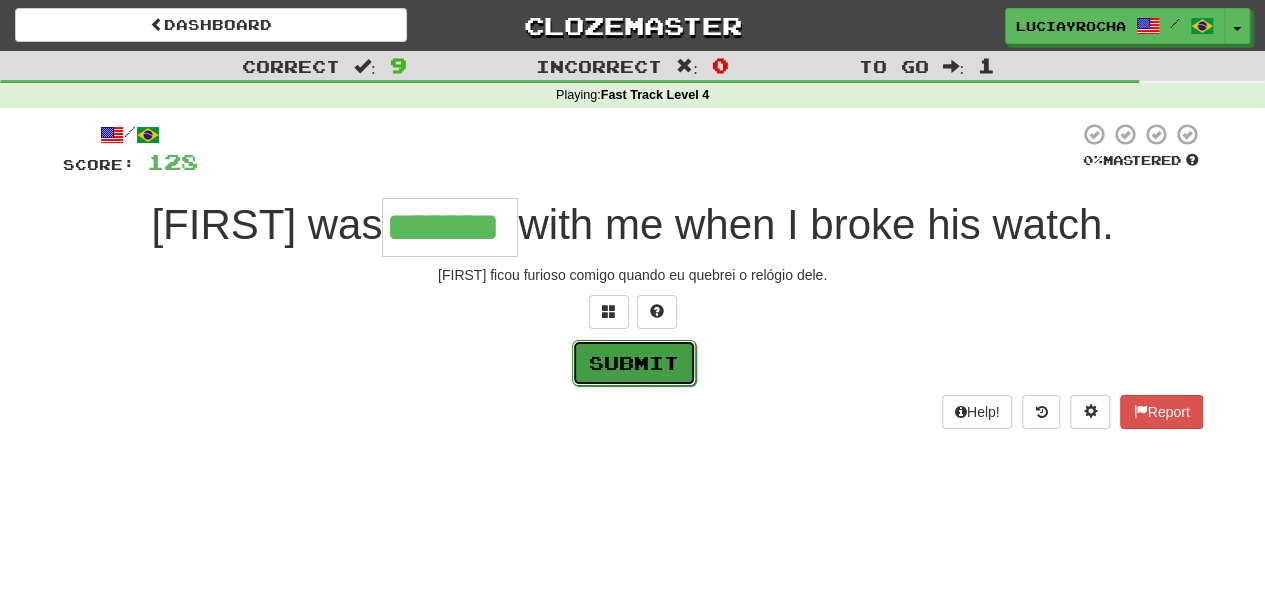 click on "Submit" at bounding box center [634, 363] 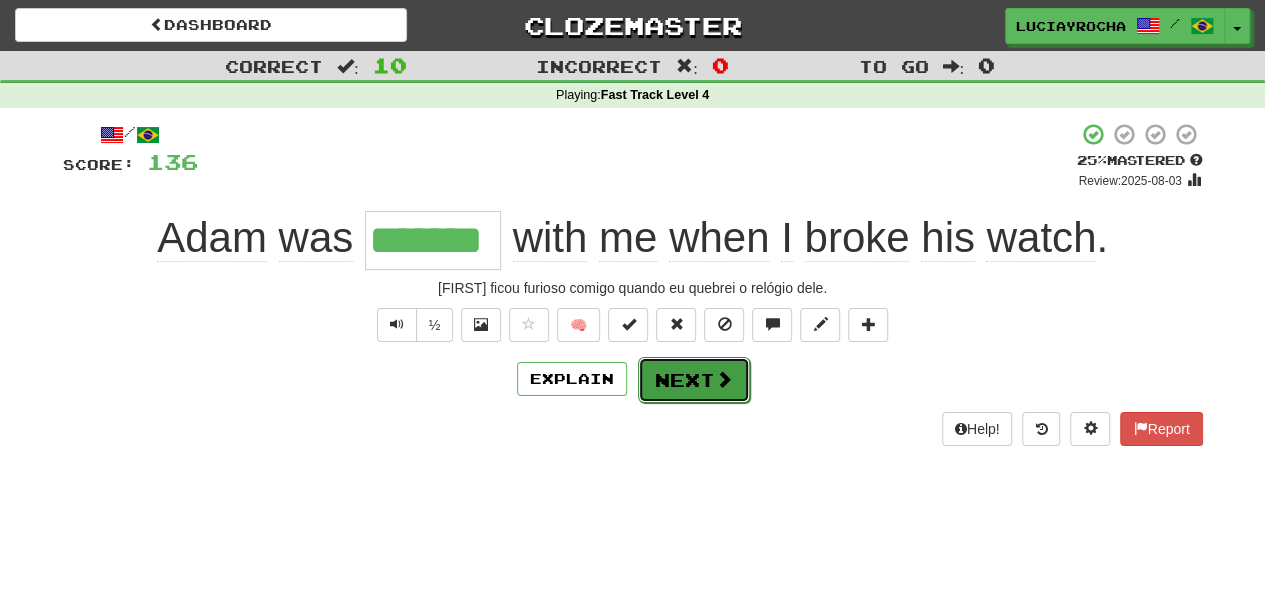 click on "Next" at bounding box center (694, 380) 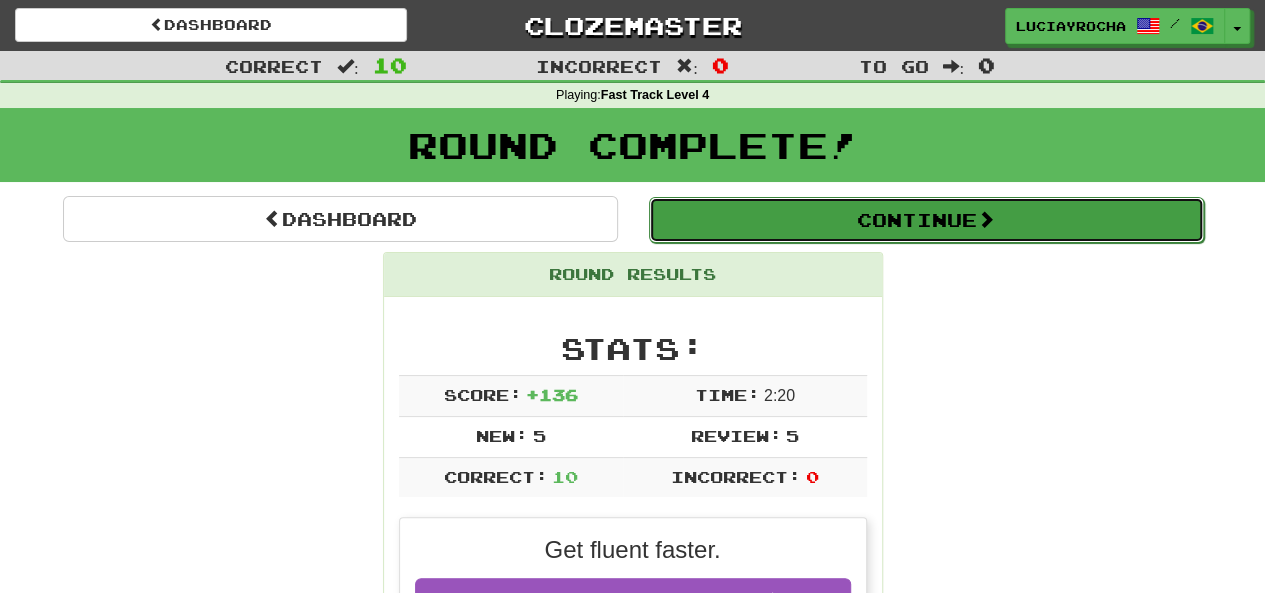 click on "Continue" at bounding box center (926, 220) 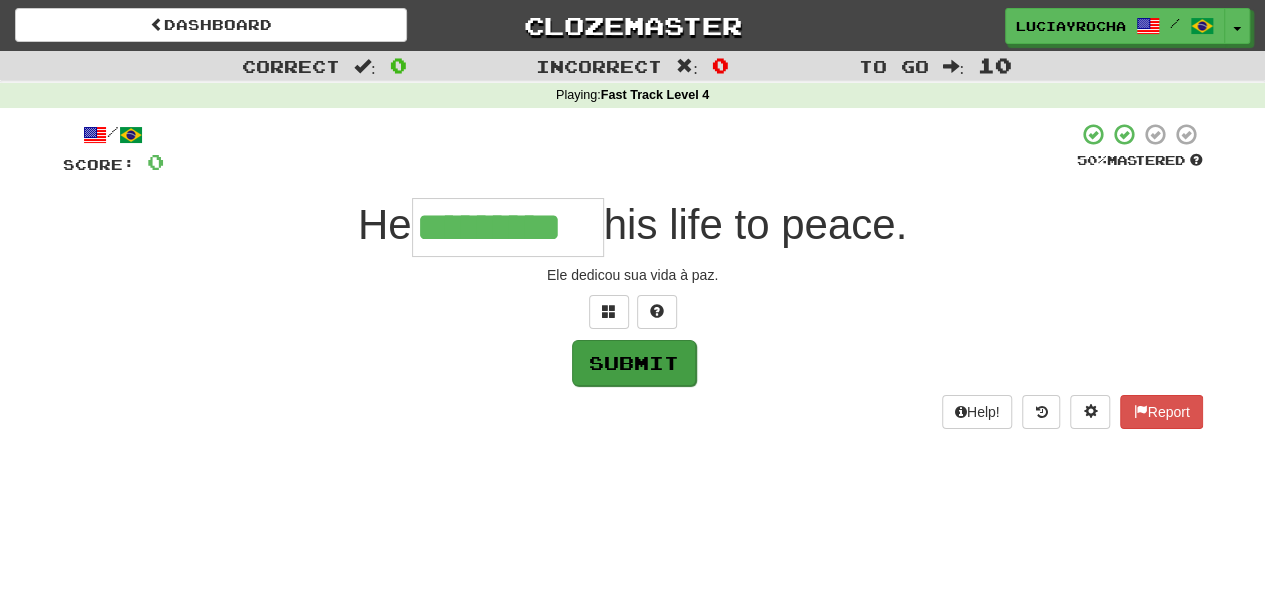 type on "*********" 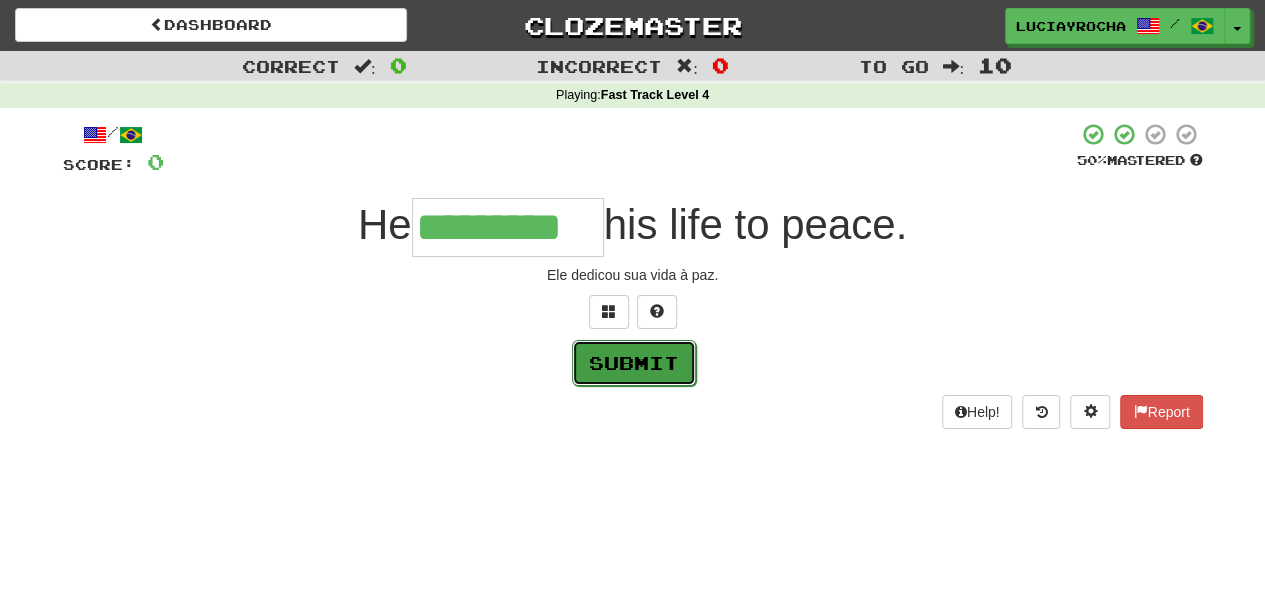 click on "Submit" at bounding box center (634, 363) 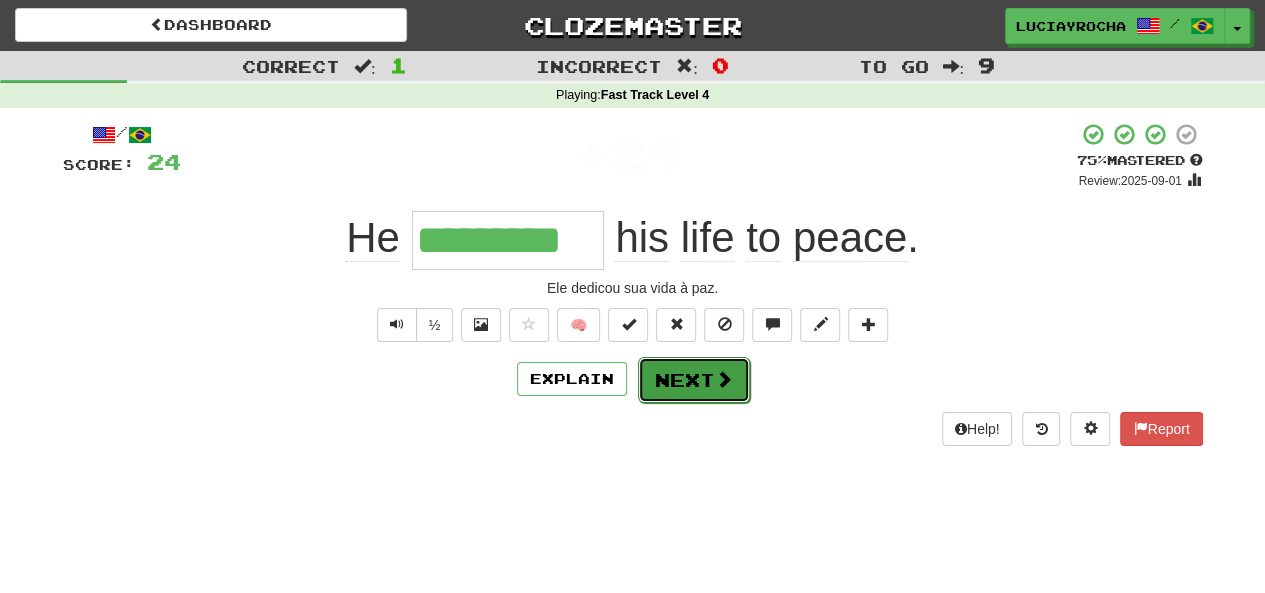 click on "Next" at bounding box center [694, 380] 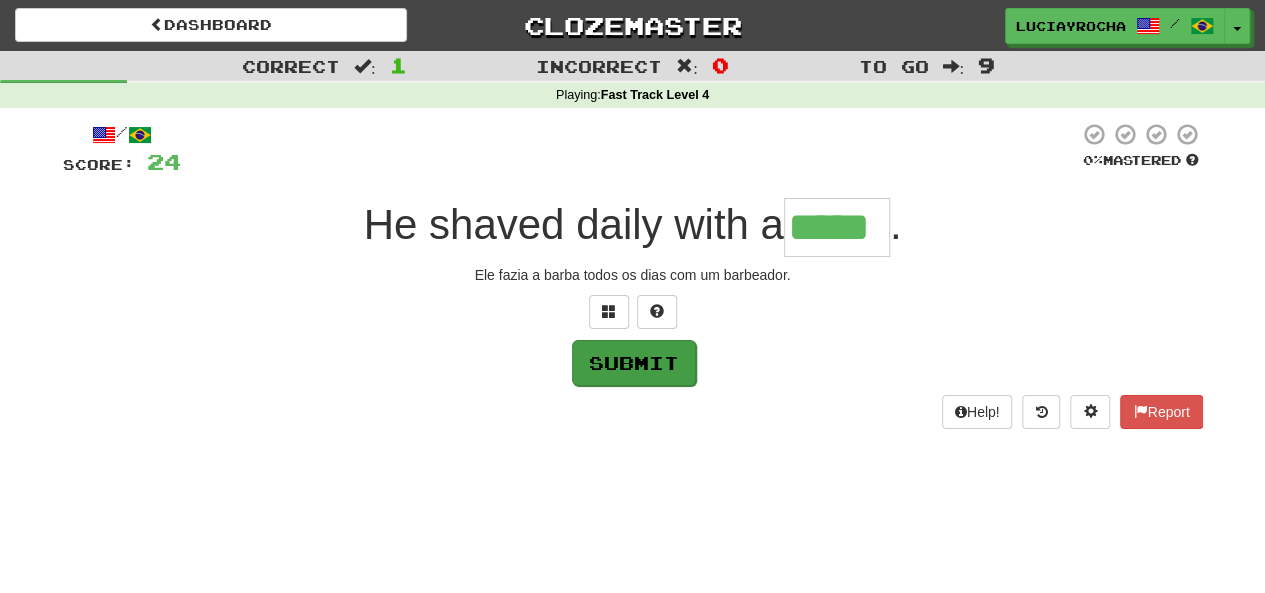 type on "*****" 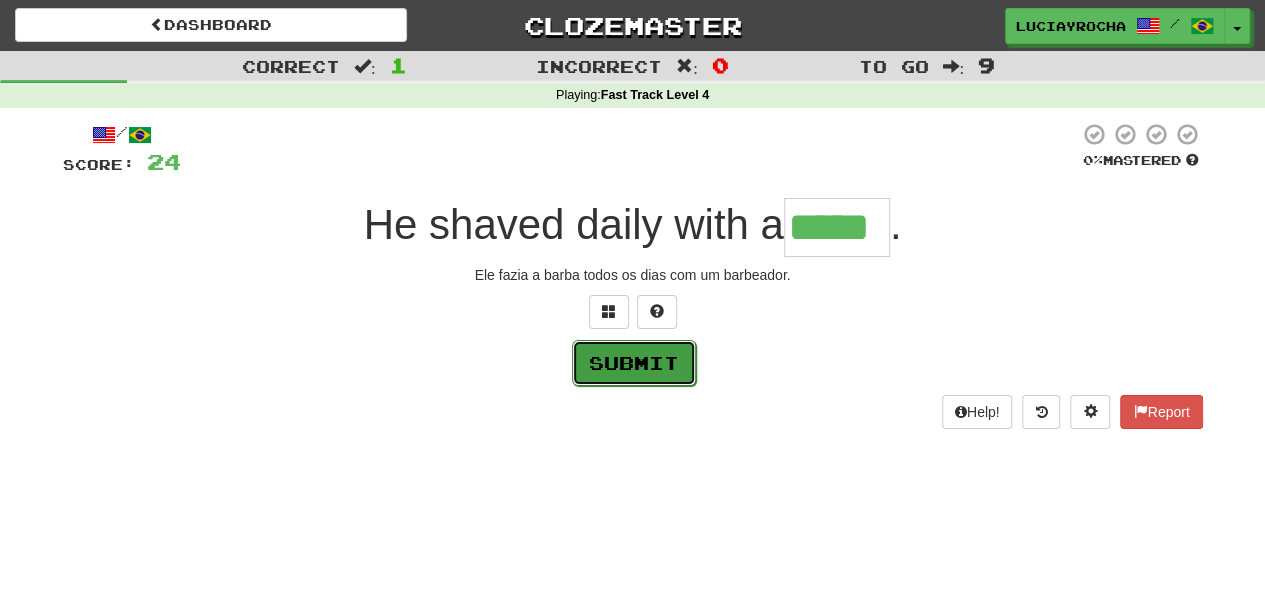 click on "Submit" at bounding box center [634, 363] 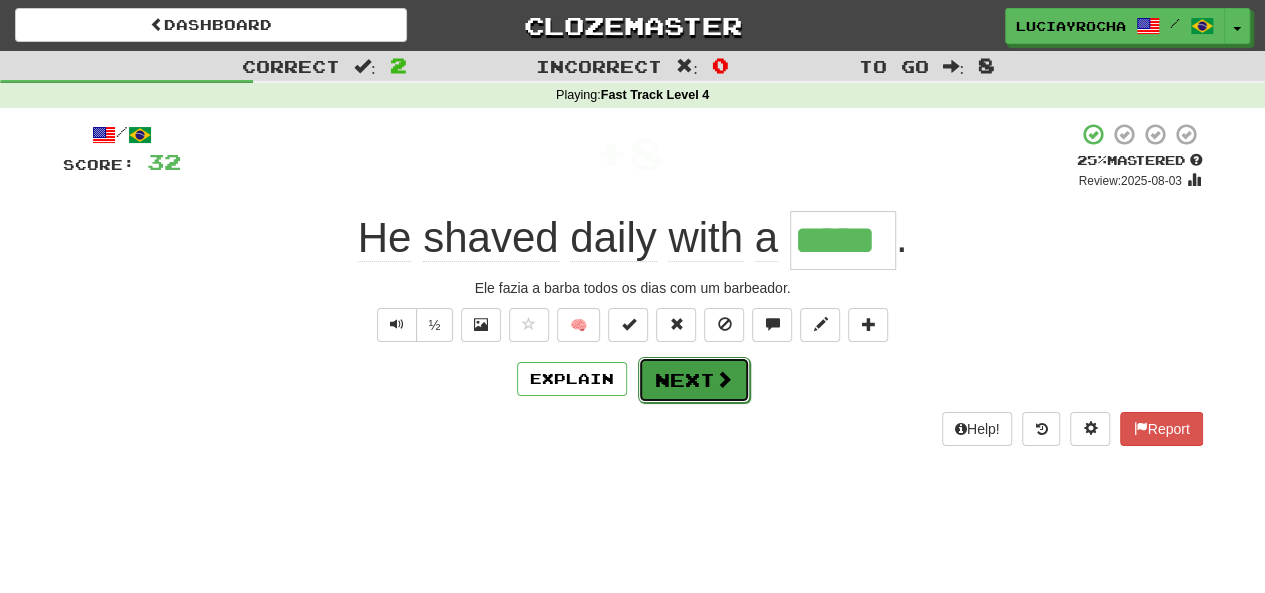 click on "Next" at bounding box center [694, 380] 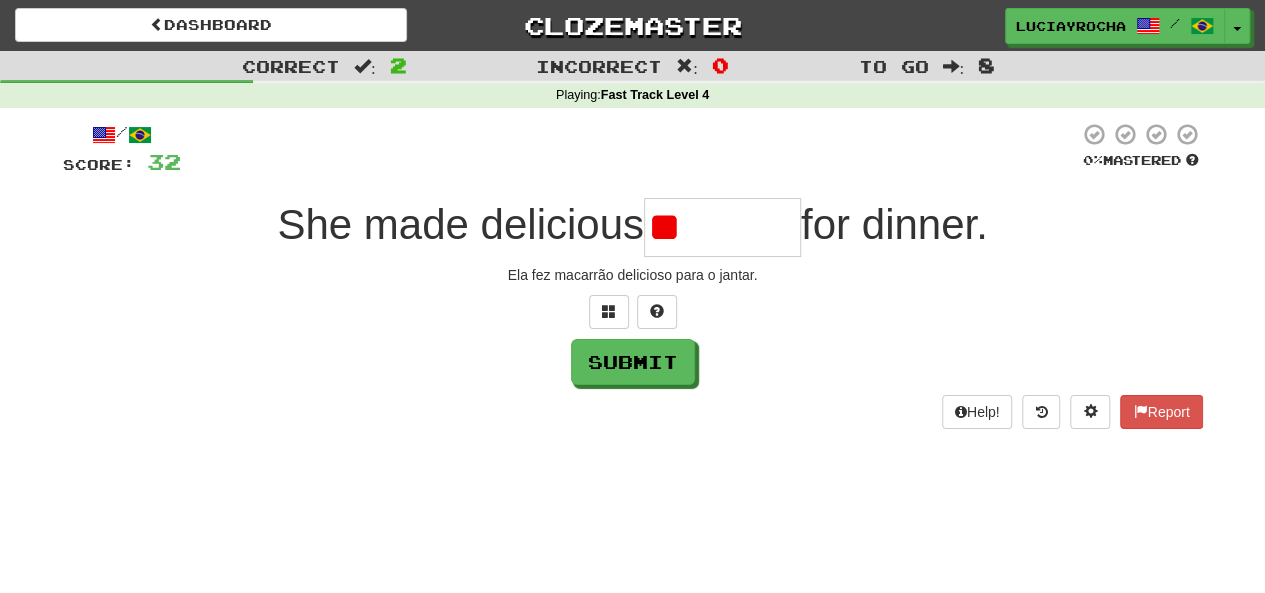type on "*" 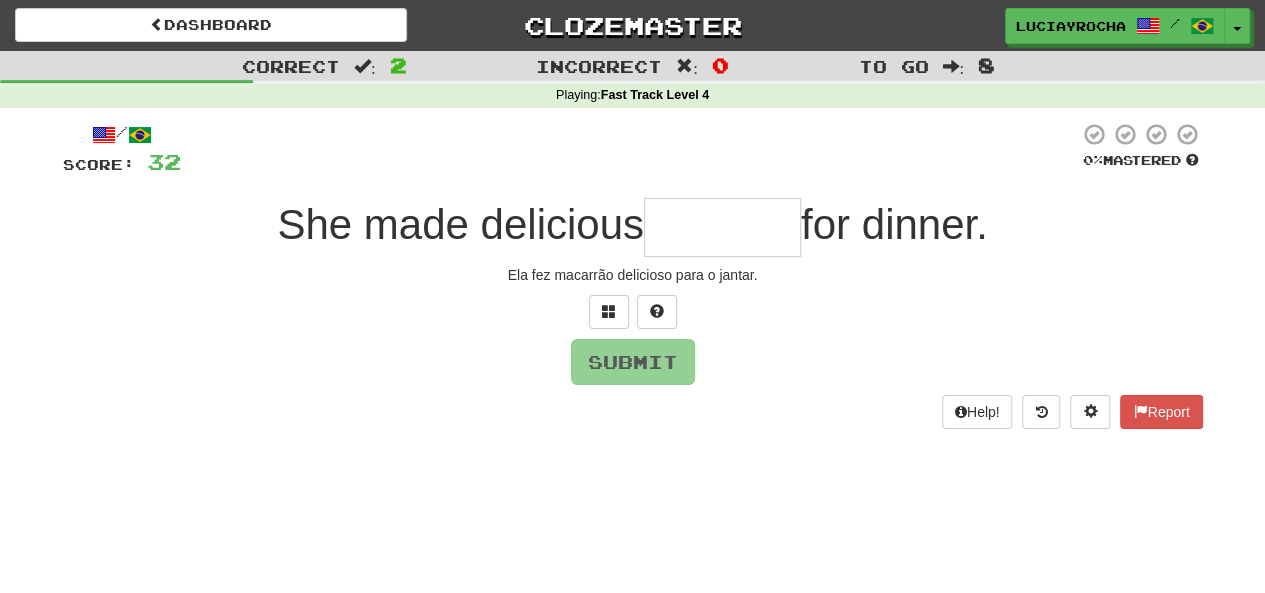 type on "*" 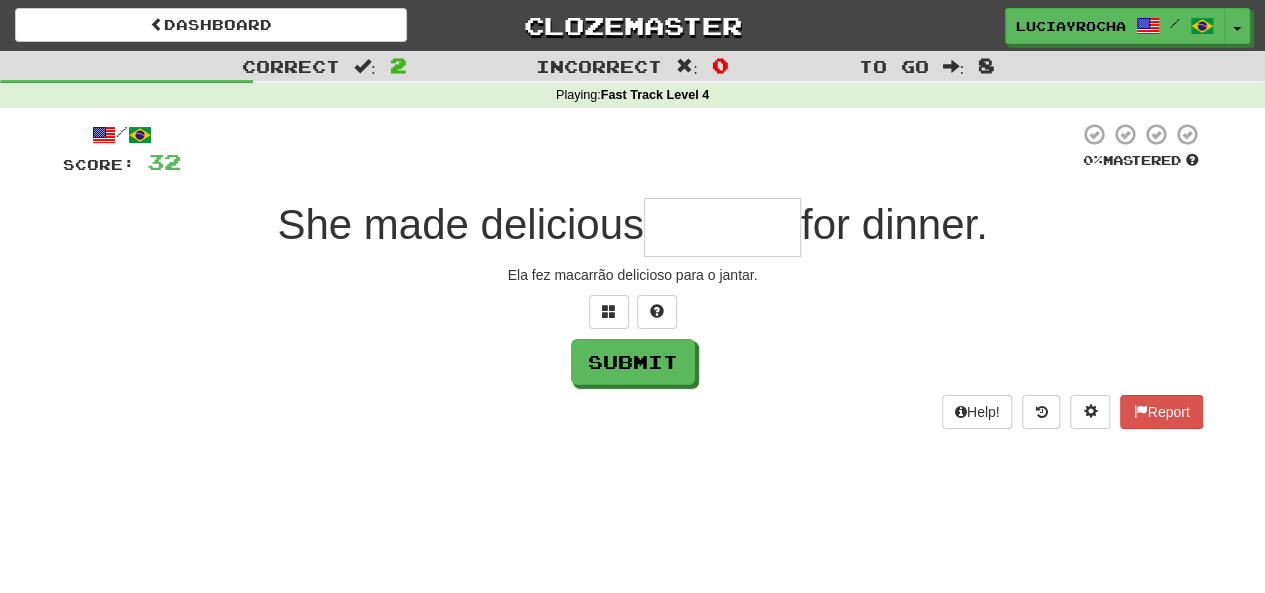 type on "*" 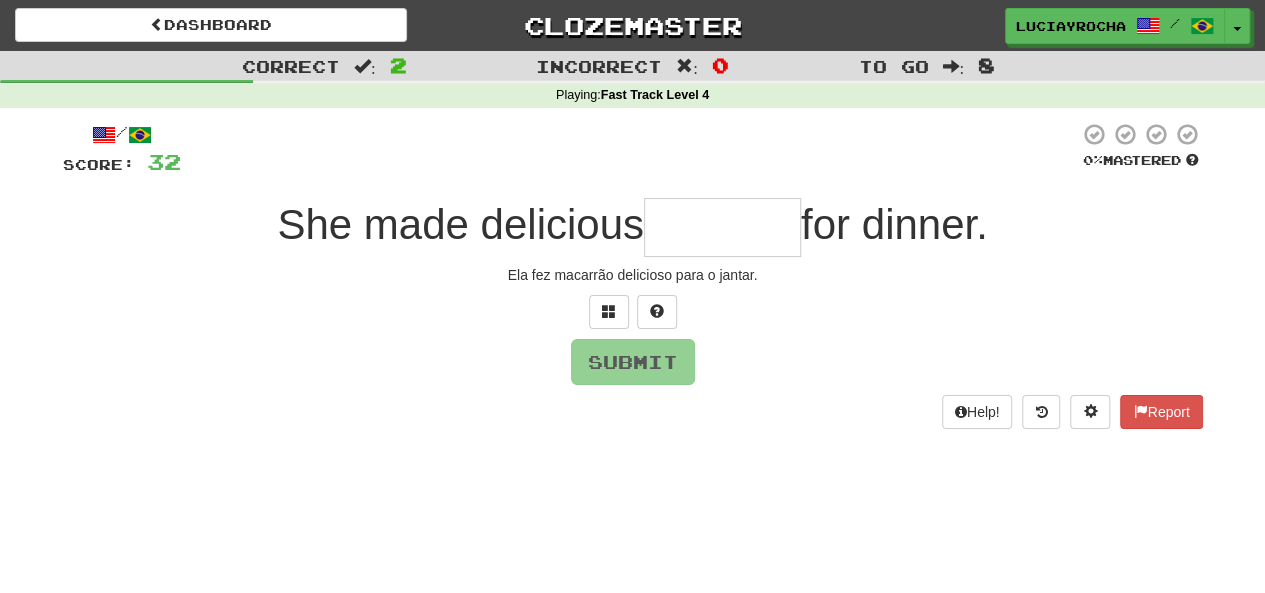 type on "*" 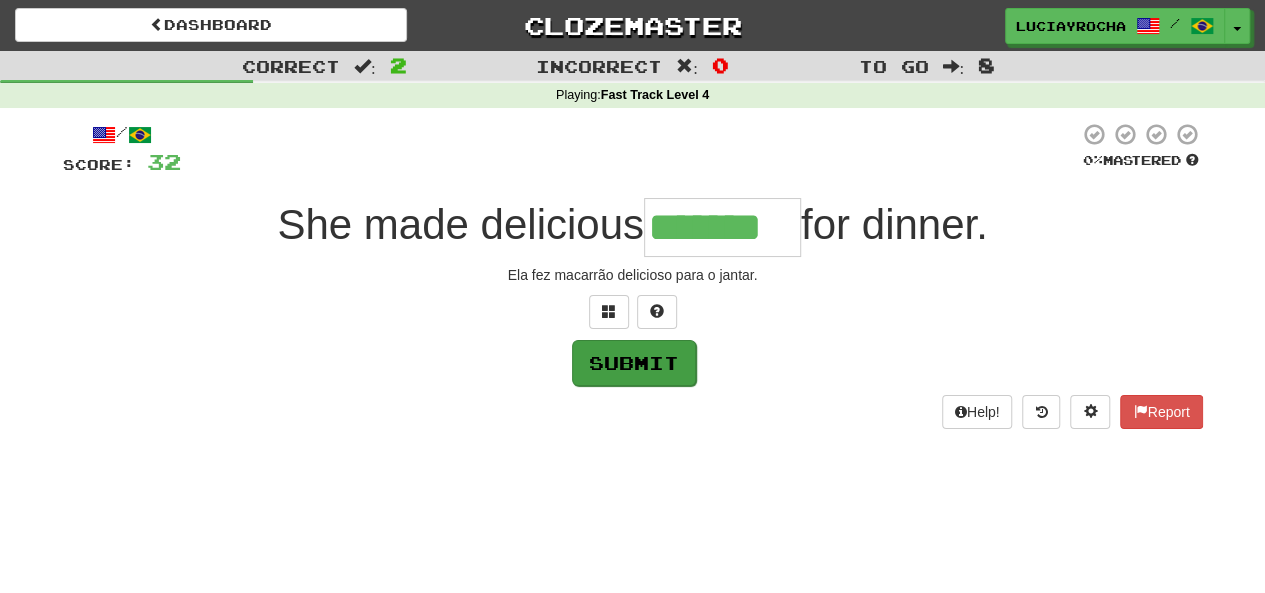 type on "*******" 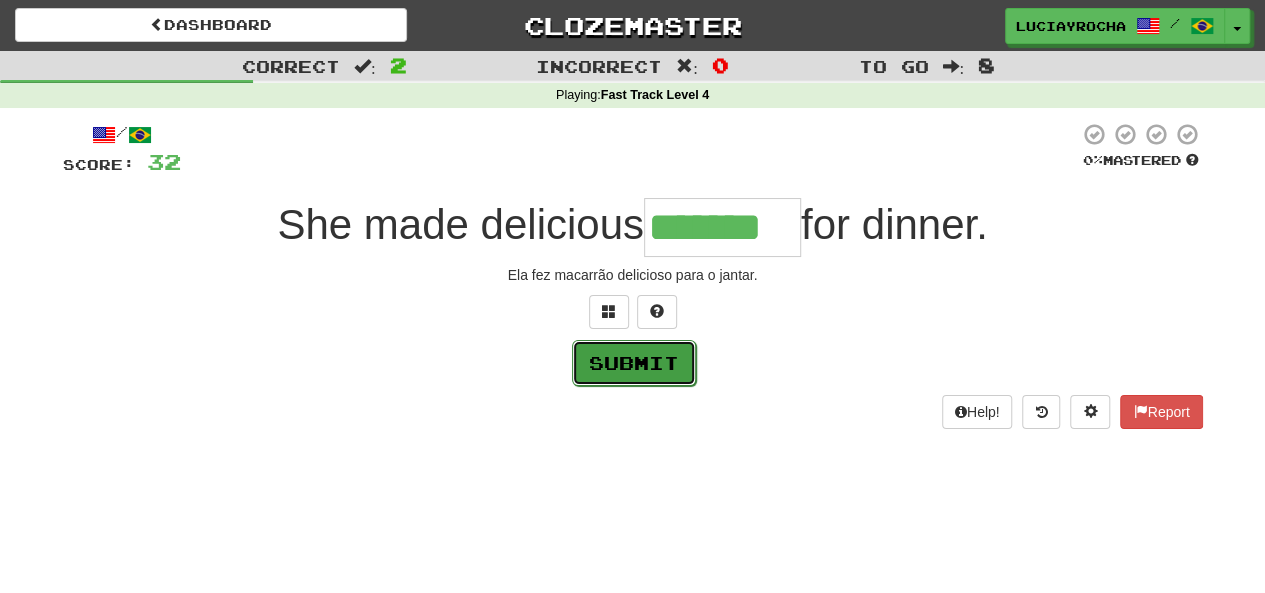 click on "Submit" at bounding box center (634, 363) 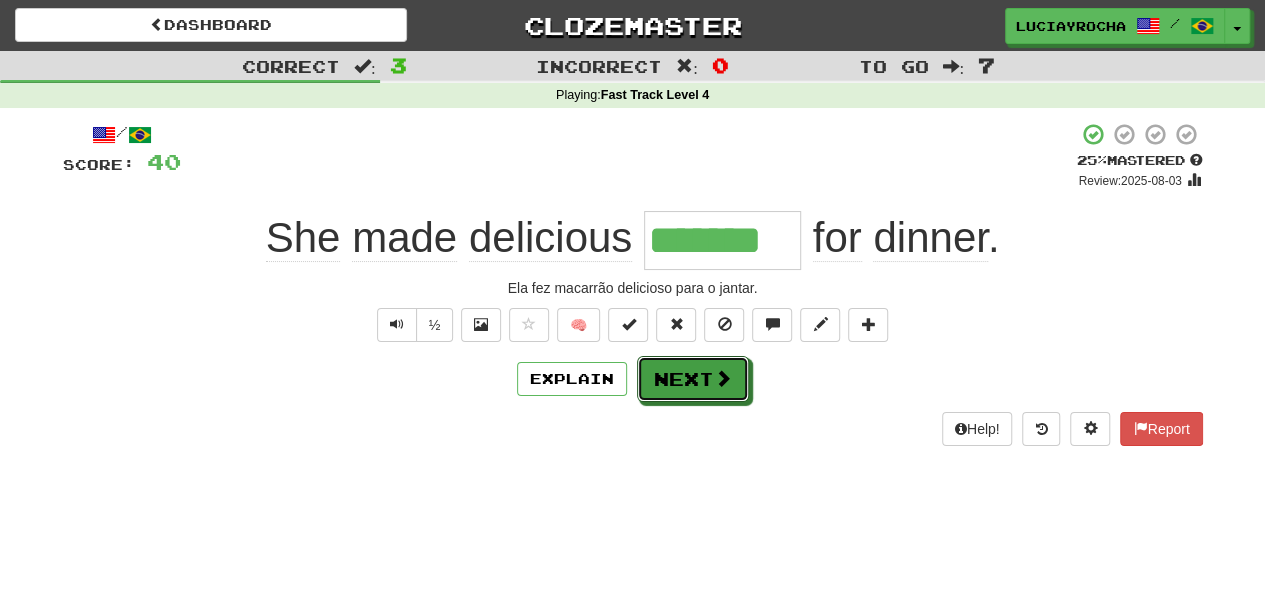 click on "Next" at bounding box center (693, 379) 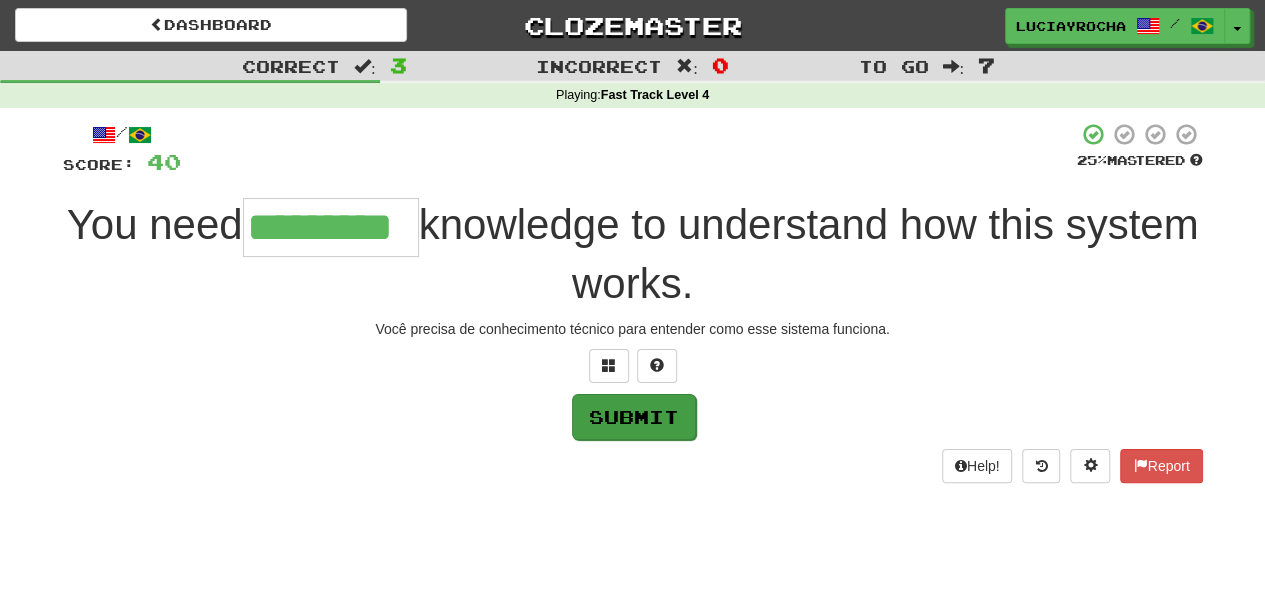 type on "*********" 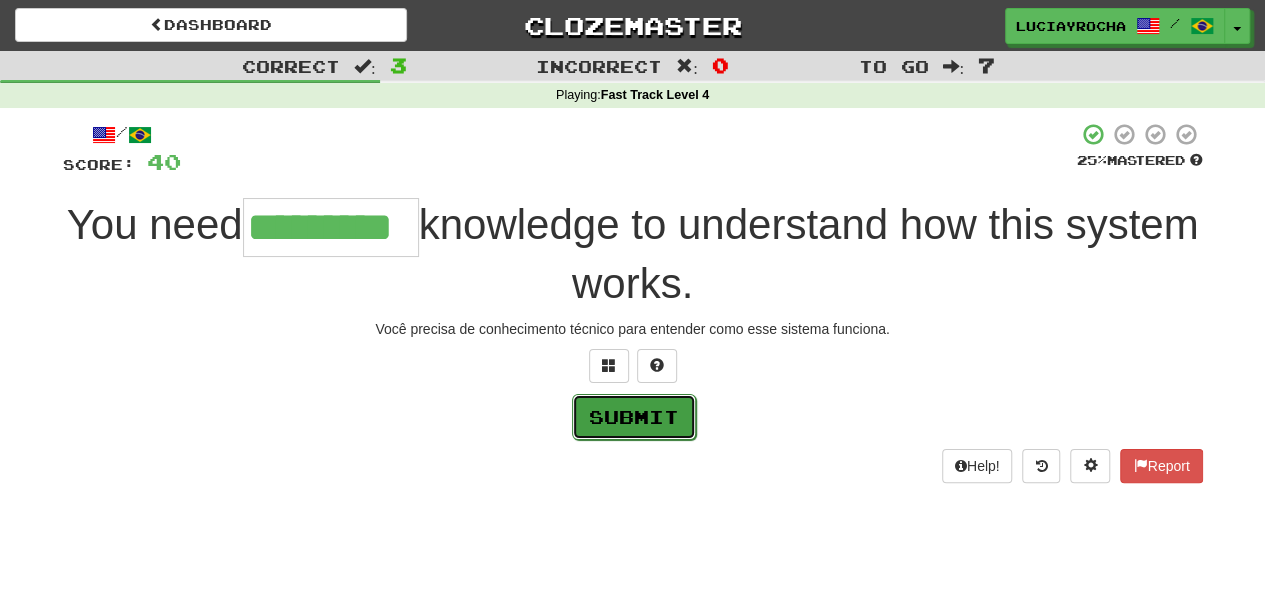 click on "Submit" at bounding box center [634, 417] 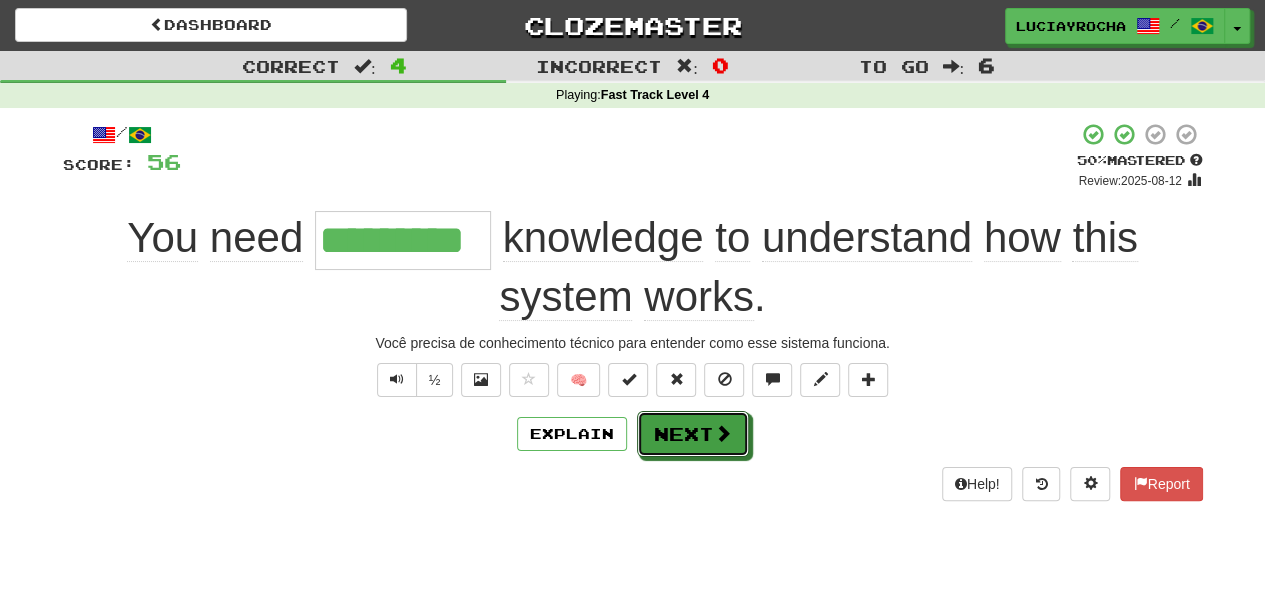 click on "Next" at bounding box center [693, 434] 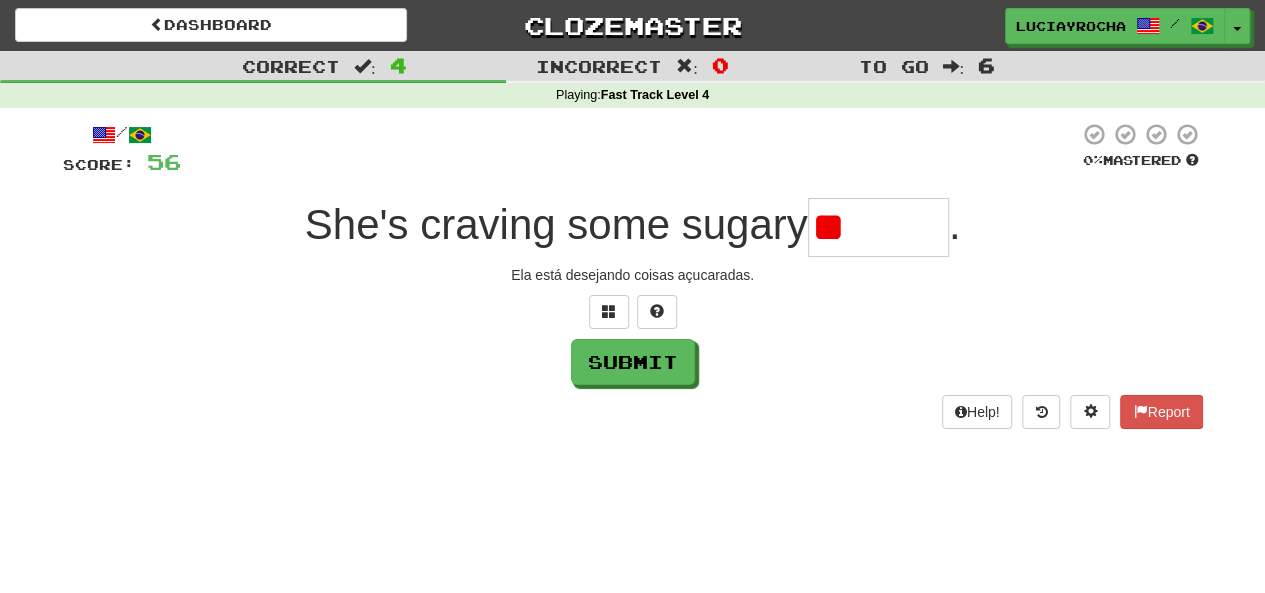 type on "*" 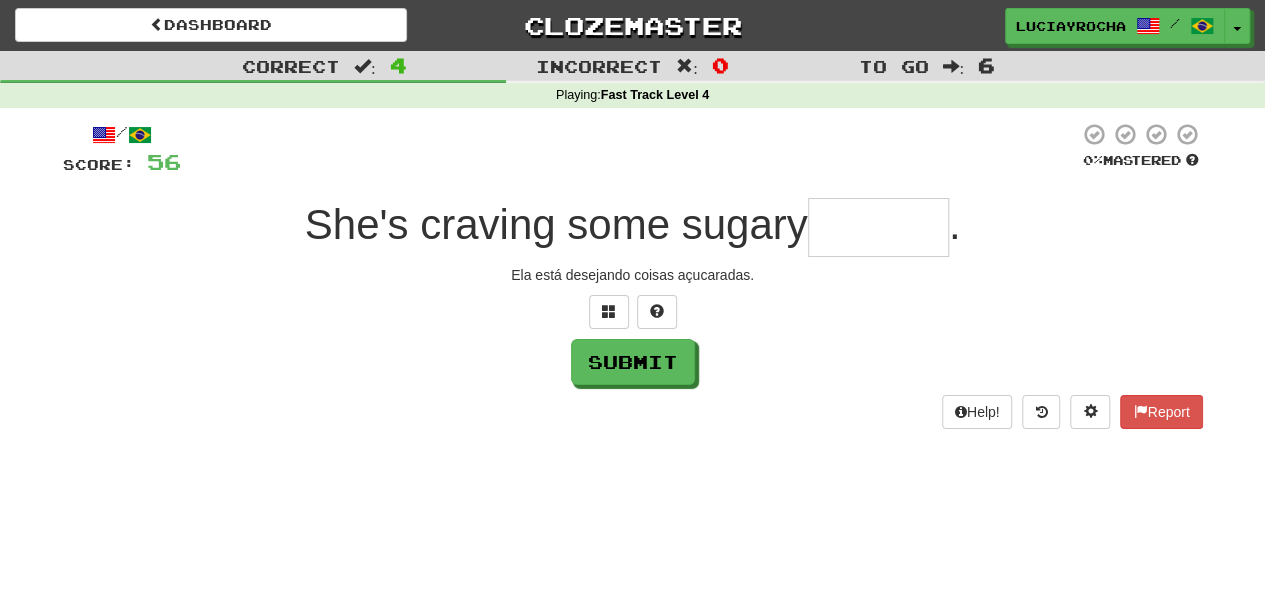 type on "*" 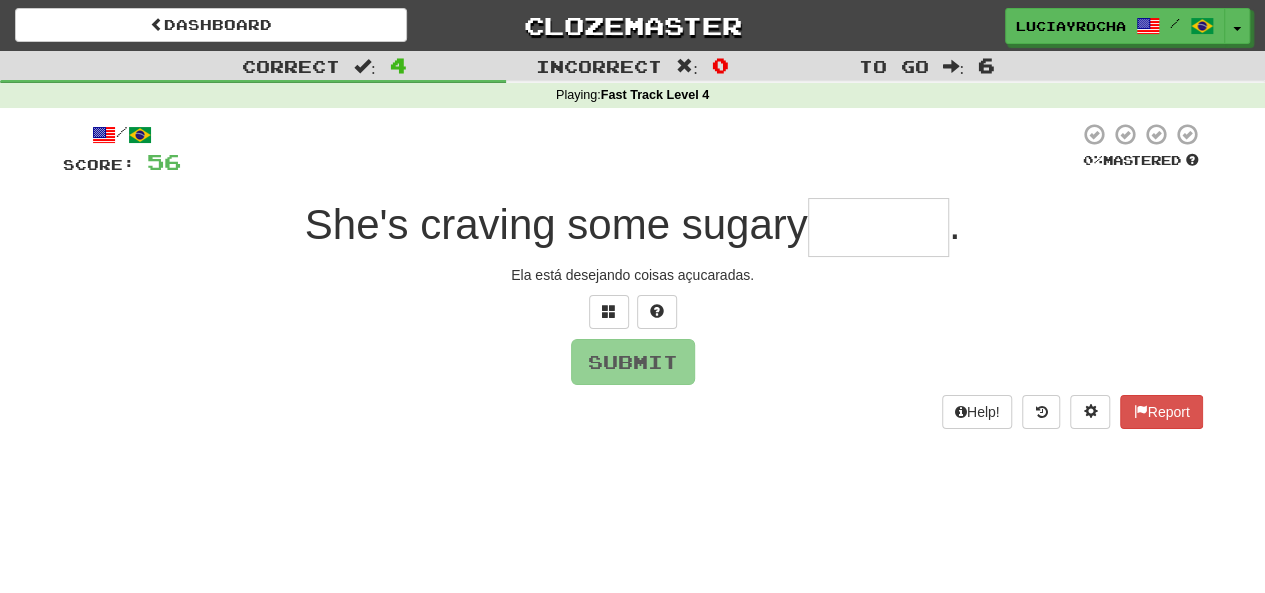 type on "*" 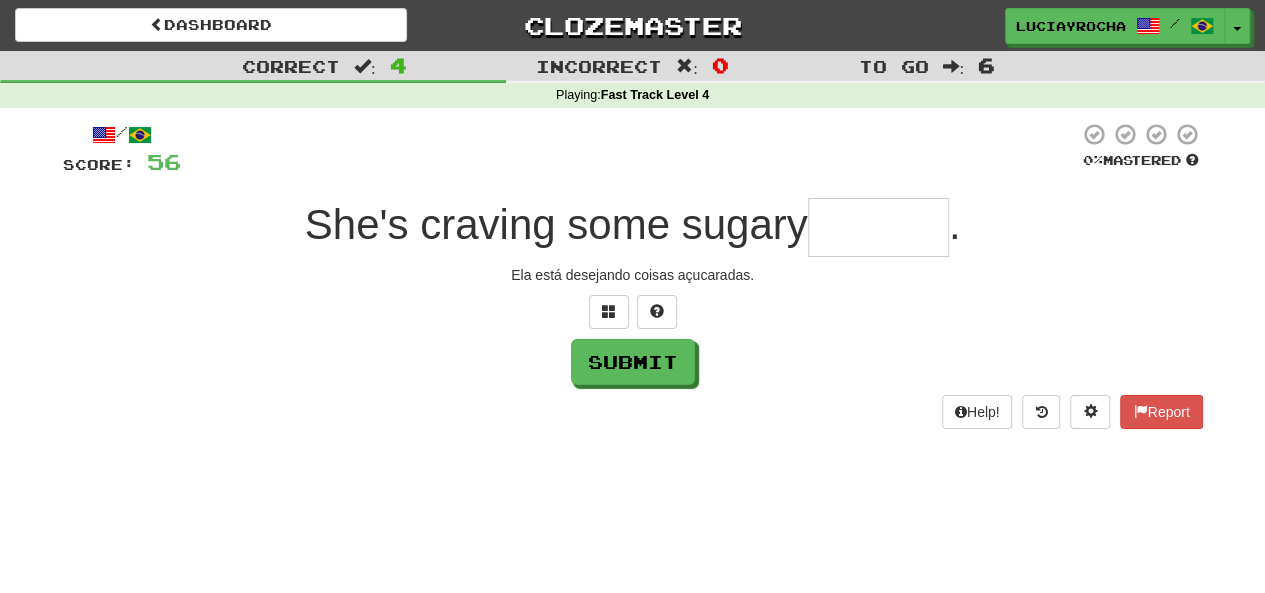 type on "*" 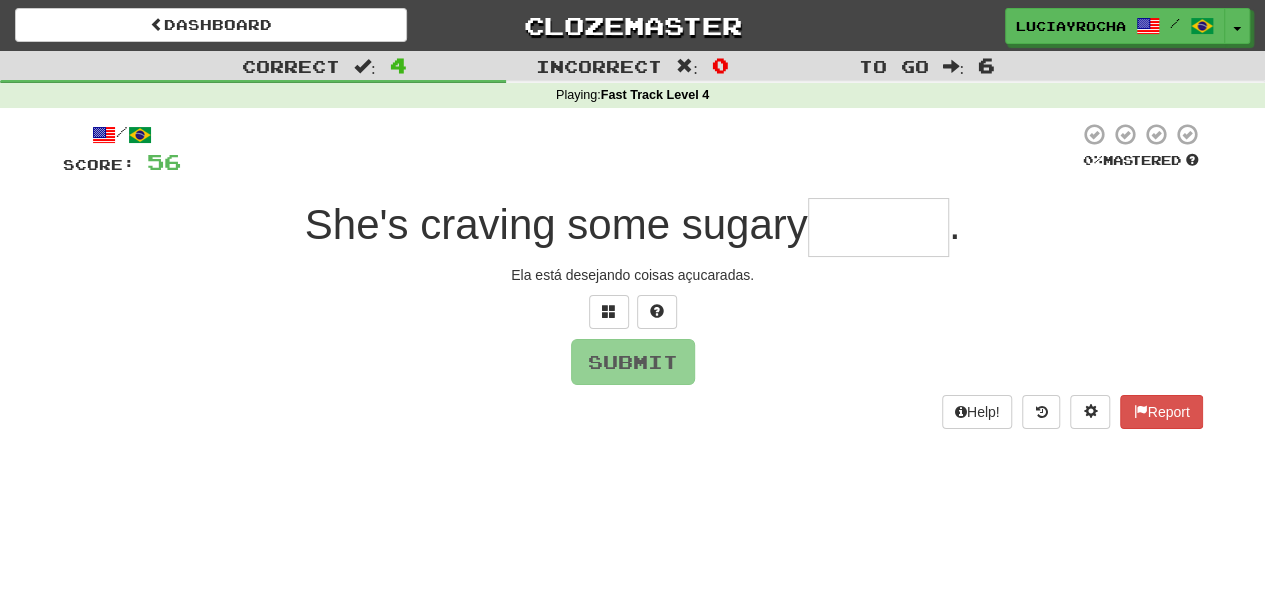 type on "*" 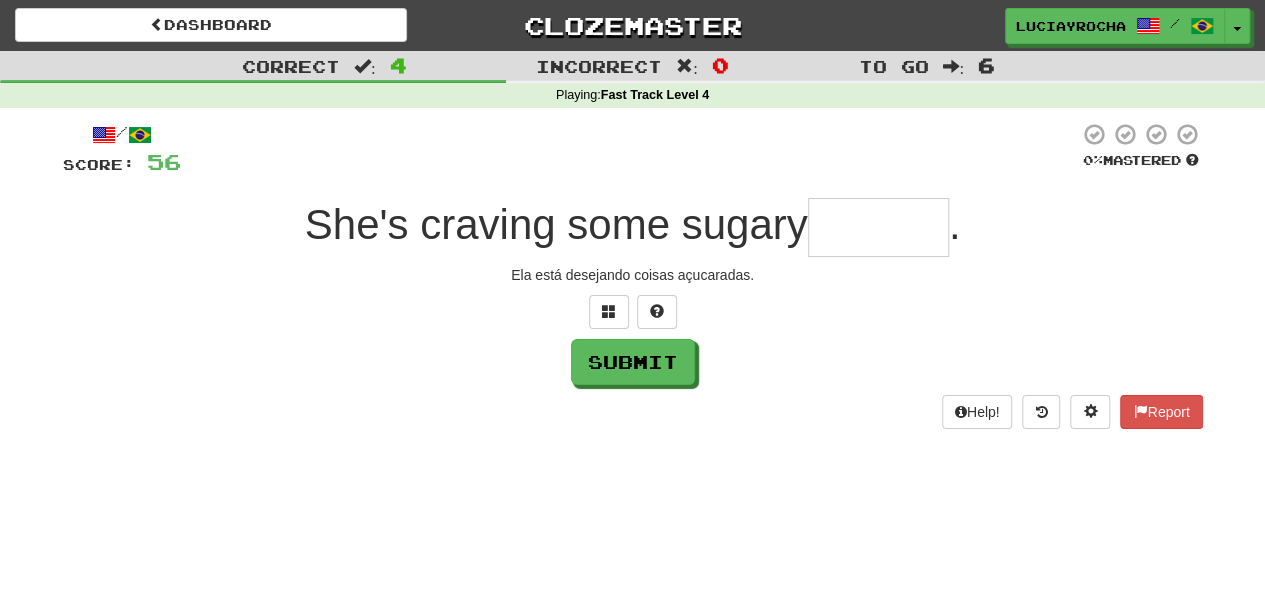 type on "*" 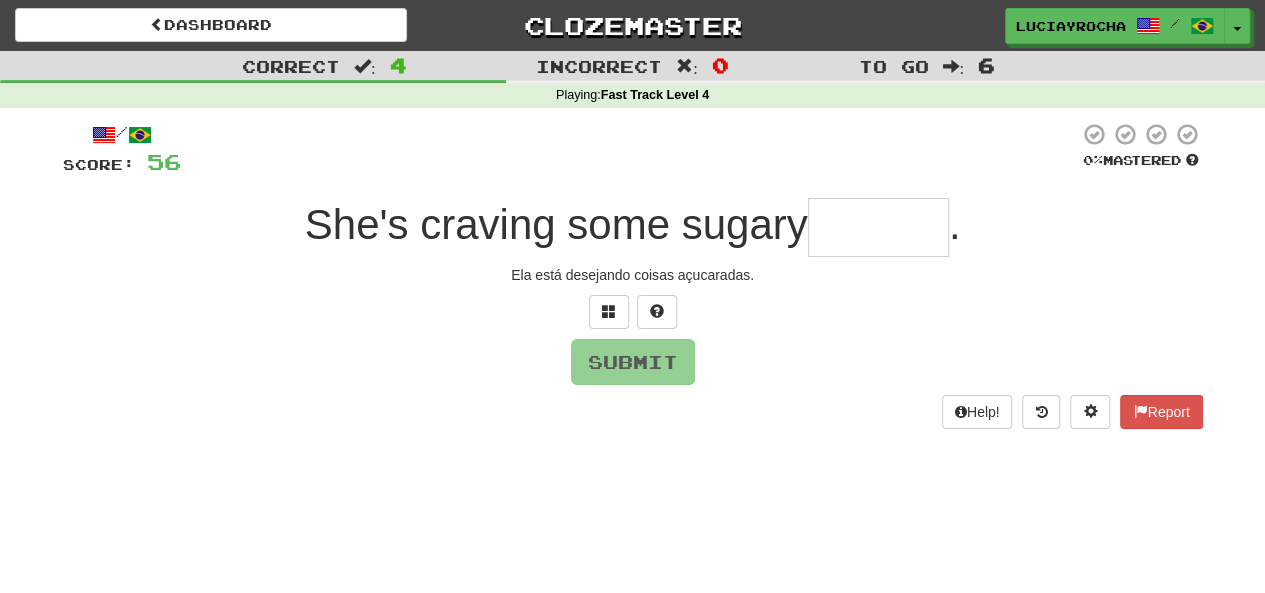 type on "*" 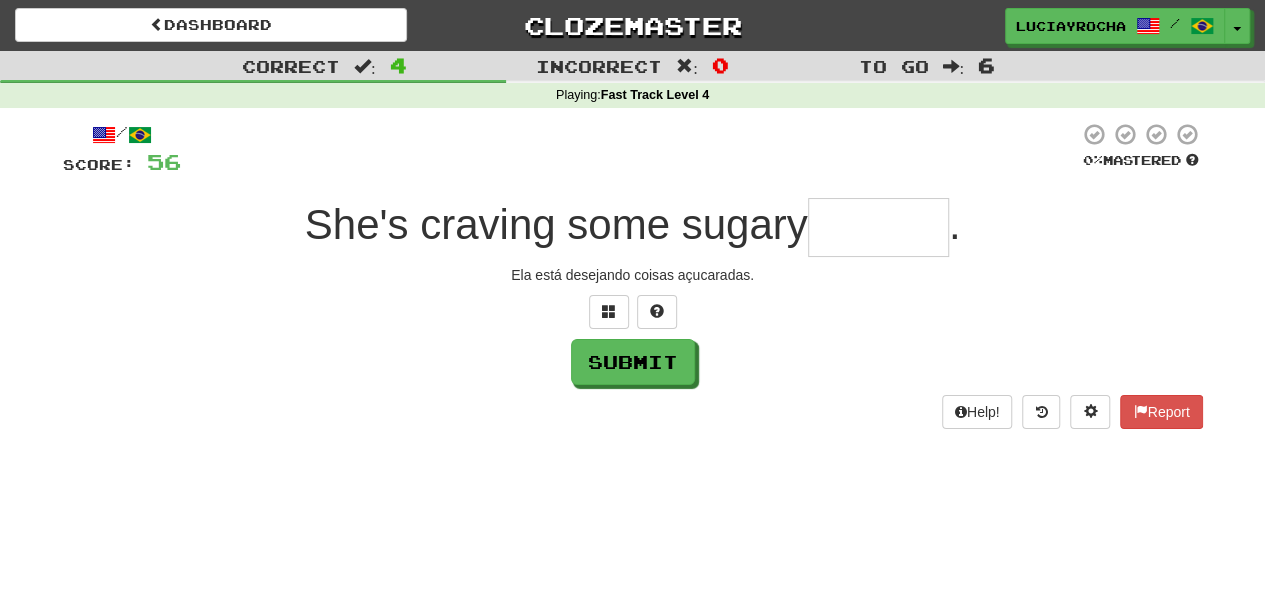 type on "*" 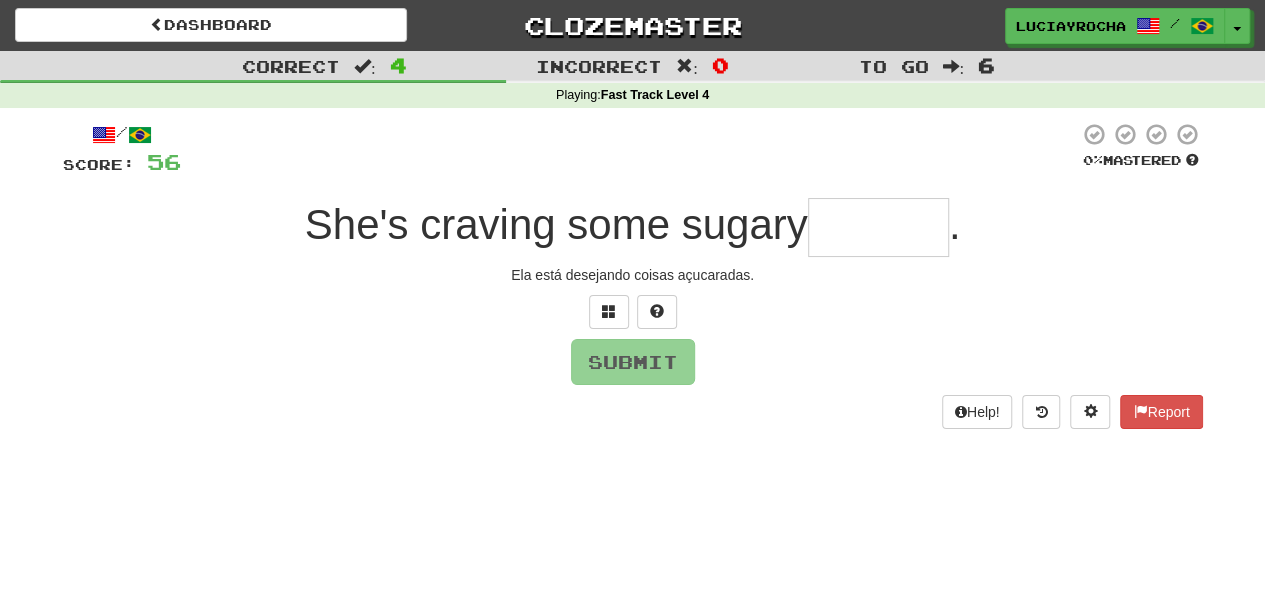 type on "*" 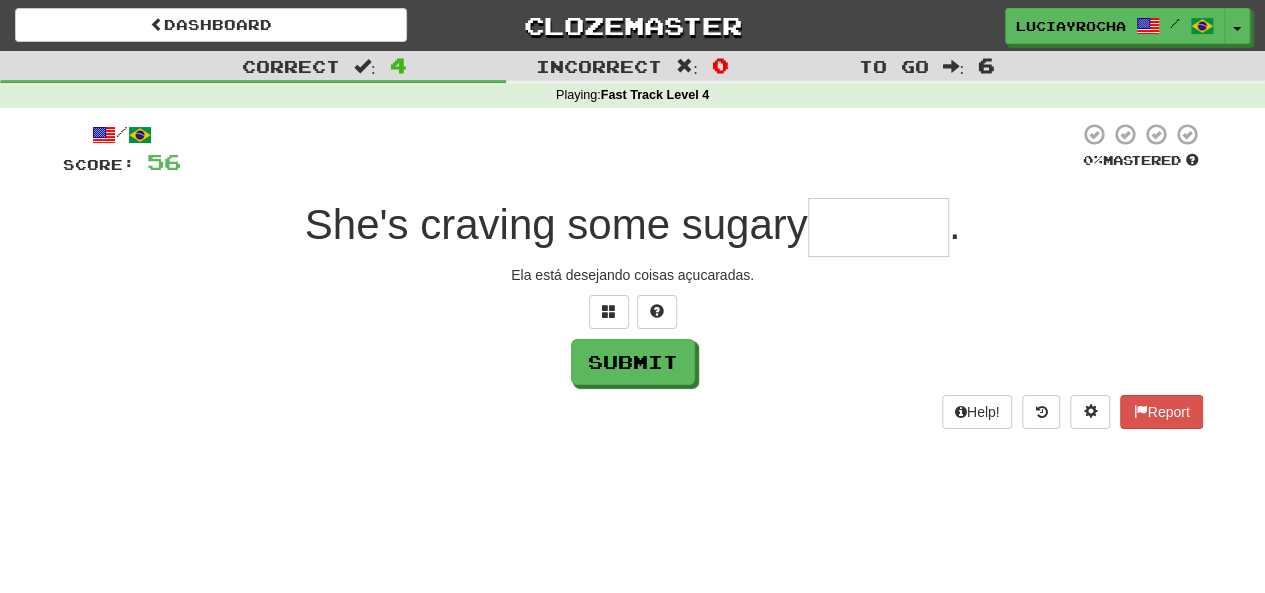 type on "*" 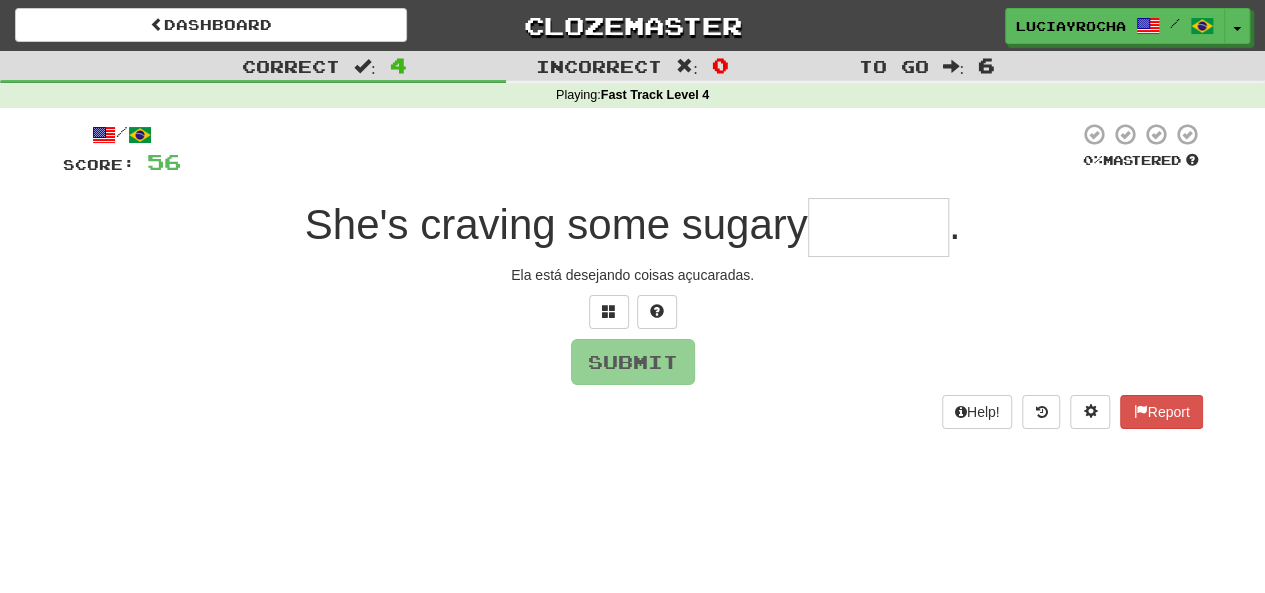 type on "*" 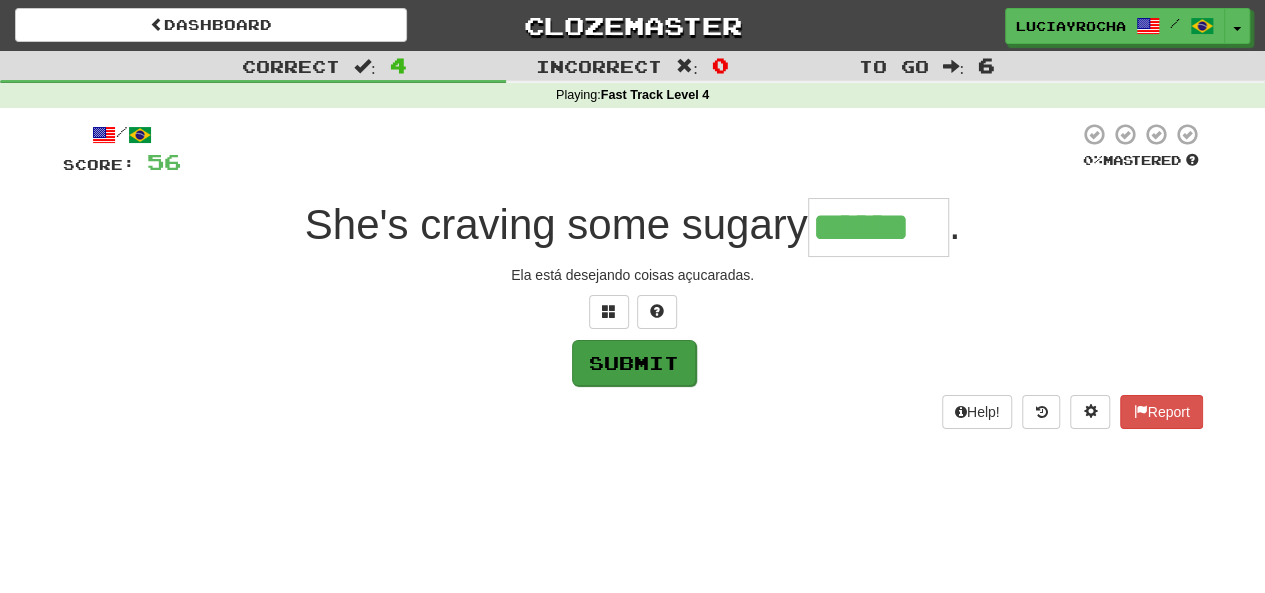 type on "******" 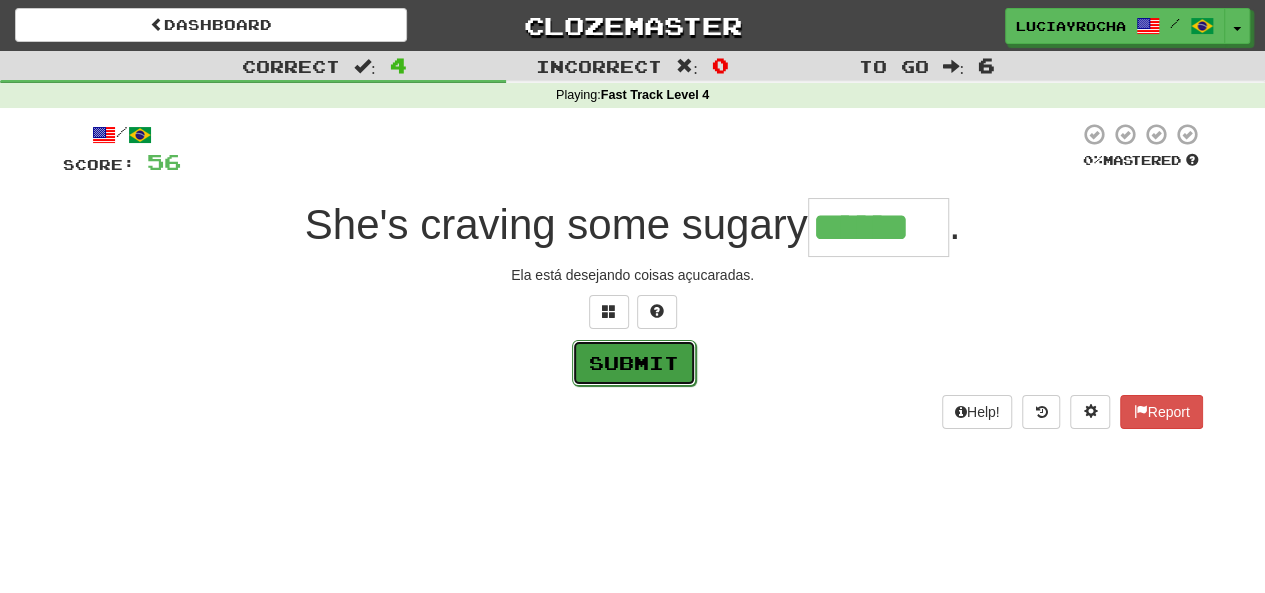 click on "Submit" at bounding box center [634, 363] 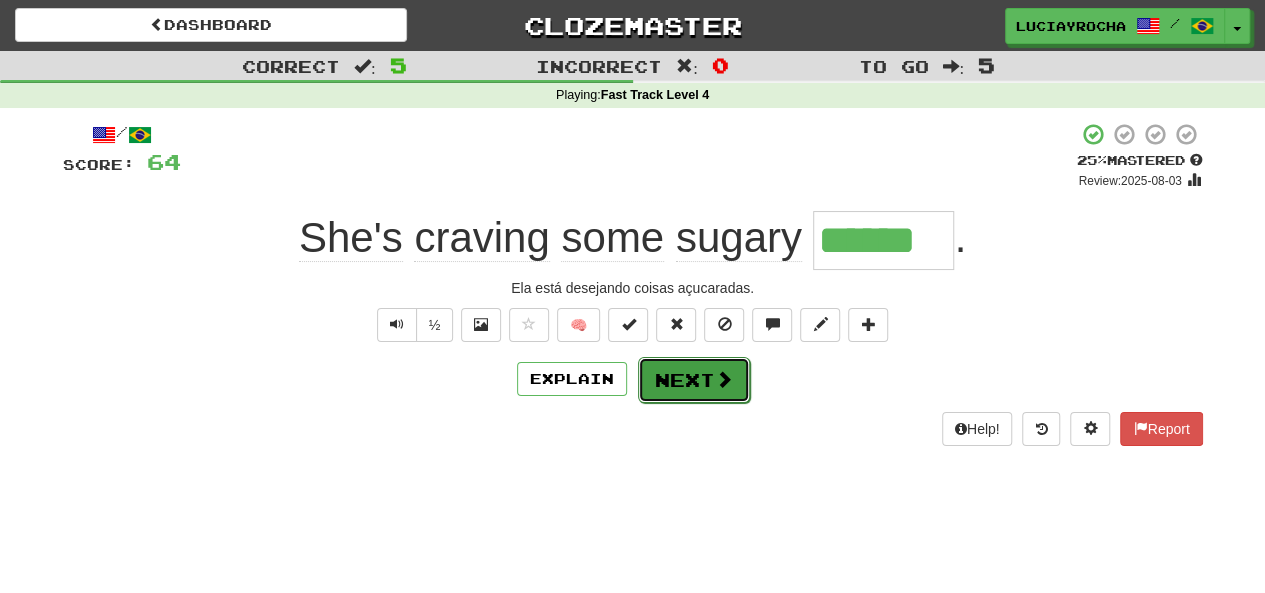 click on "Next" at bounding box center [694, 380] 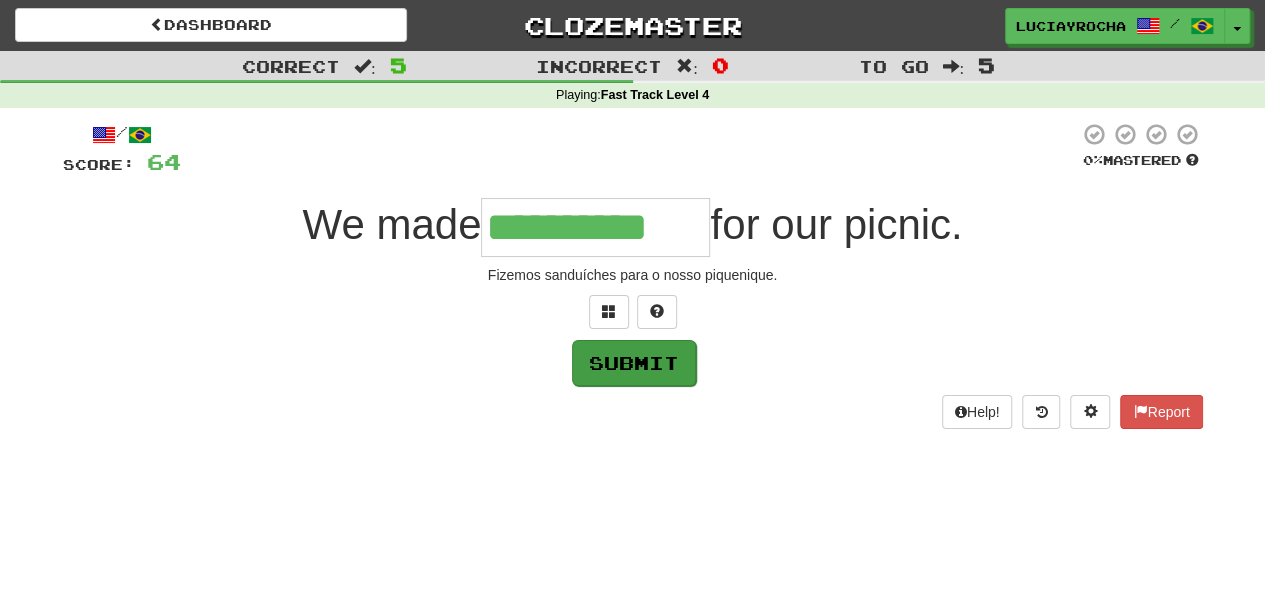 type on "**********" 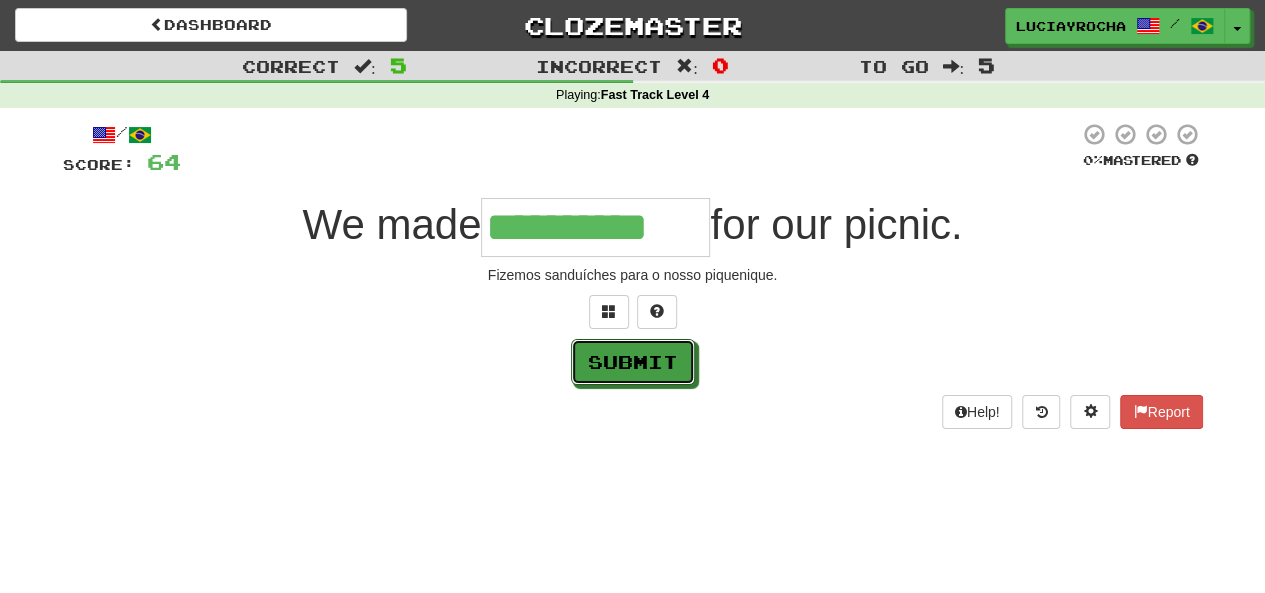 click on "Submit" at bounding box center (633, 362) 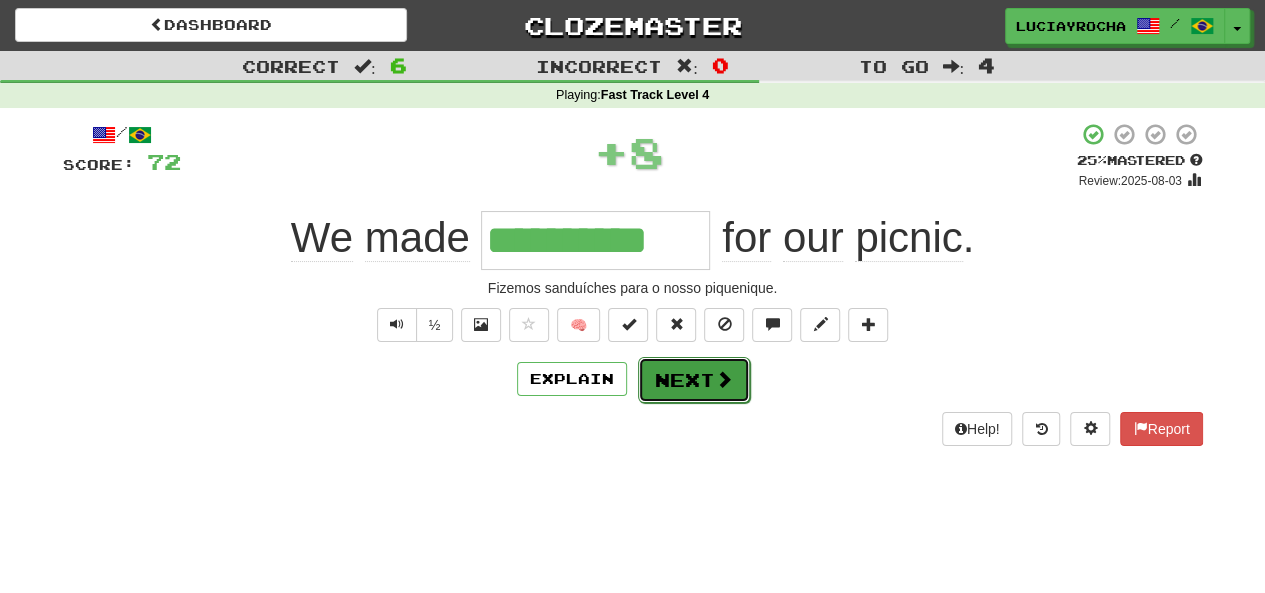 click on "Next" at bounding box center (694, 380) 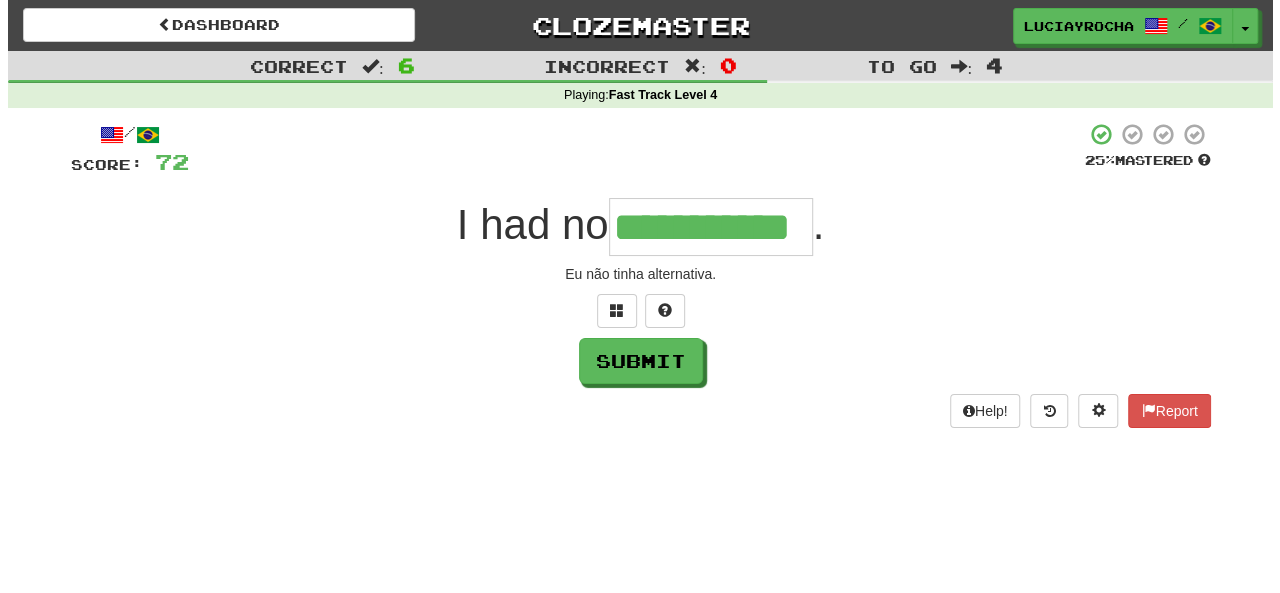 scroll, scrollTop: 0, scrollLeft: 0, axis: both 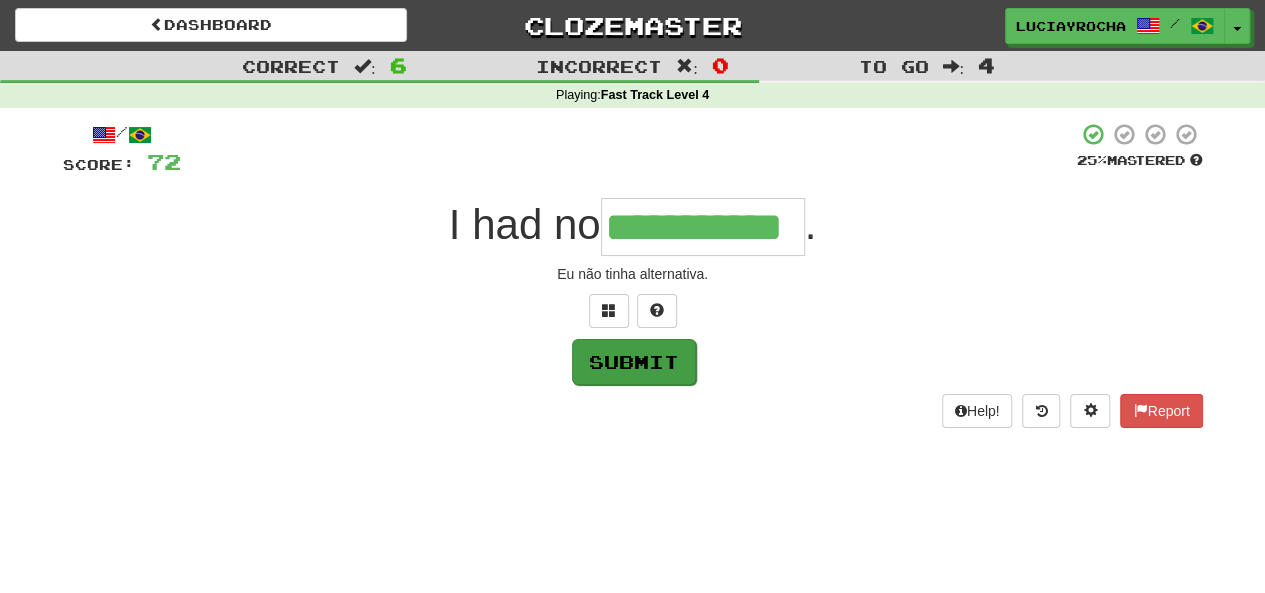 type on "**********" 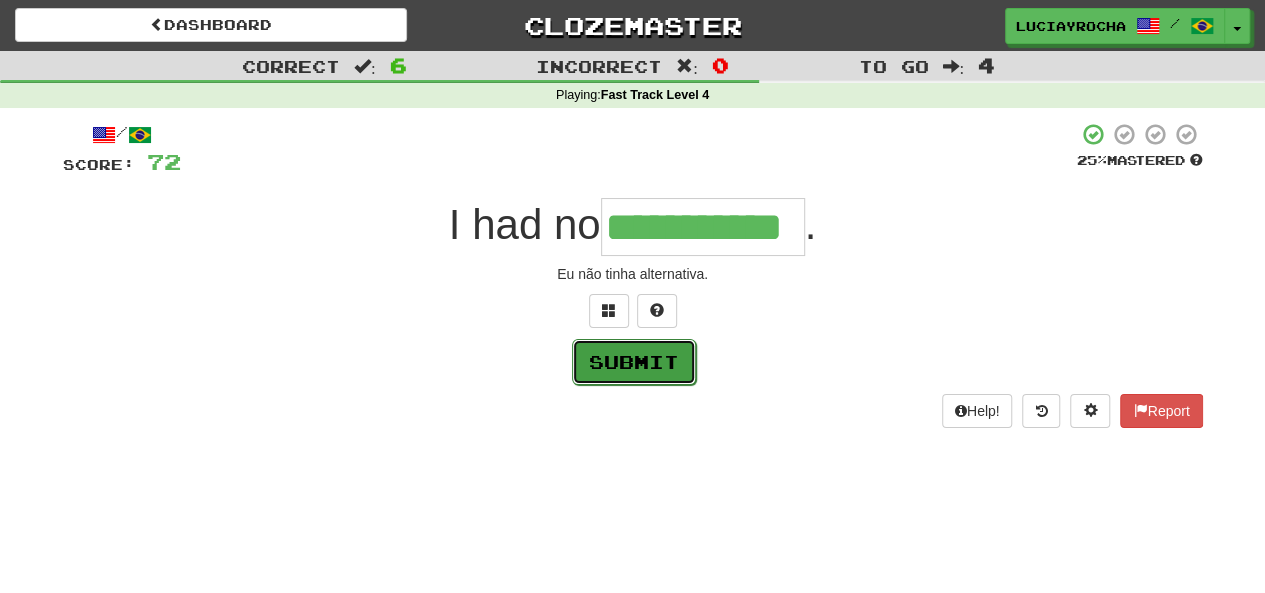 click on "Submit" at bounding box center (634, 362) 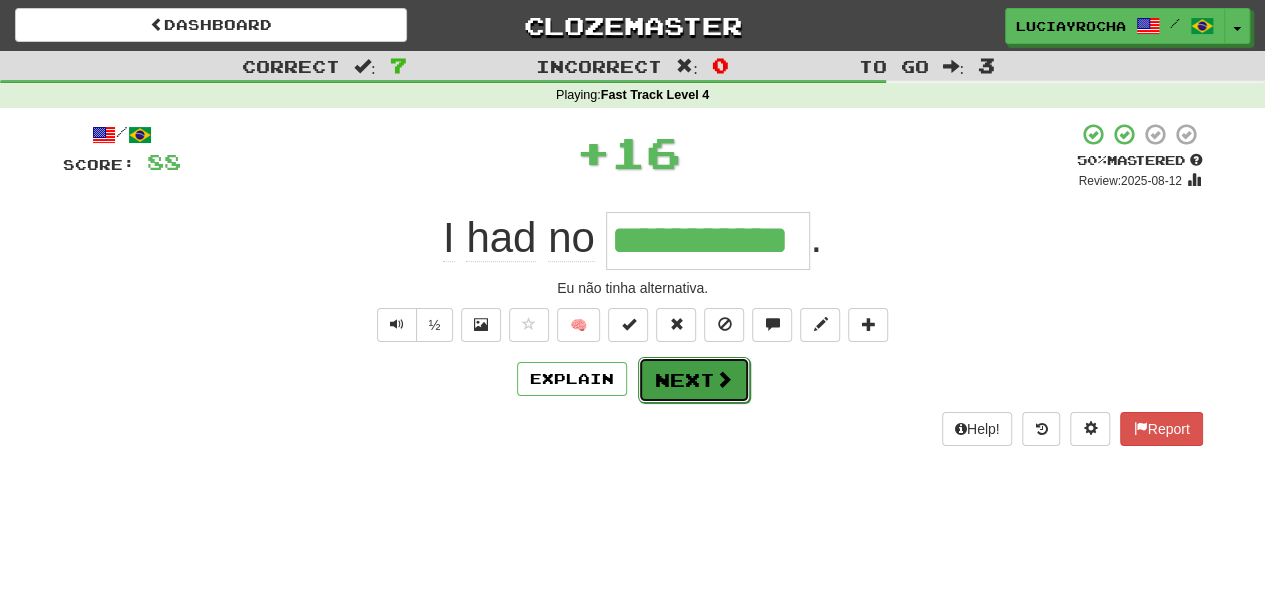 click on "Next" at bounding box center (694, 380) 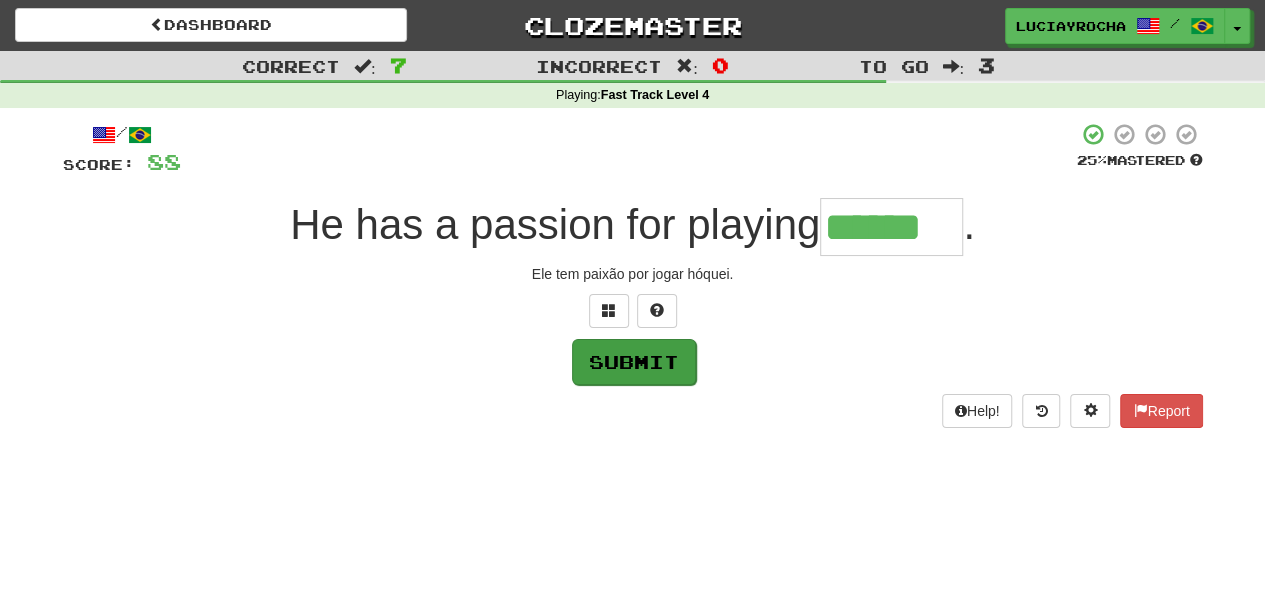 type on "******" 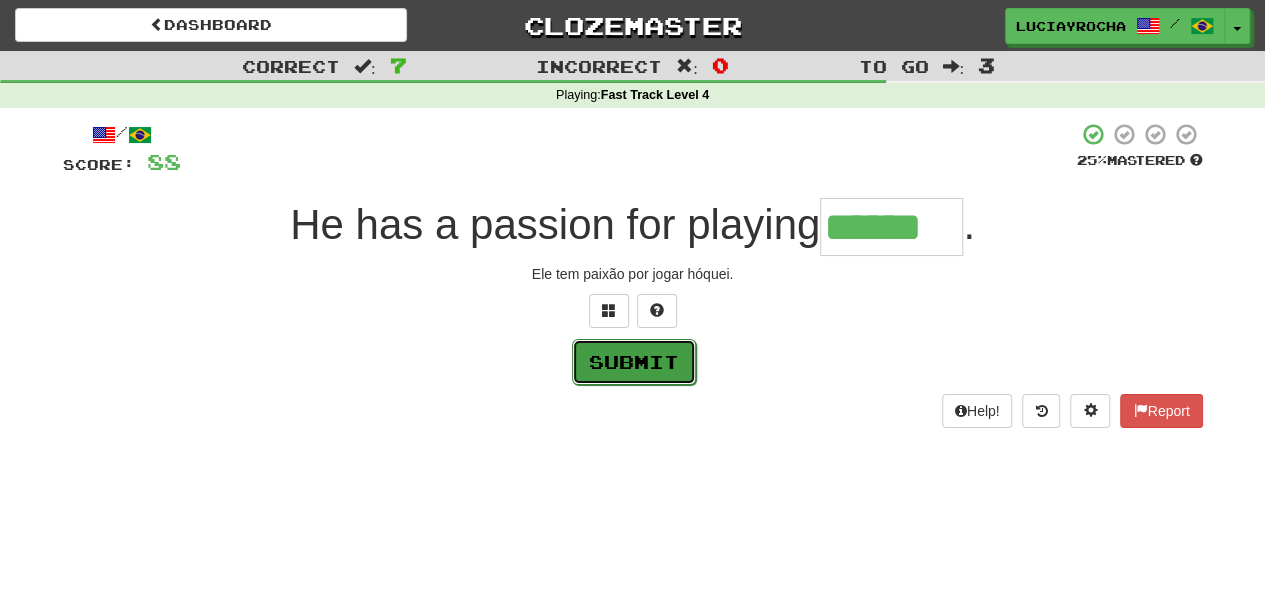 click on "Submit" at bounding box center (634, 362) 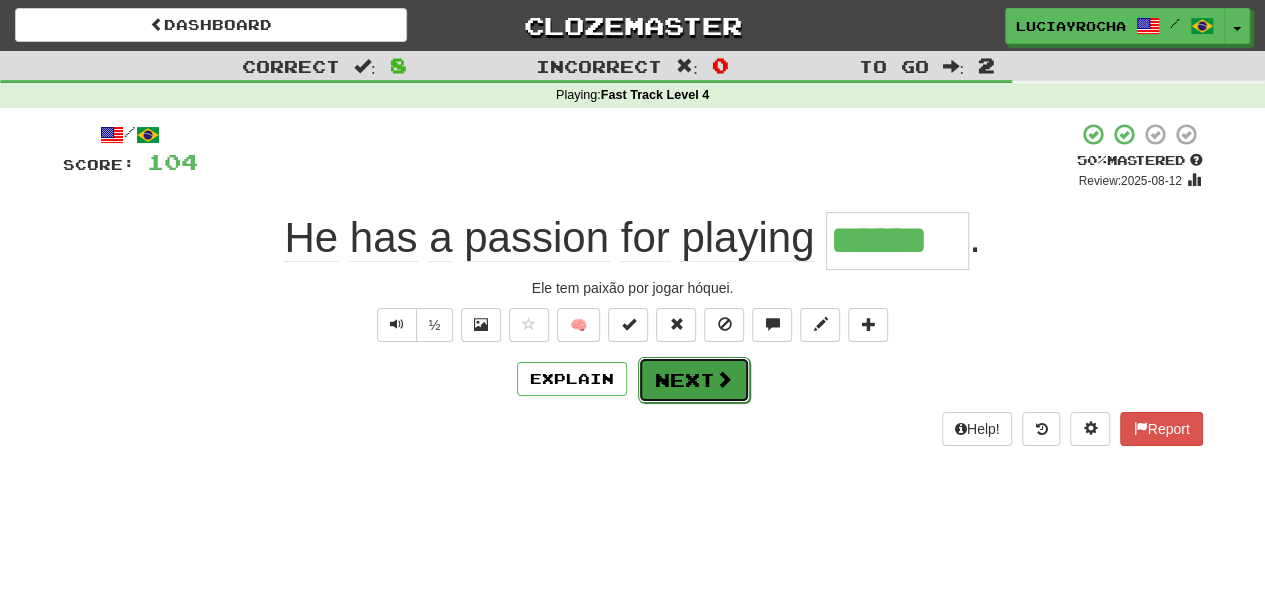 click on "Next" at bounding box center (694, 380) 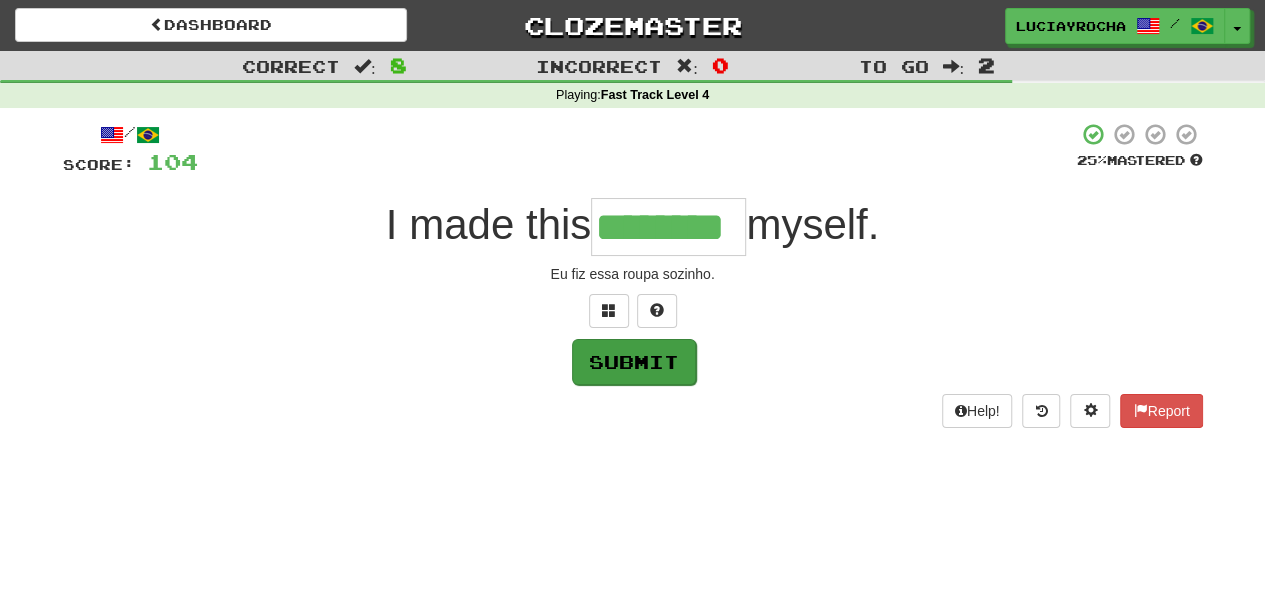type on "********" 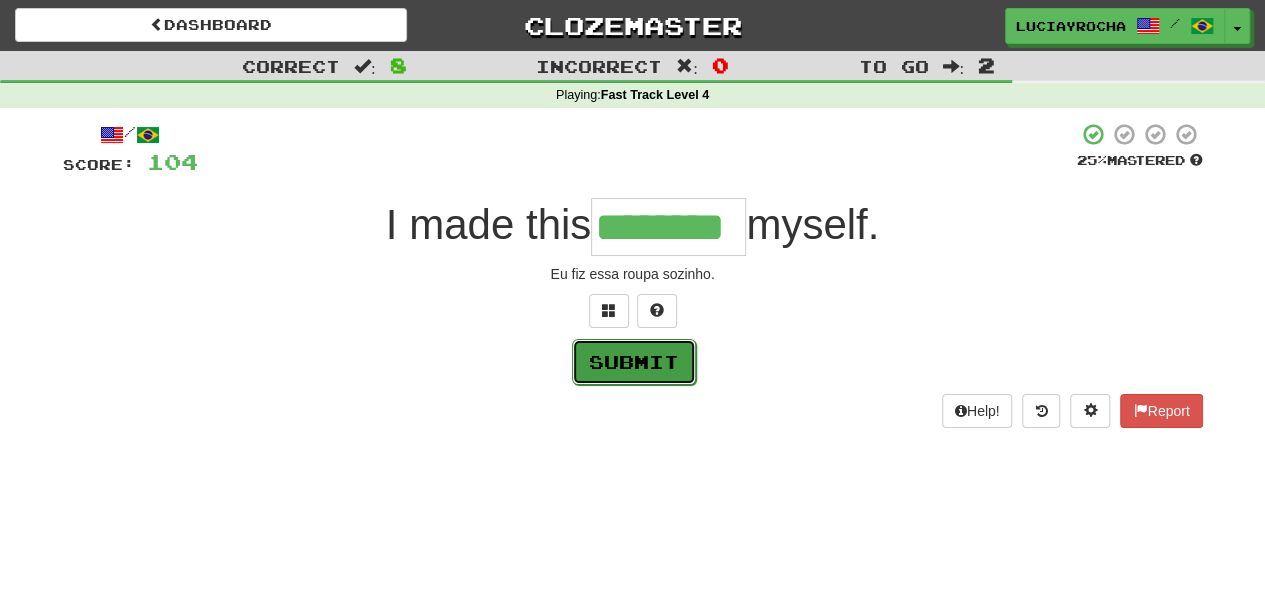 click on "Submit" at bounding box center [634, 362] 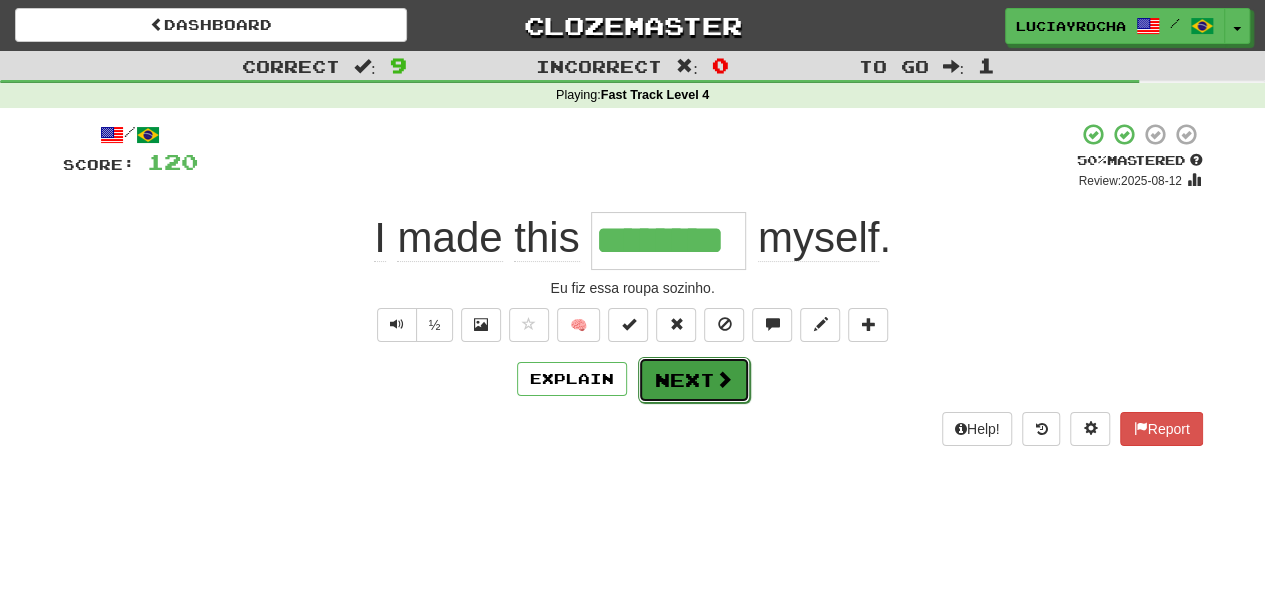 click on "Next" at bounding box center [694, 380] 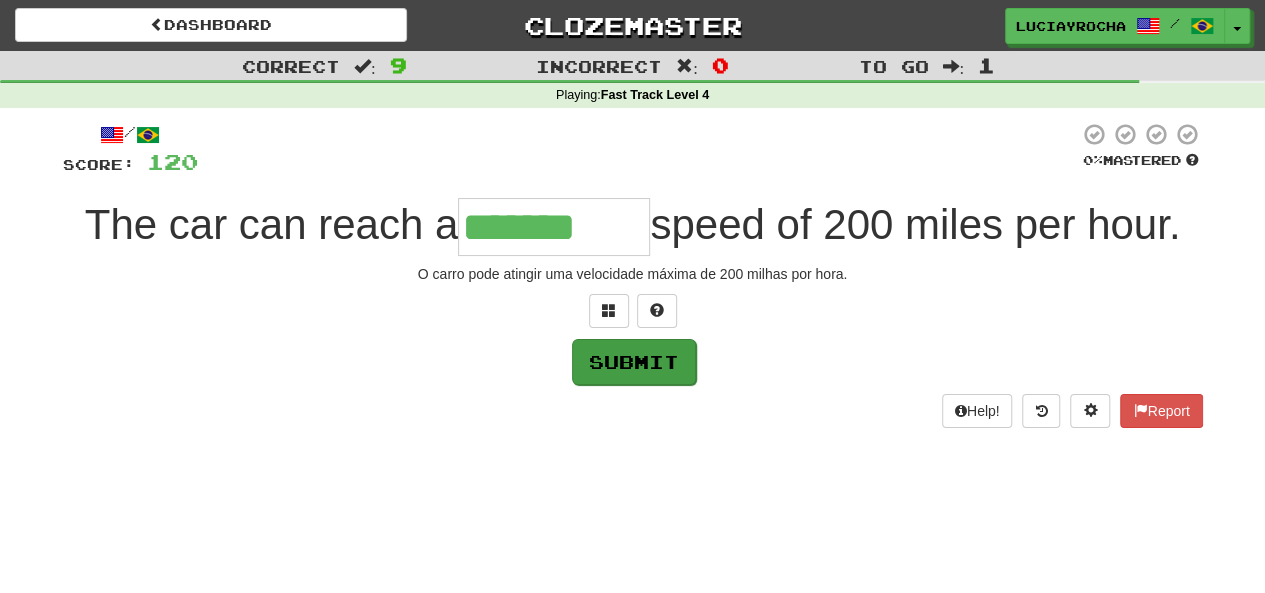 type on "*******" 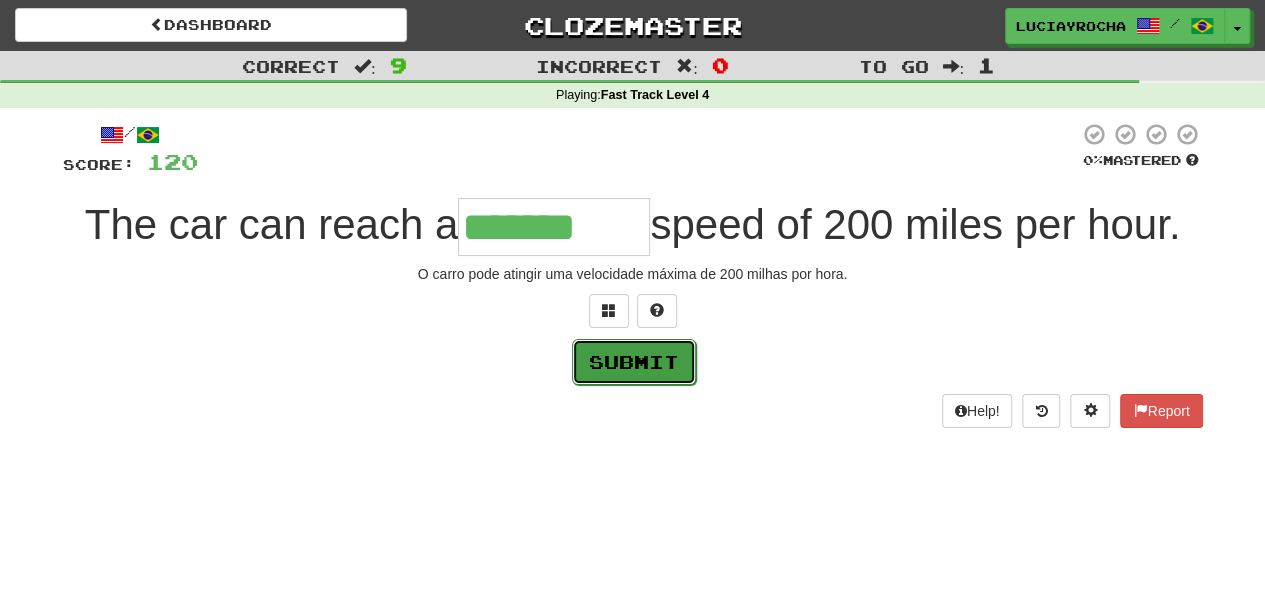 click on "Submit" at bounding box center [634, 362] 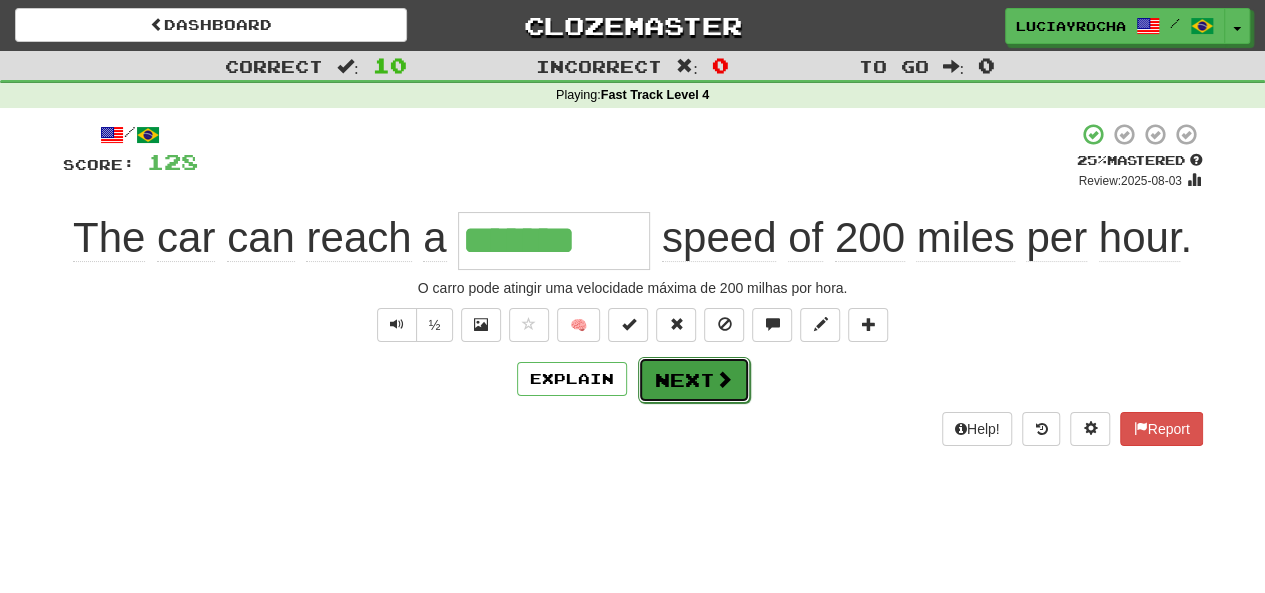 click on "Next" at bounding box center (694, 380) 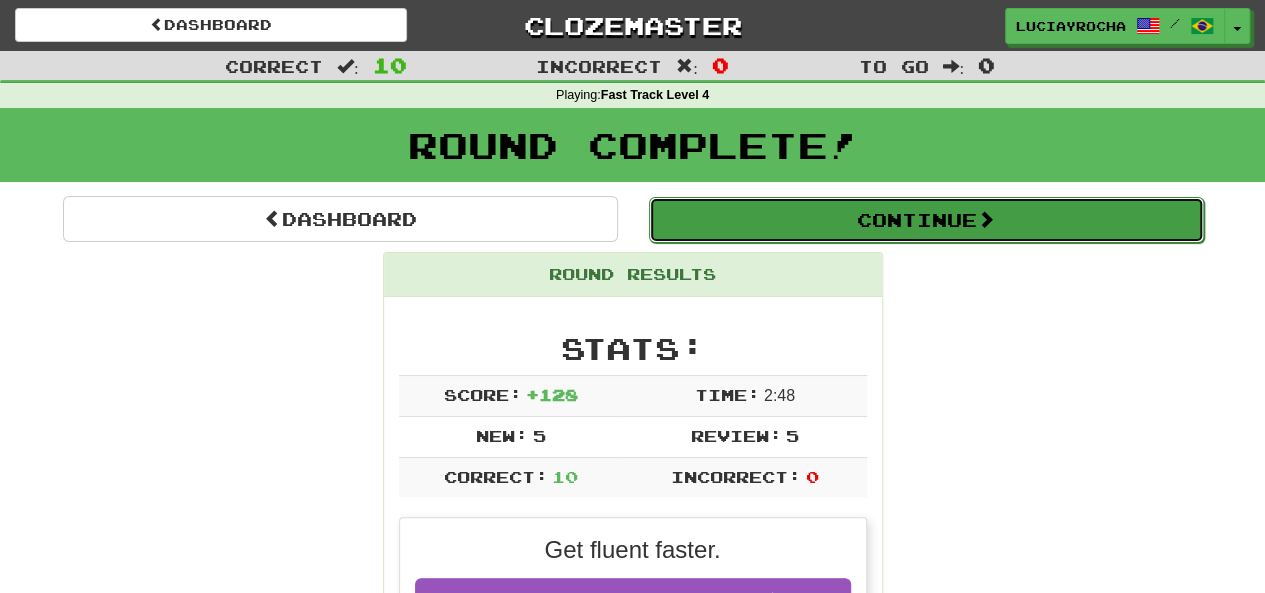 click on "Continue" at bounding box center [926, 220] 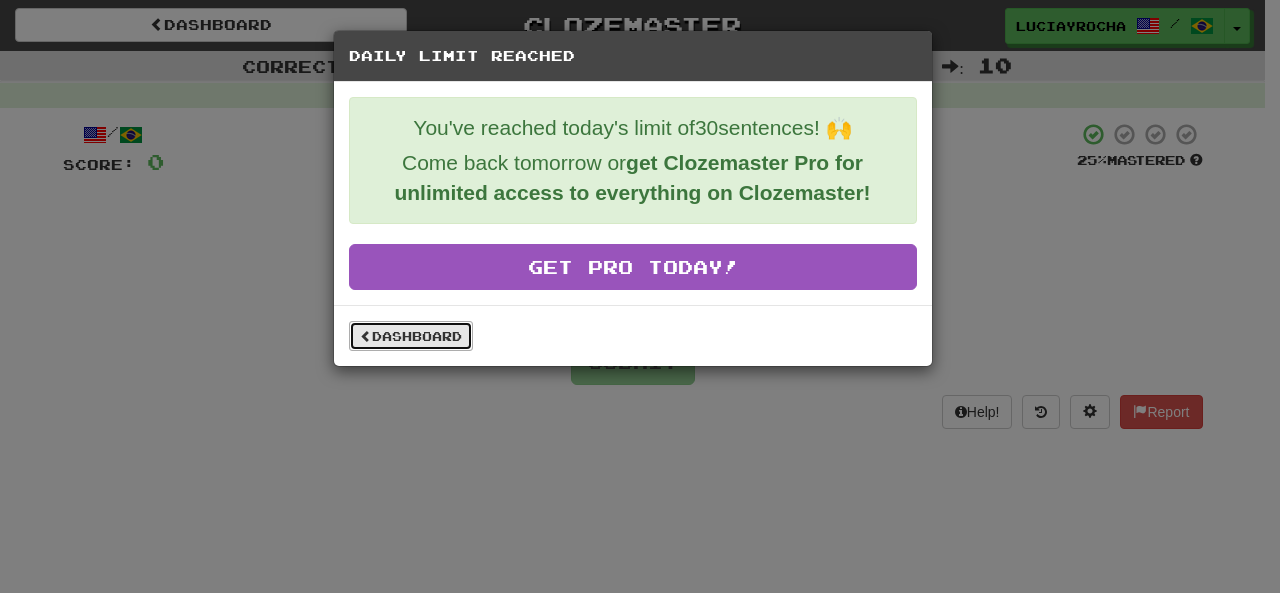 click on "Dashboard" at bounding box center (411, 336) 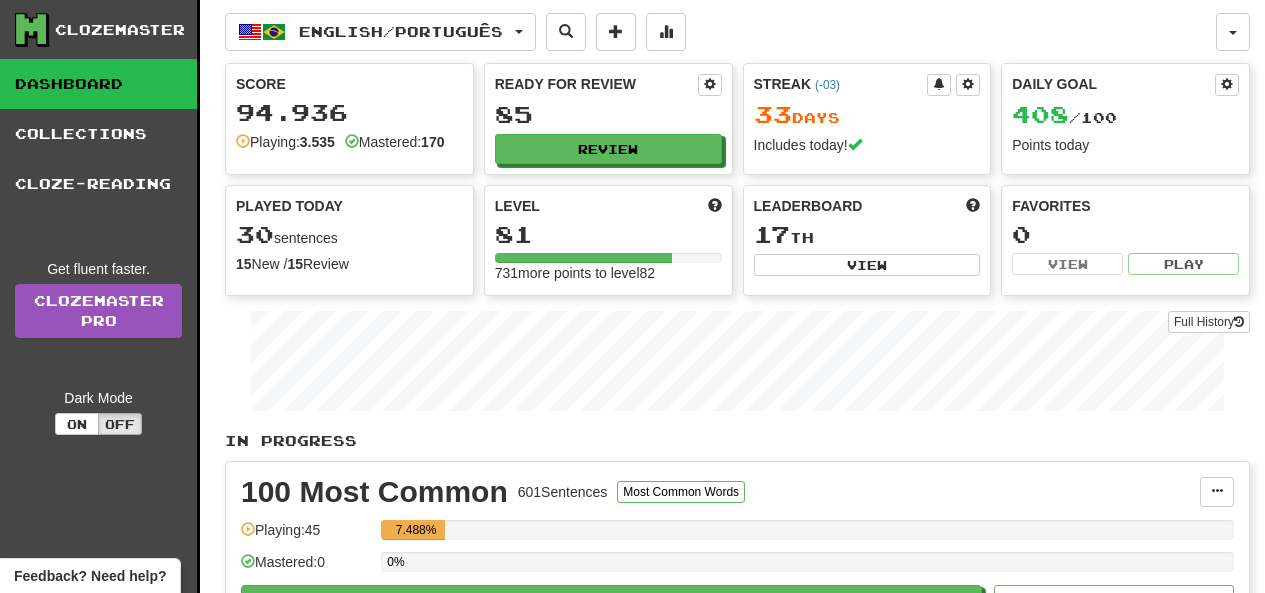 scroll, scrollTop: 0, scrollLeft: 0, axis: both 